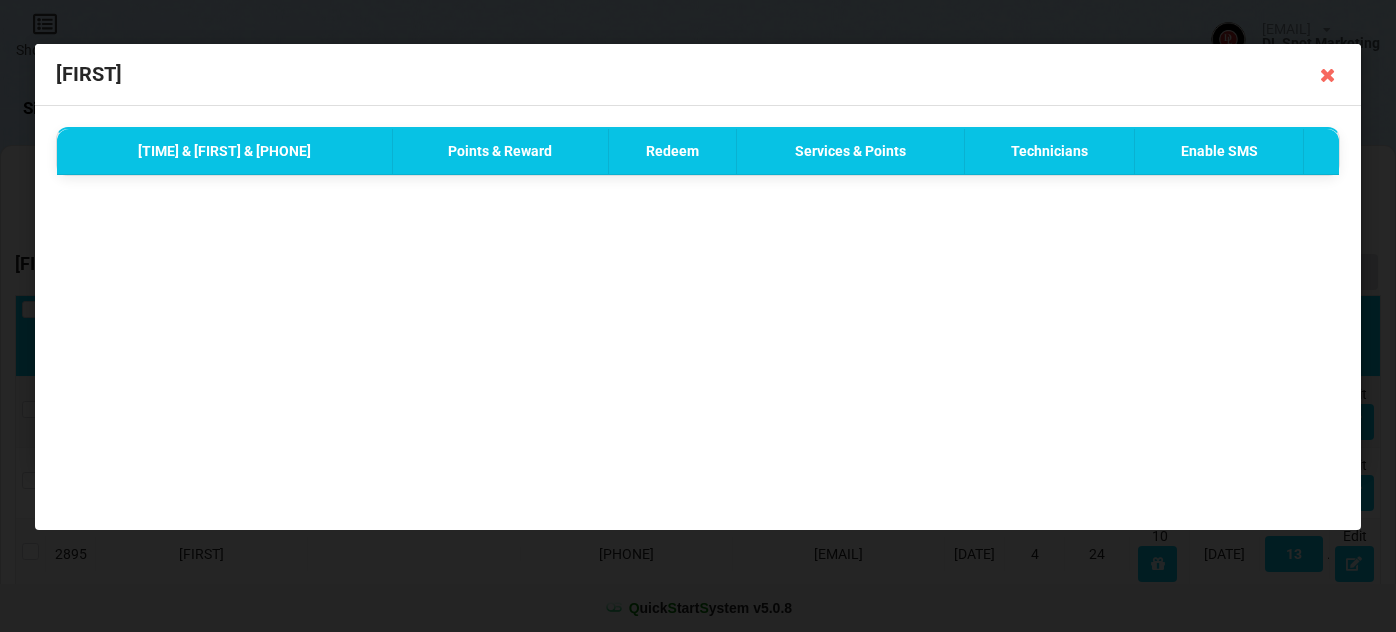 select on "25" 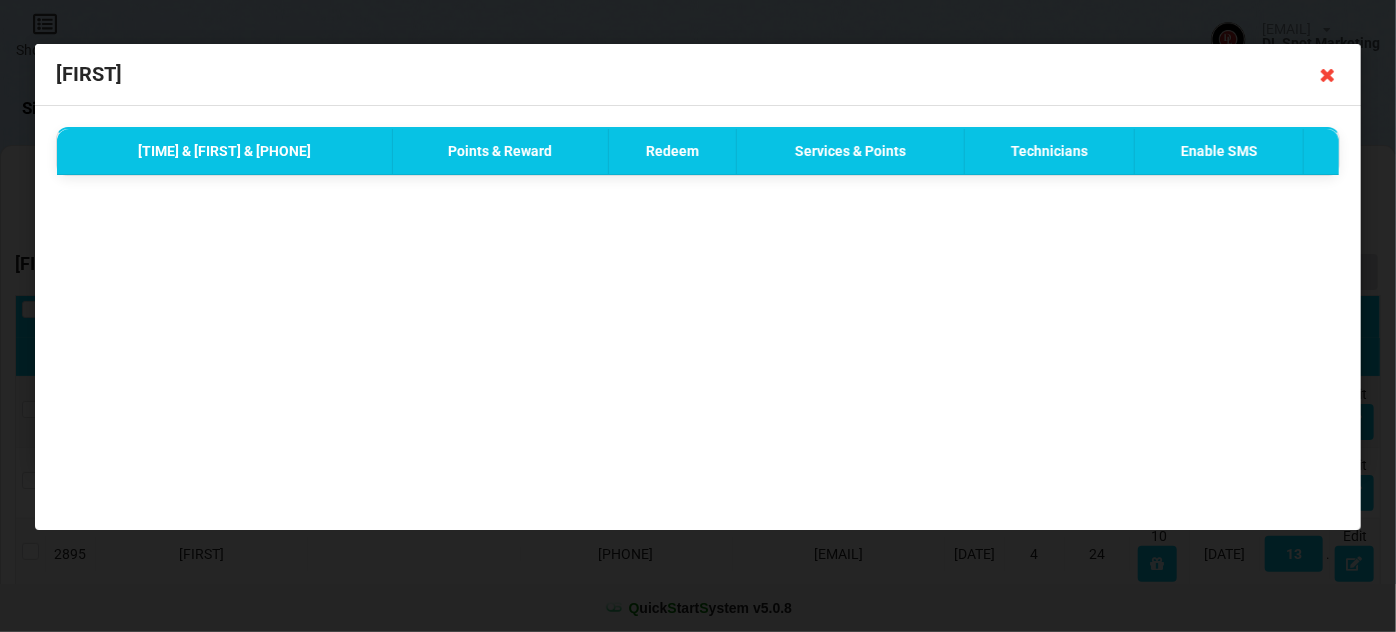 click at bounding box center (1328, 75) 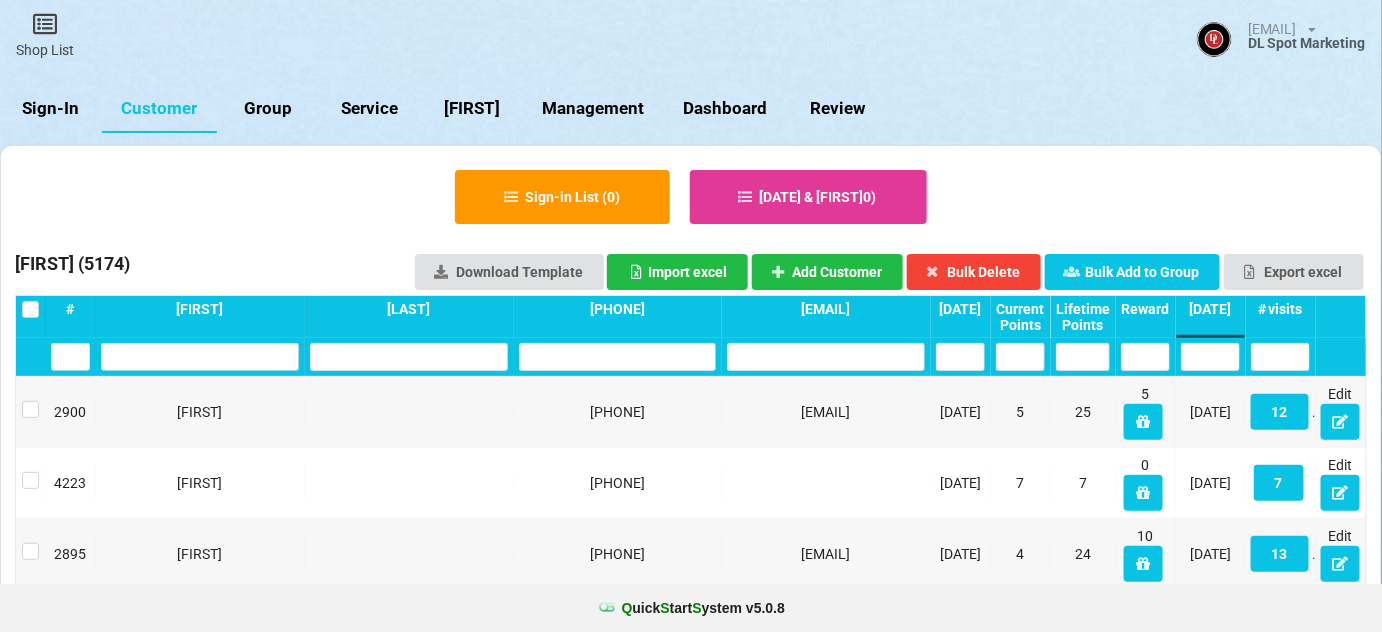 click on "Sign-In" at bounding box center [51, 109] 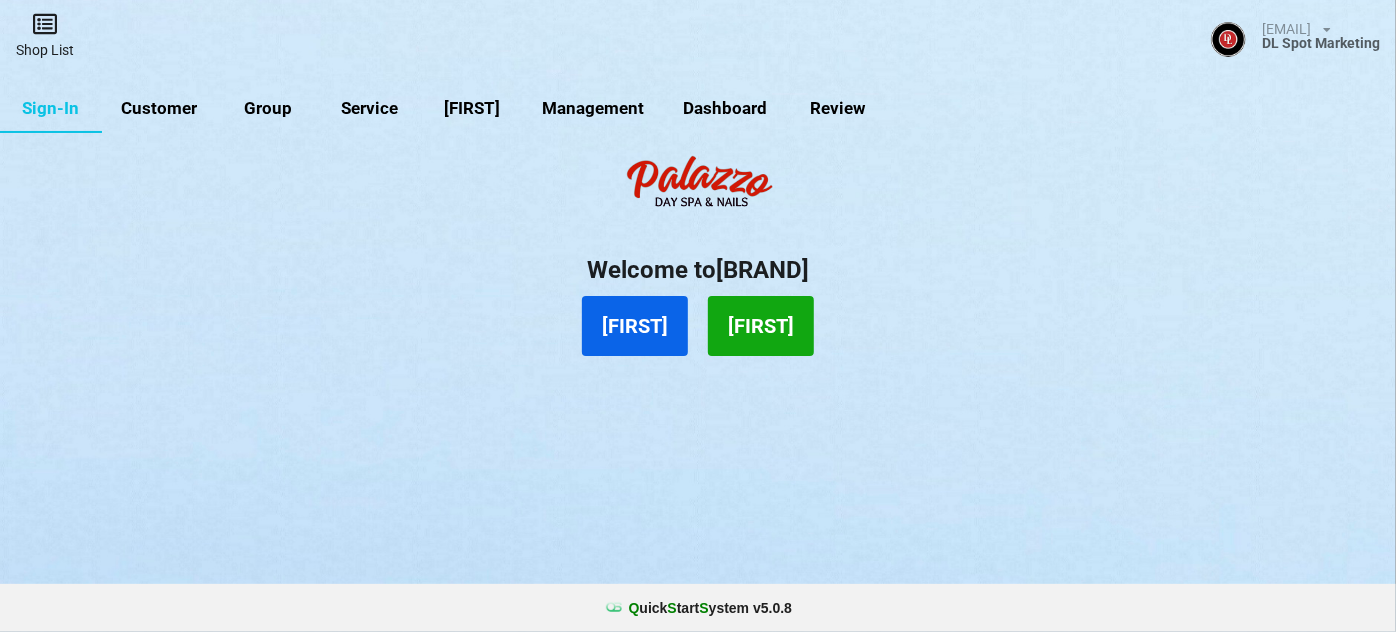 click at bounding box center (45, 24) 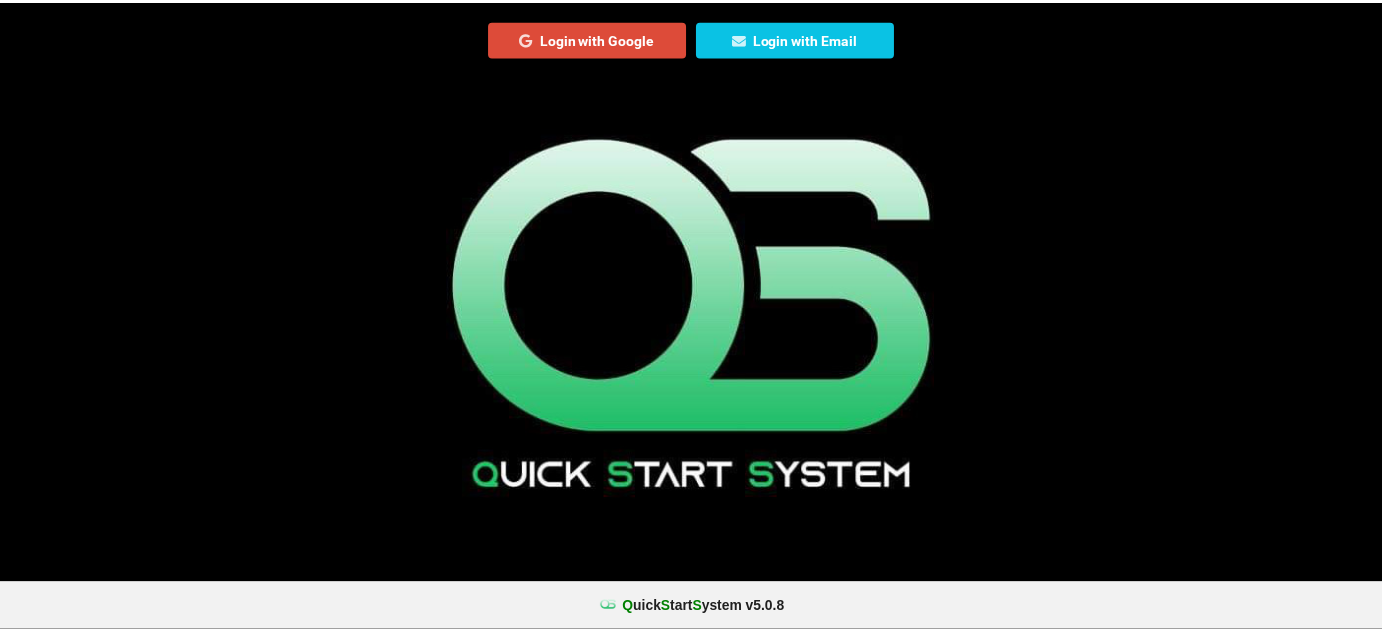 scroll, scrollTop: 0, scrollLeft: 0, axis: both 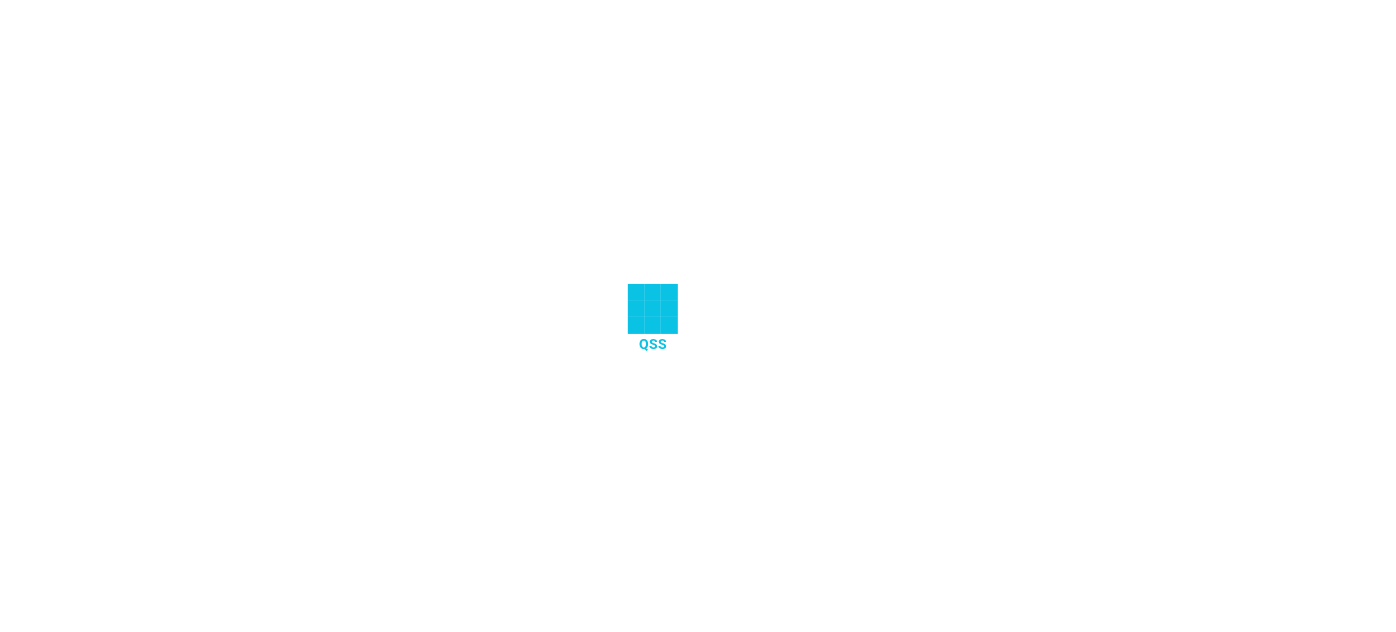 select on "25" 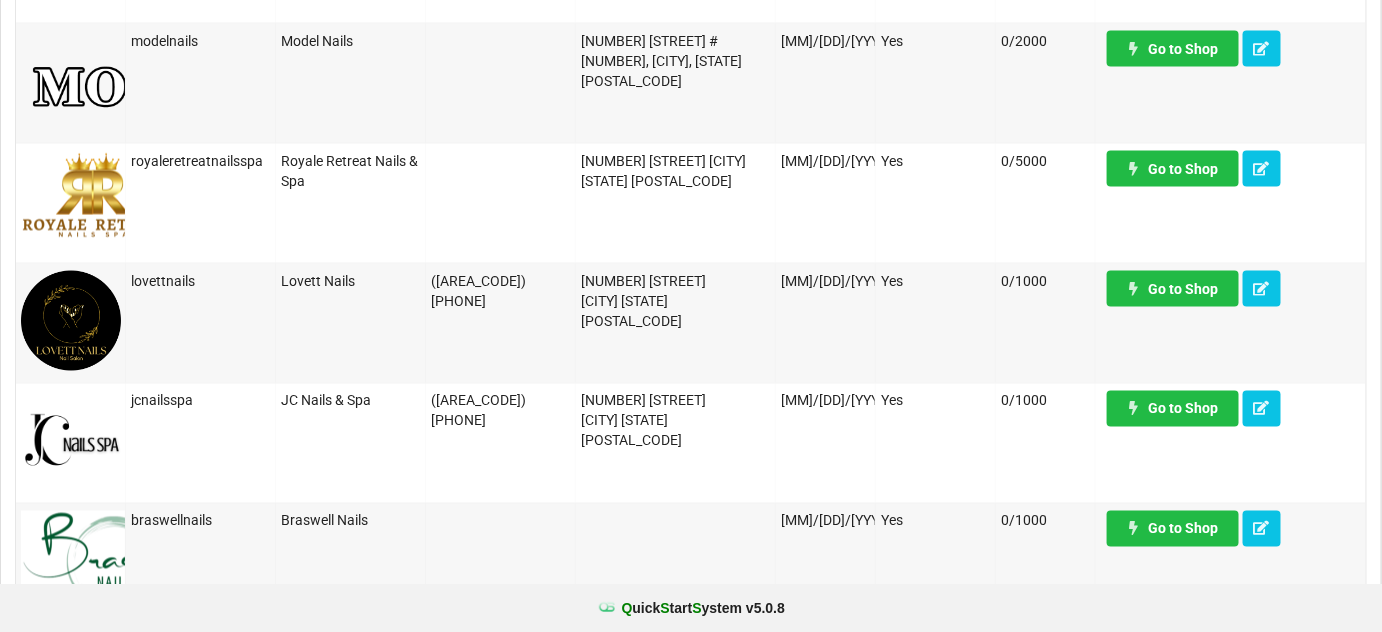 scroll, scrollTop: 969, scrollLeft: 0, axis: vertical 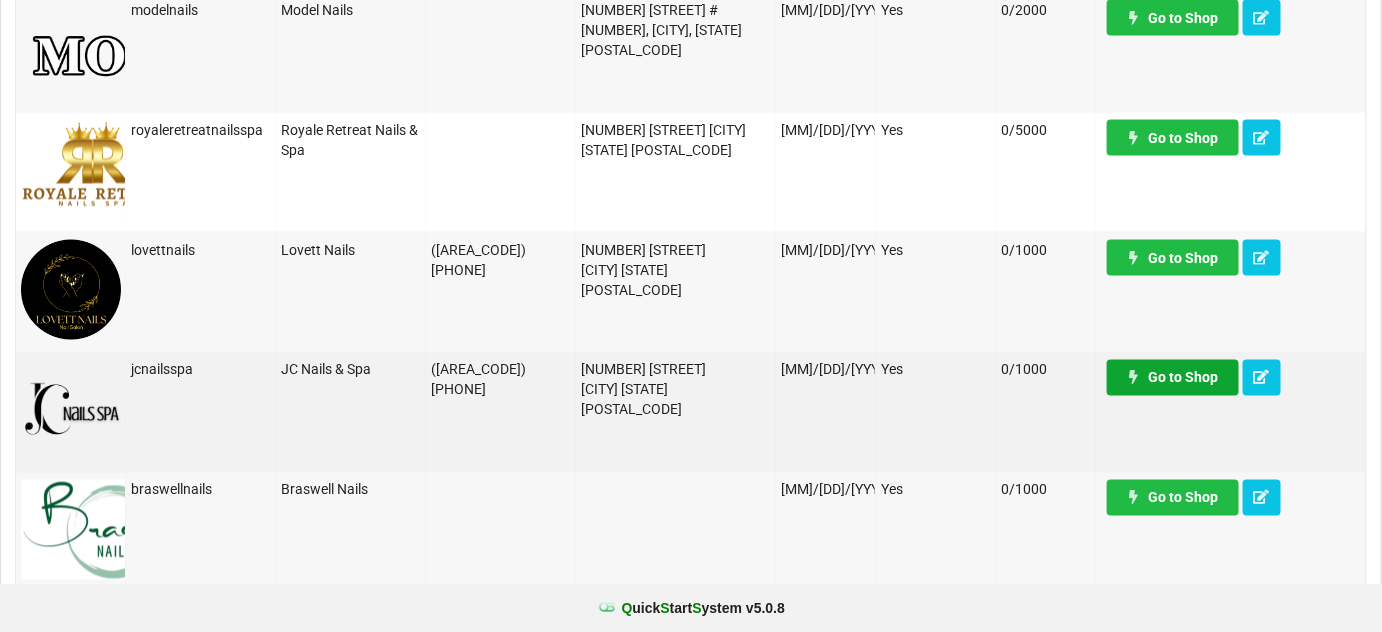 click on "Go to Shop" at bounding box center [1173, 378] 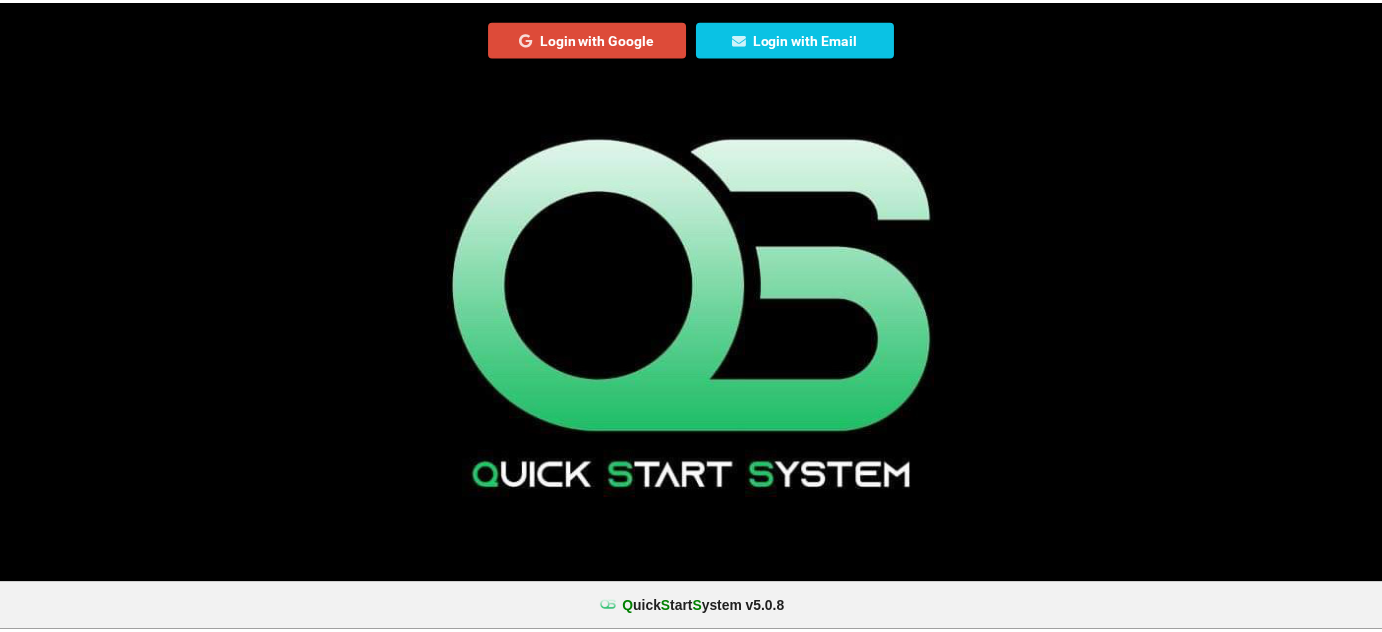 scroll, scrollTop: 0, scrollLeft: 0, axis: both 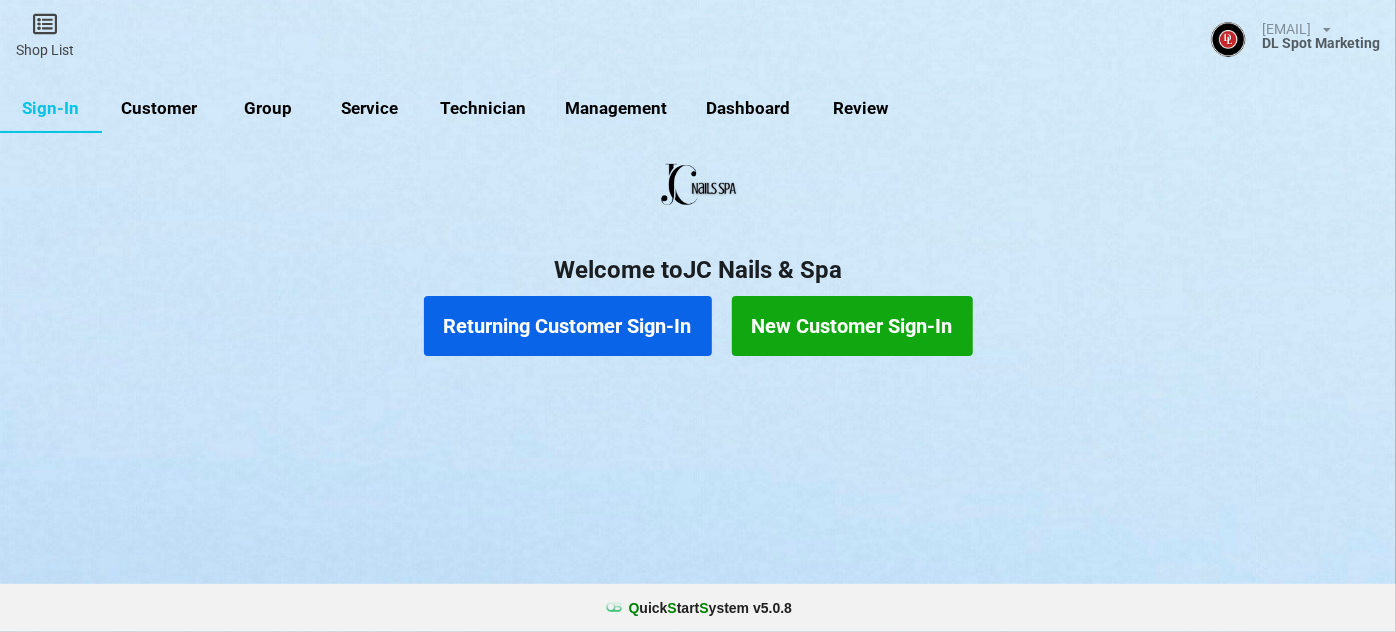 click on "Customer" at bounding box center (159, 109) 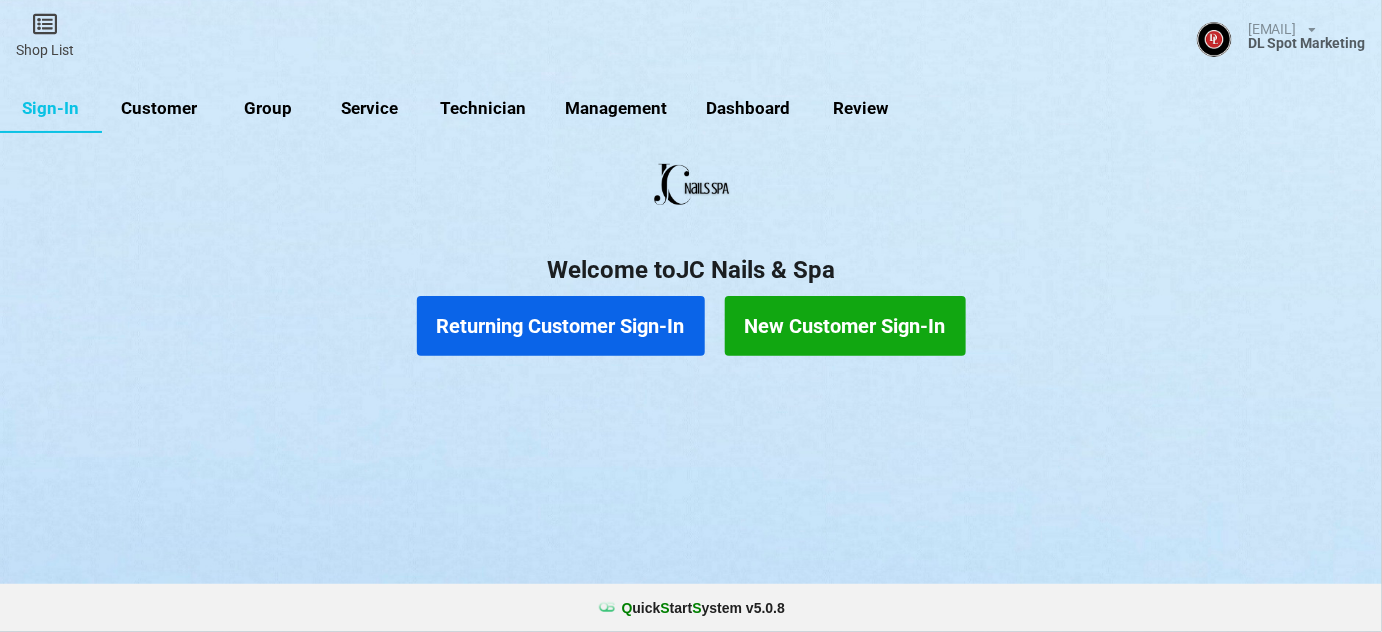 select on "25" 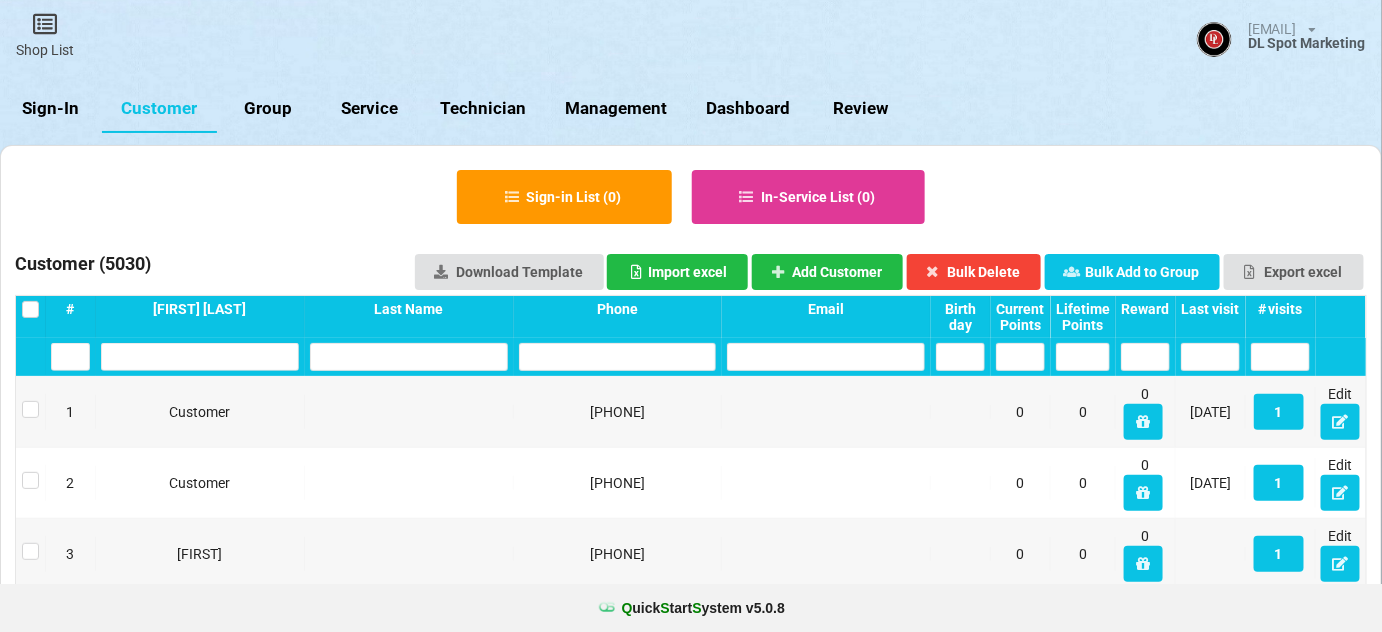 click on "Sign-In" at bounding box center (51, 109) 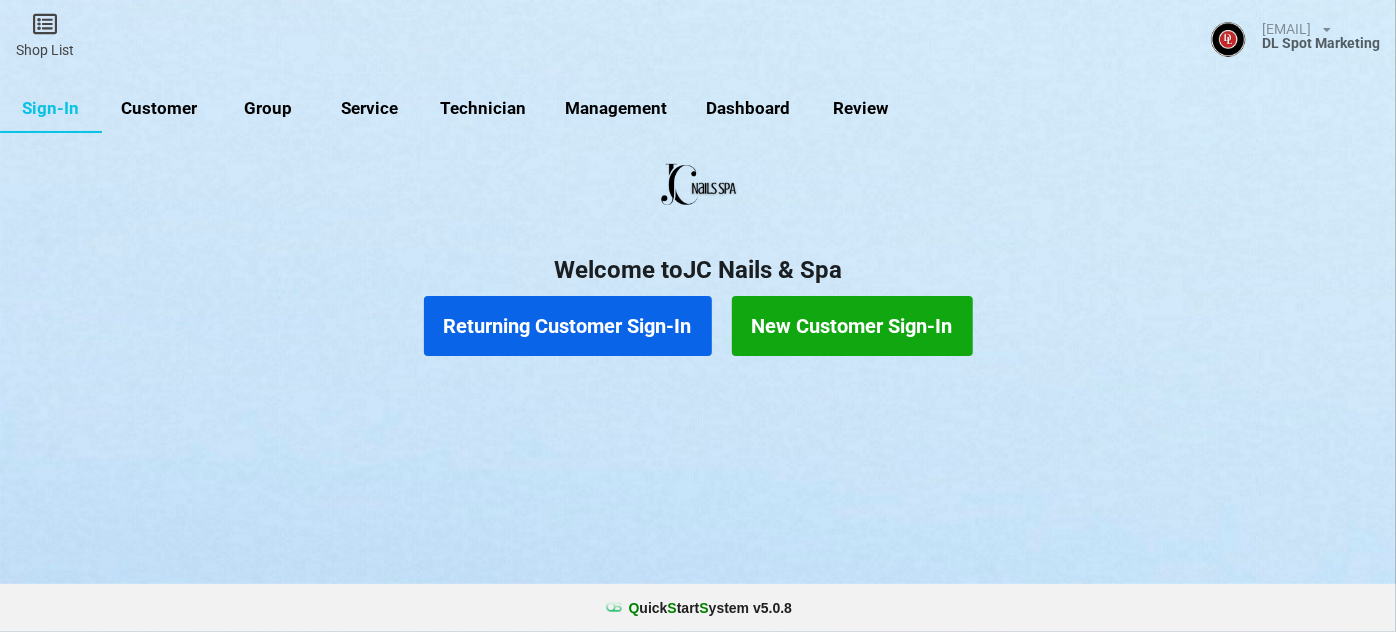 click on "Returning Customer Sign-In" at bounding box center (568, 326) 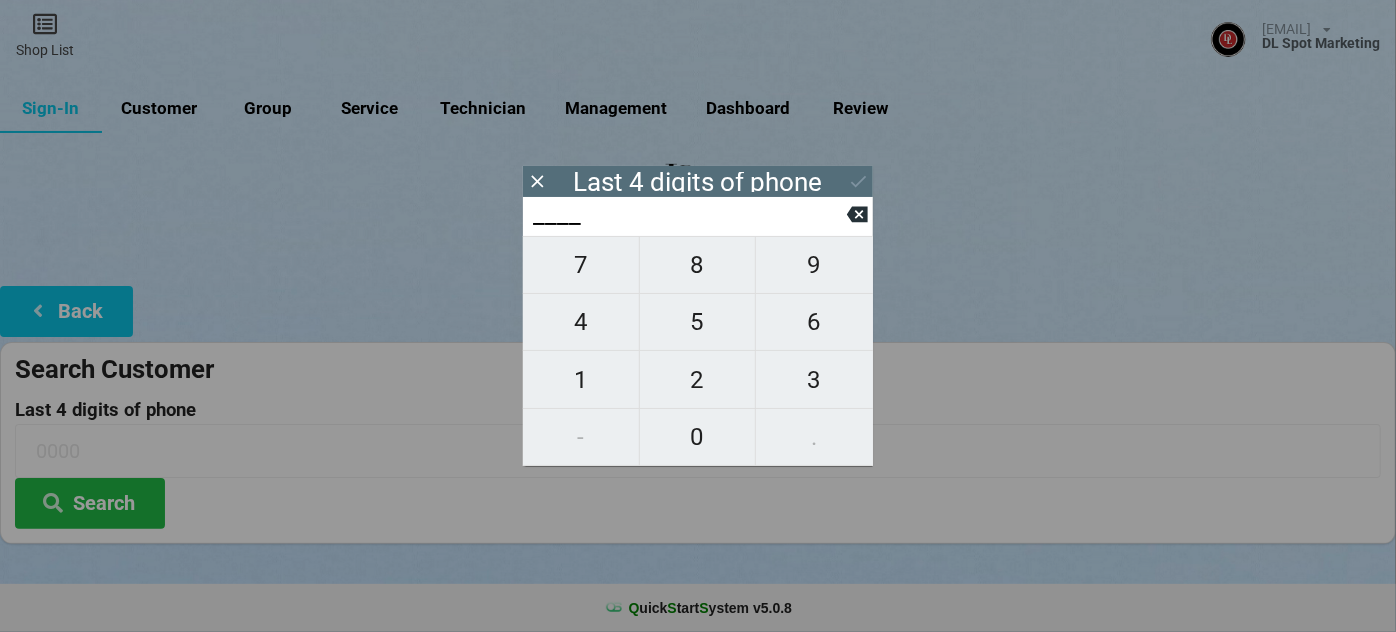 type on "4___" 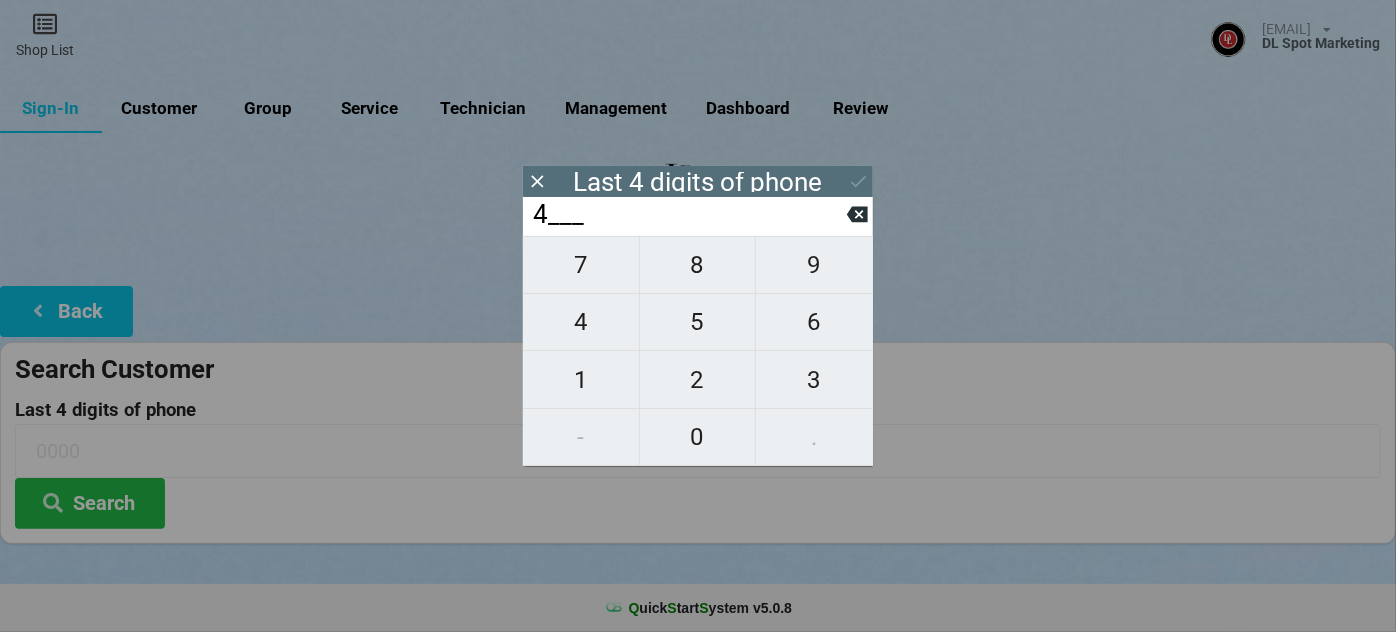 type on "4___" 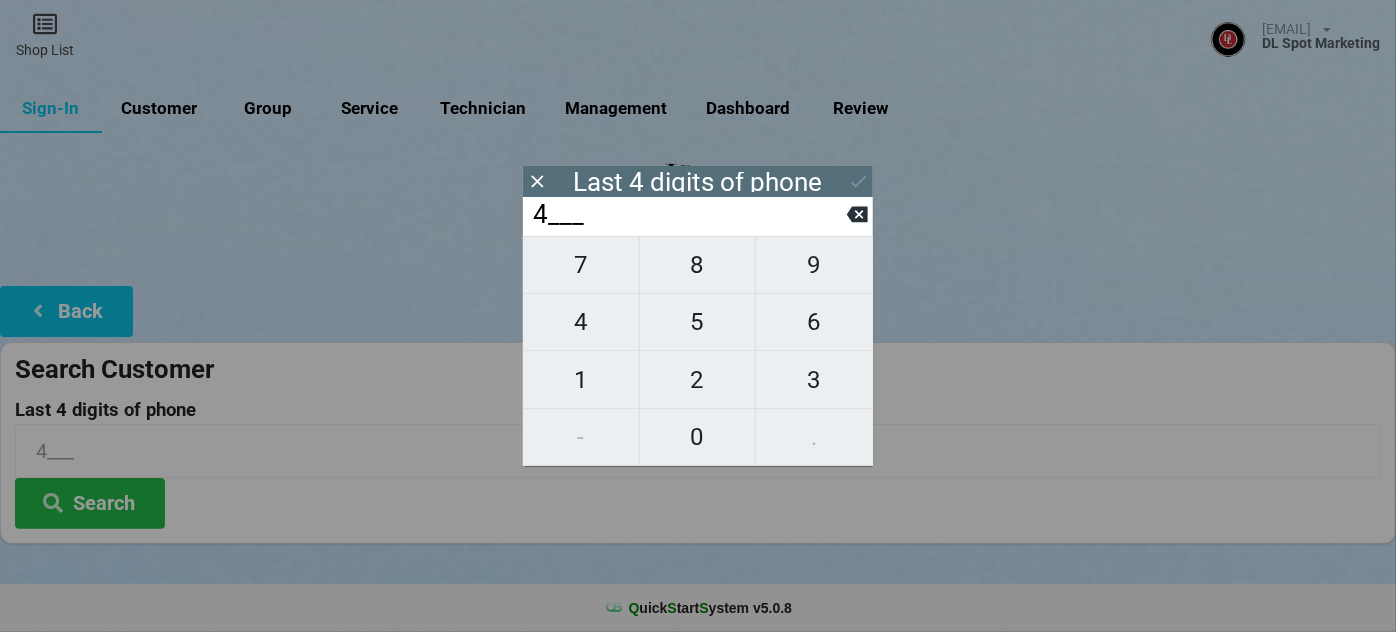 type on "44__" 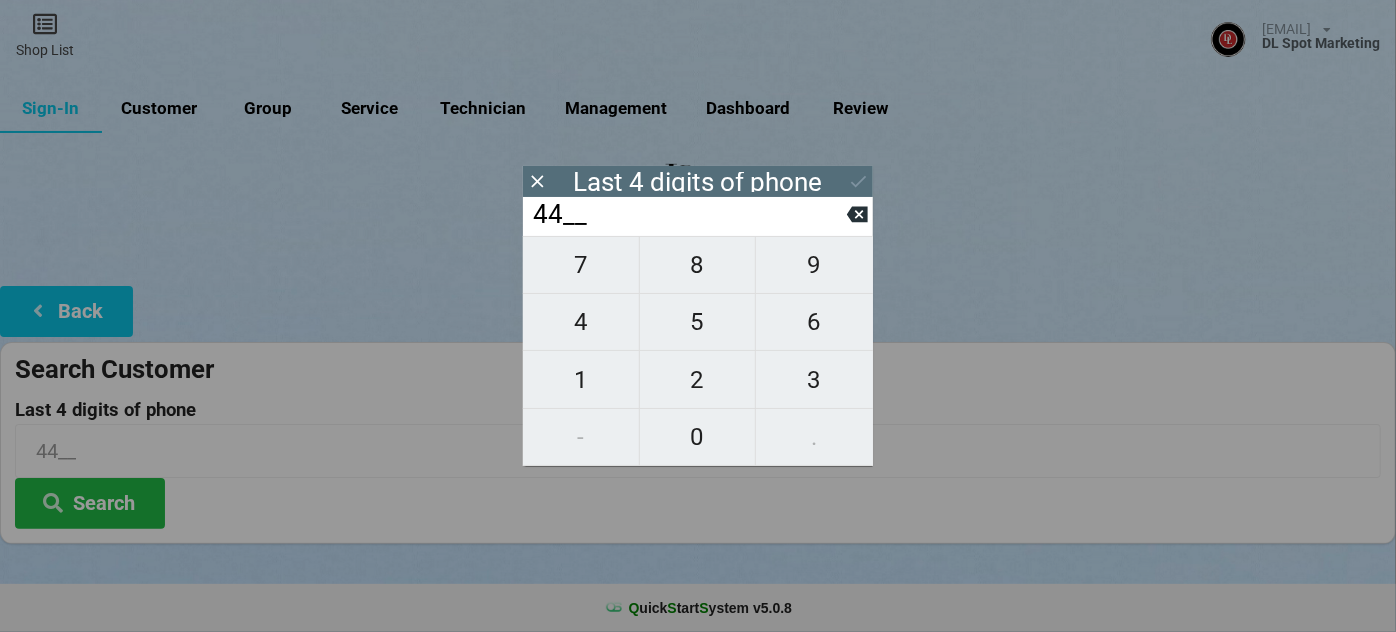 type on "447_" 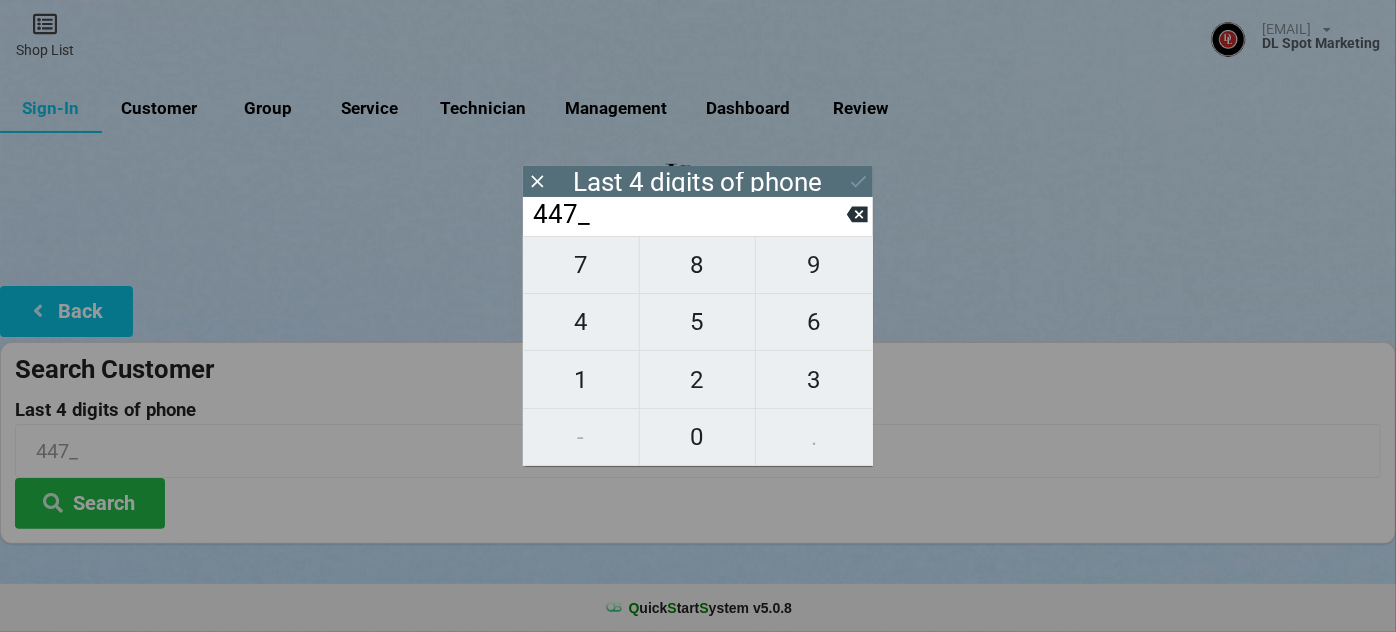 type on "4479" 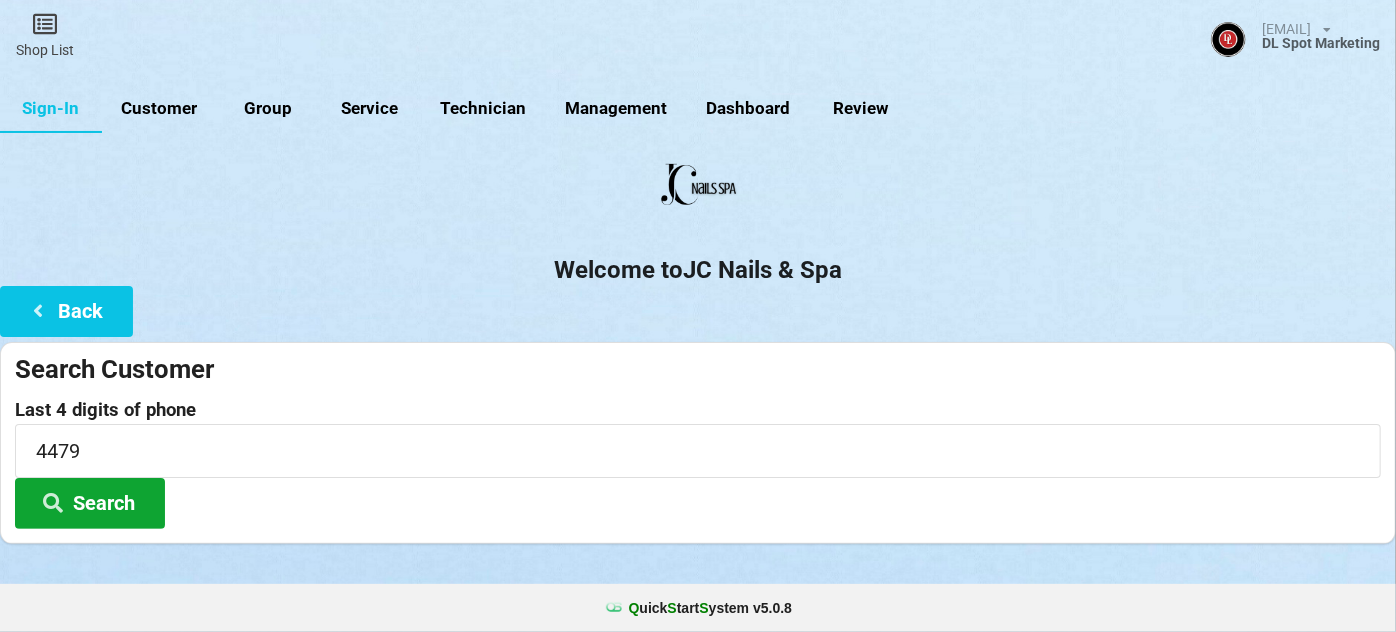 click on "Search" at bounding box center [90, 503] 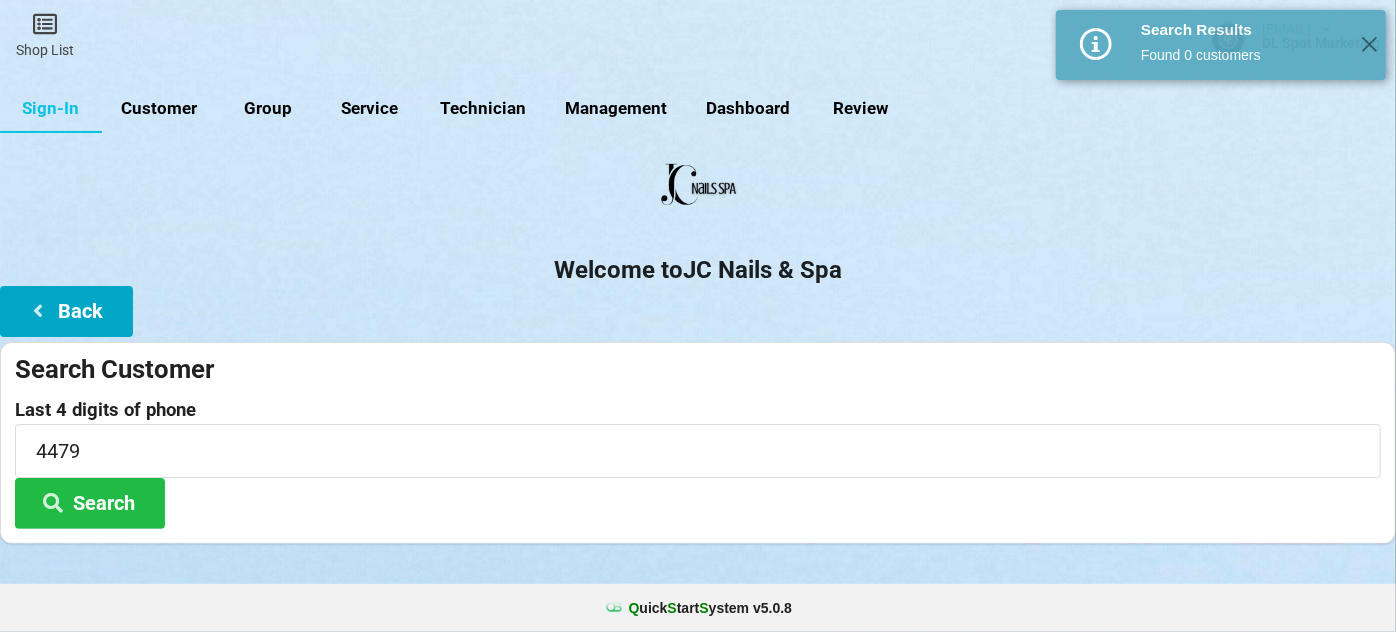 click on "Back" at bounding box center (66, 311) 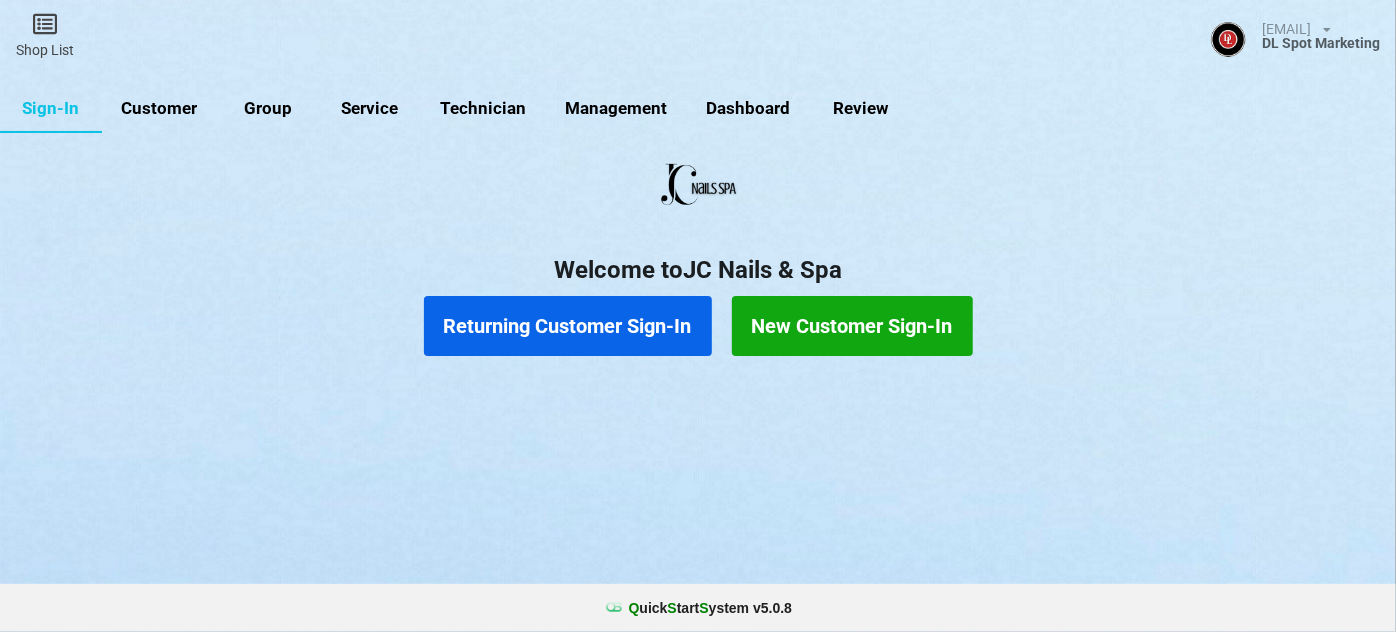 click on "Returning Customer Sign-In" at bounding box center (568, 326) 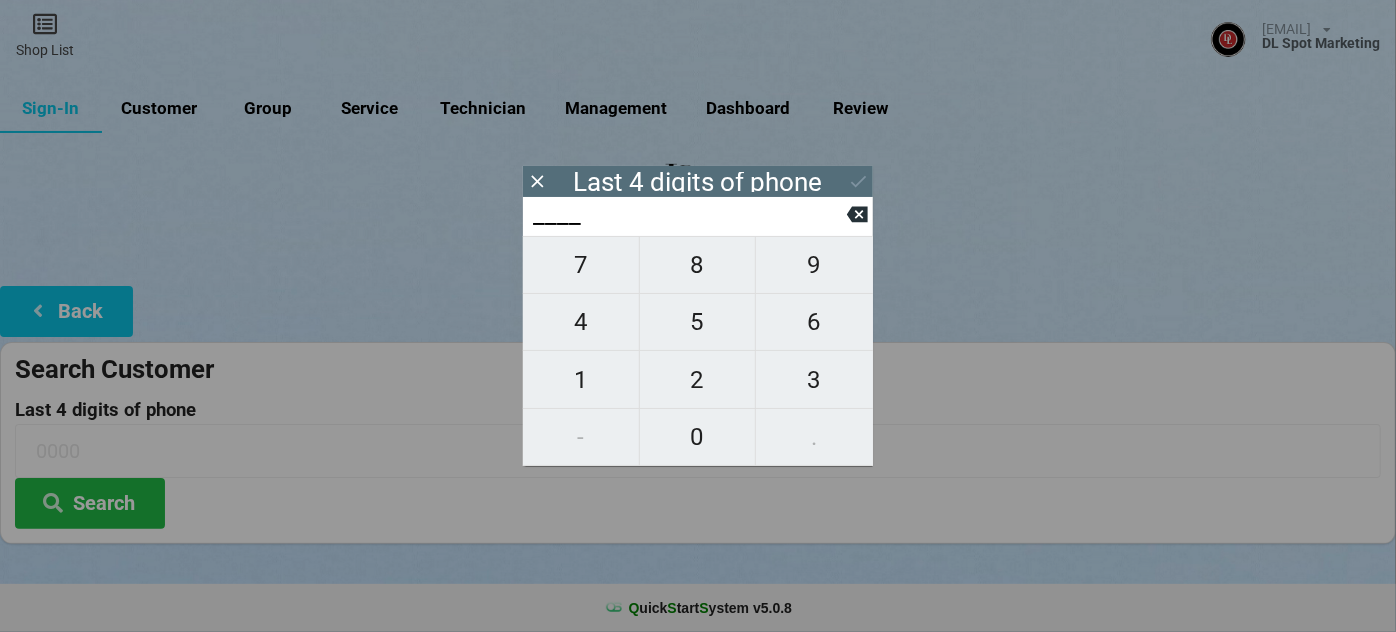 type on "4___" 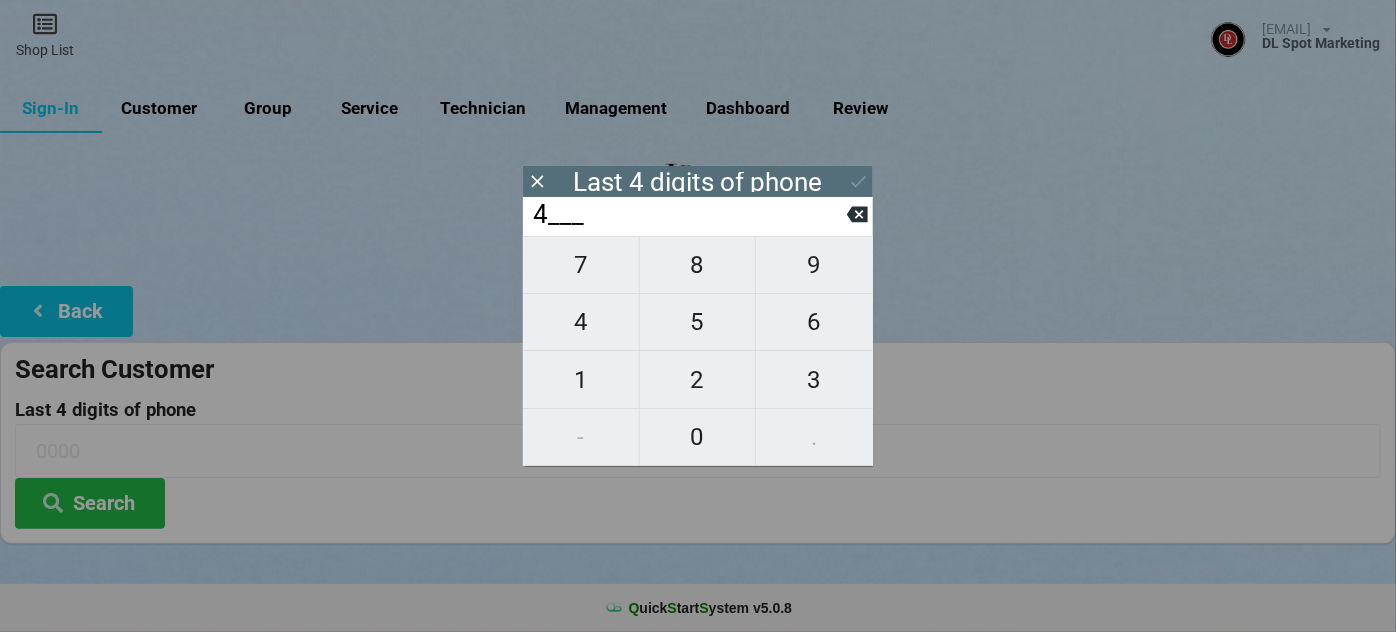 type on "4___" 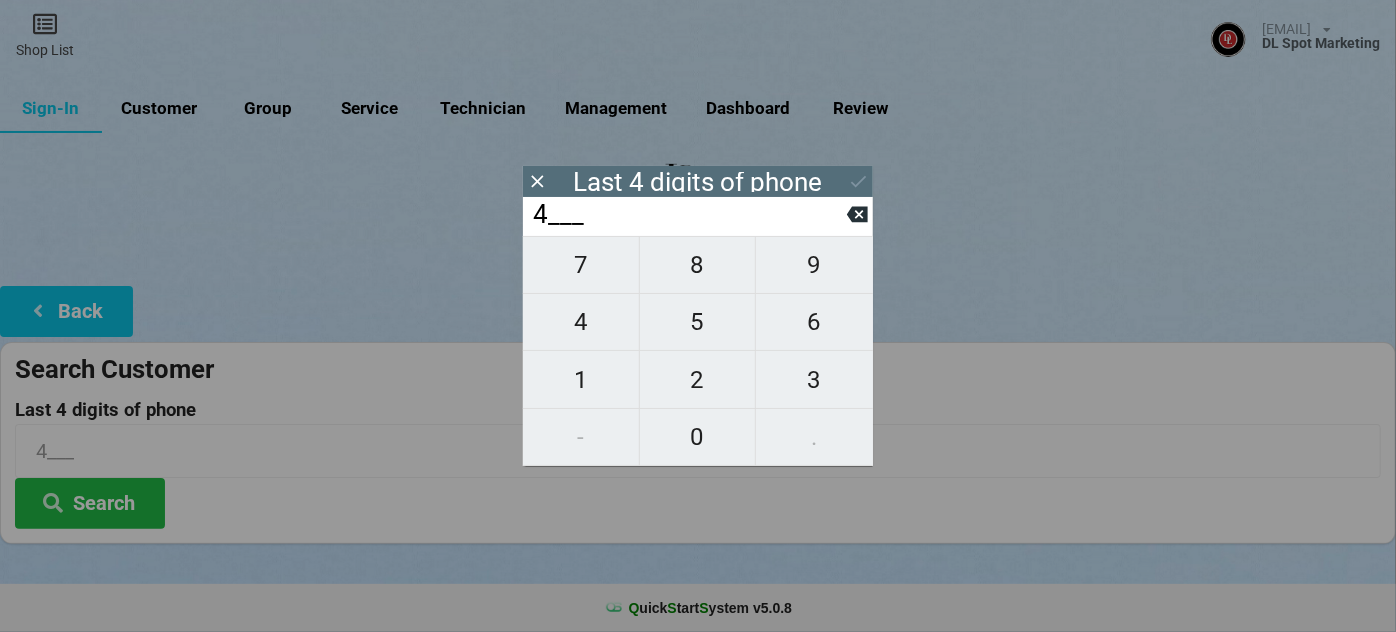 type on "47__" 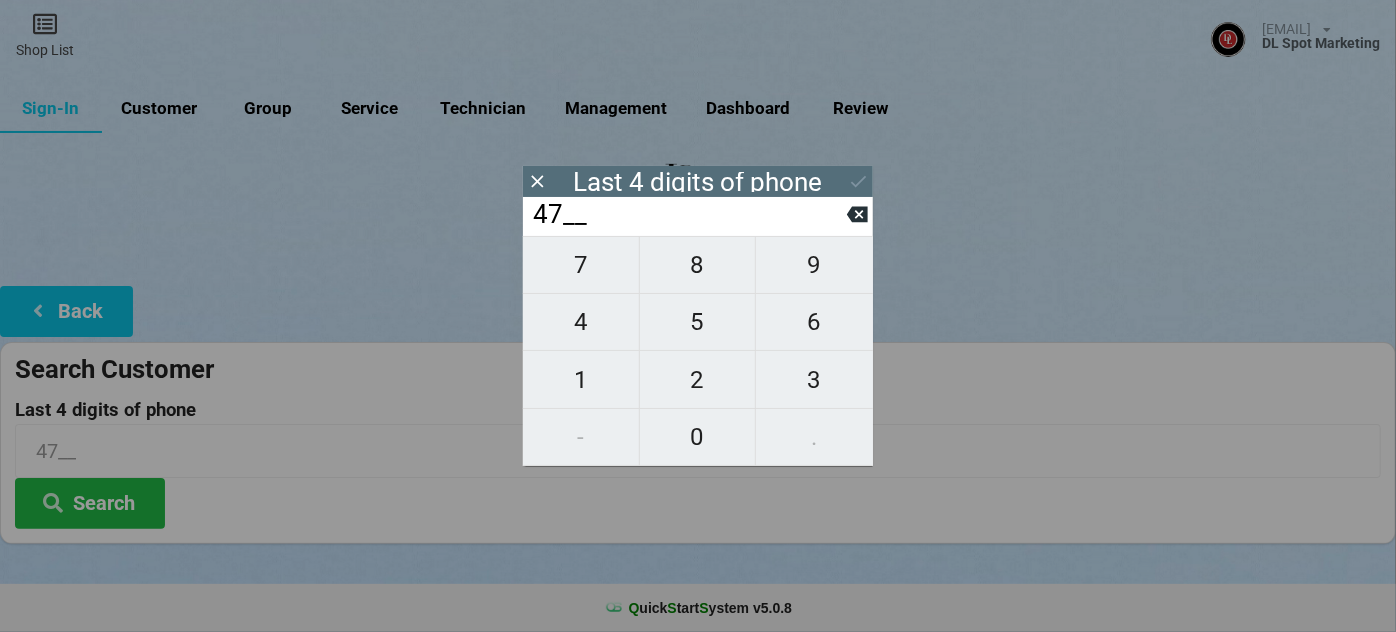 type on "477_" 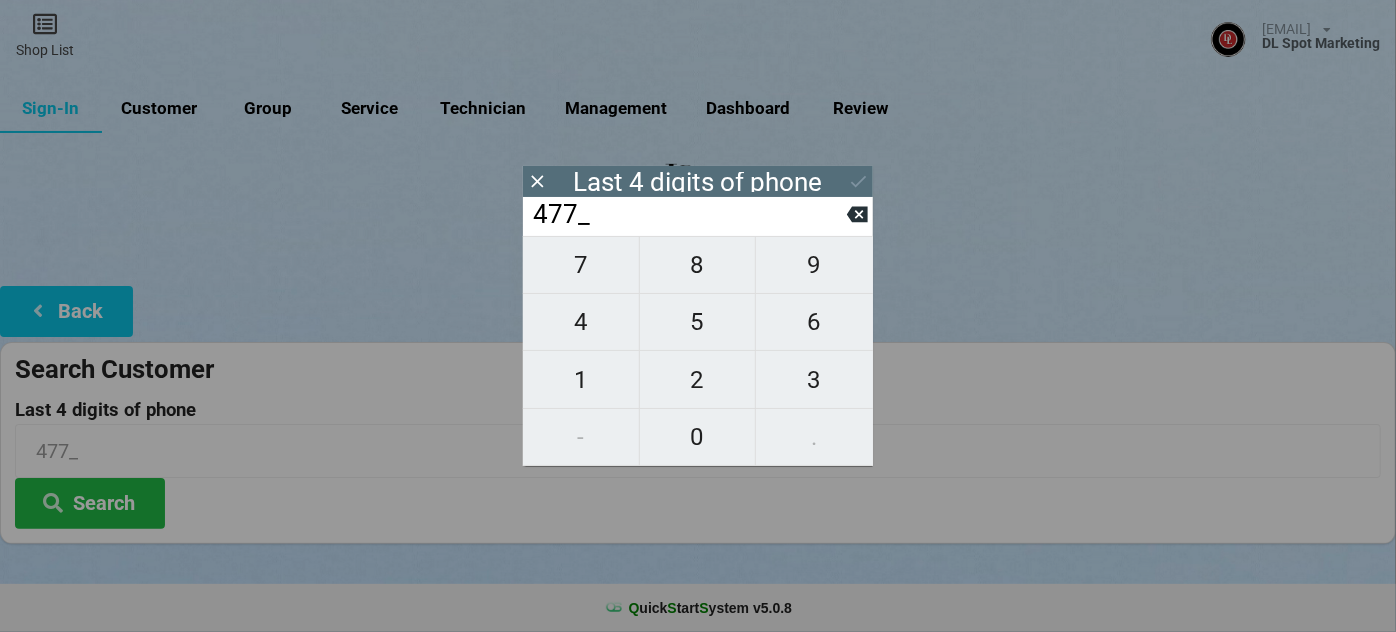 type on "4779" 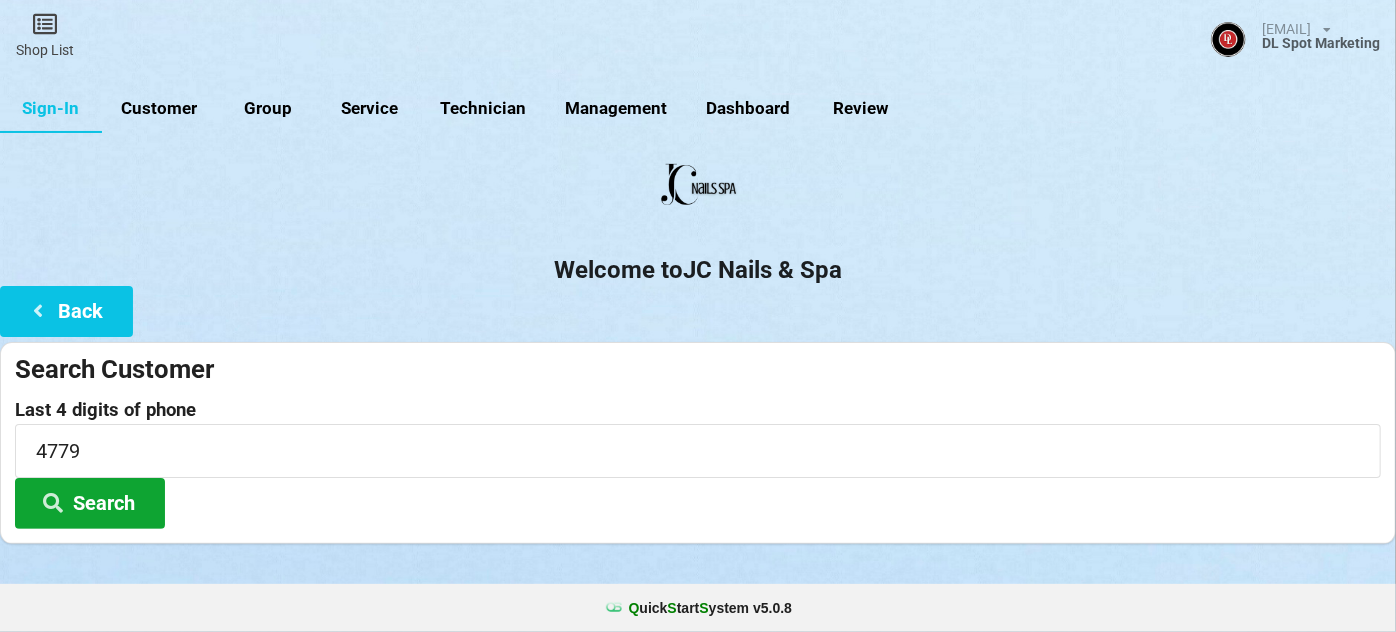 click on "Search" at bounding box center [90, 503] 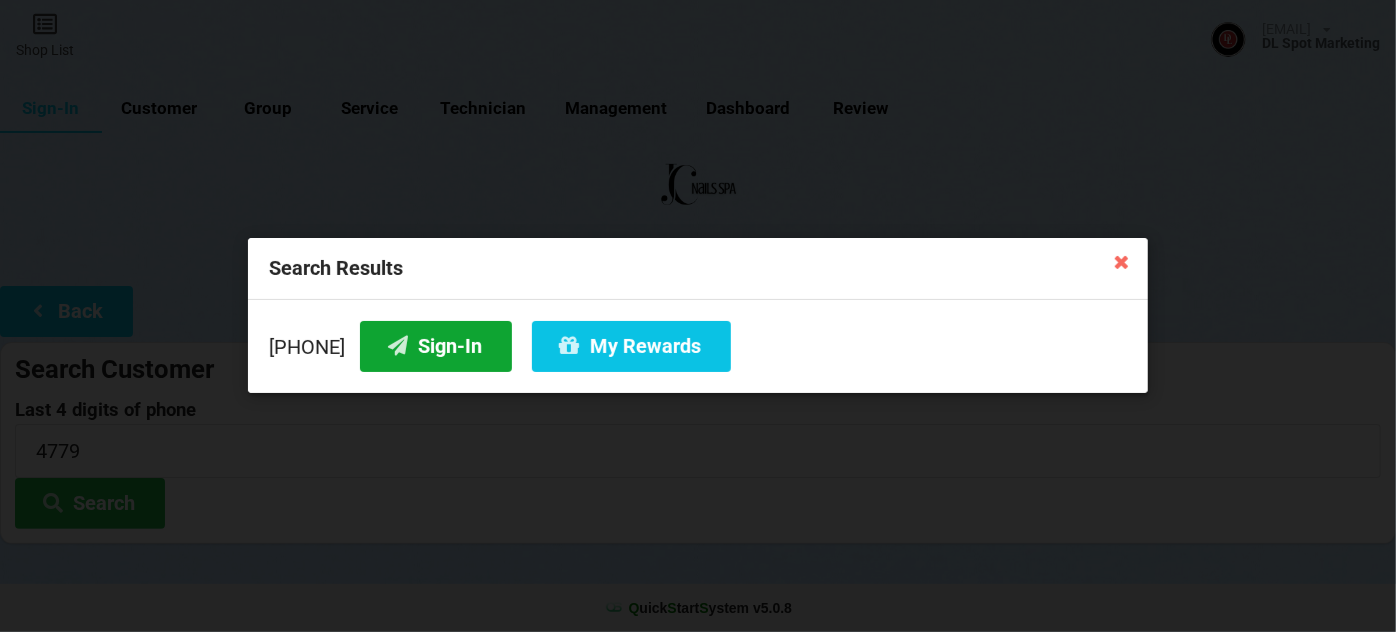 click on "Sign-In" at bounding box center [436, 346] 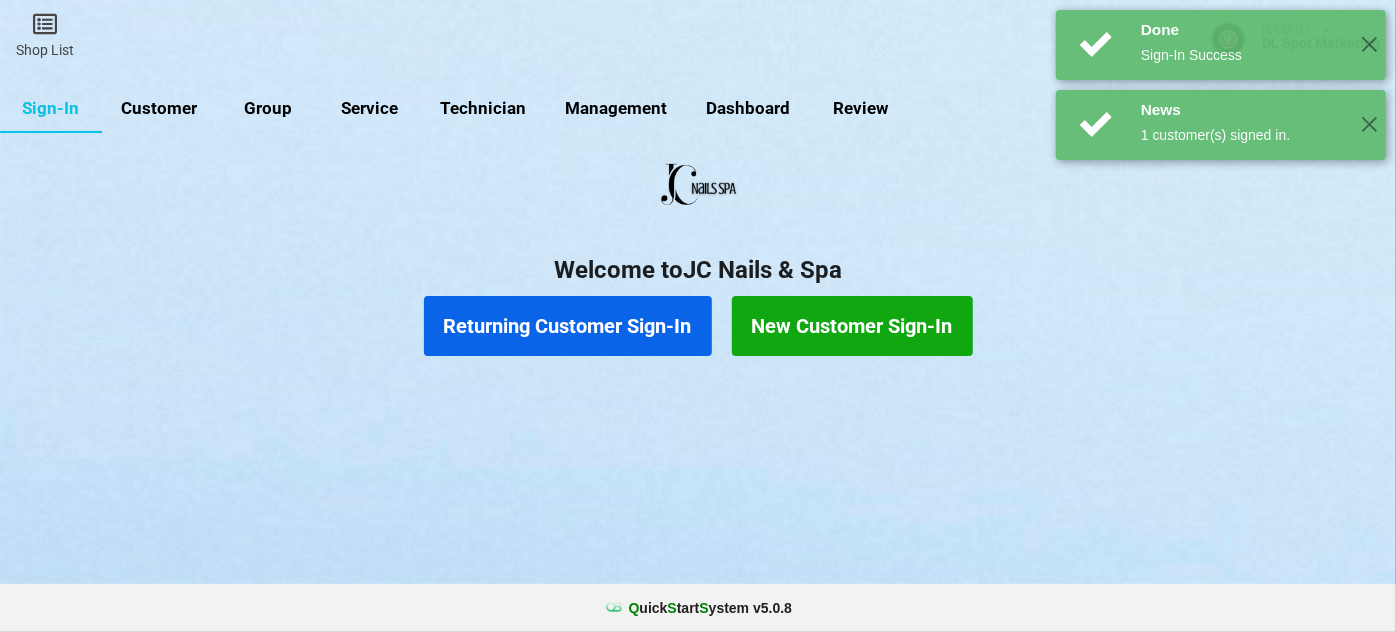 click on "Returning Customer Sign-In" at bounding box center (568, 326) 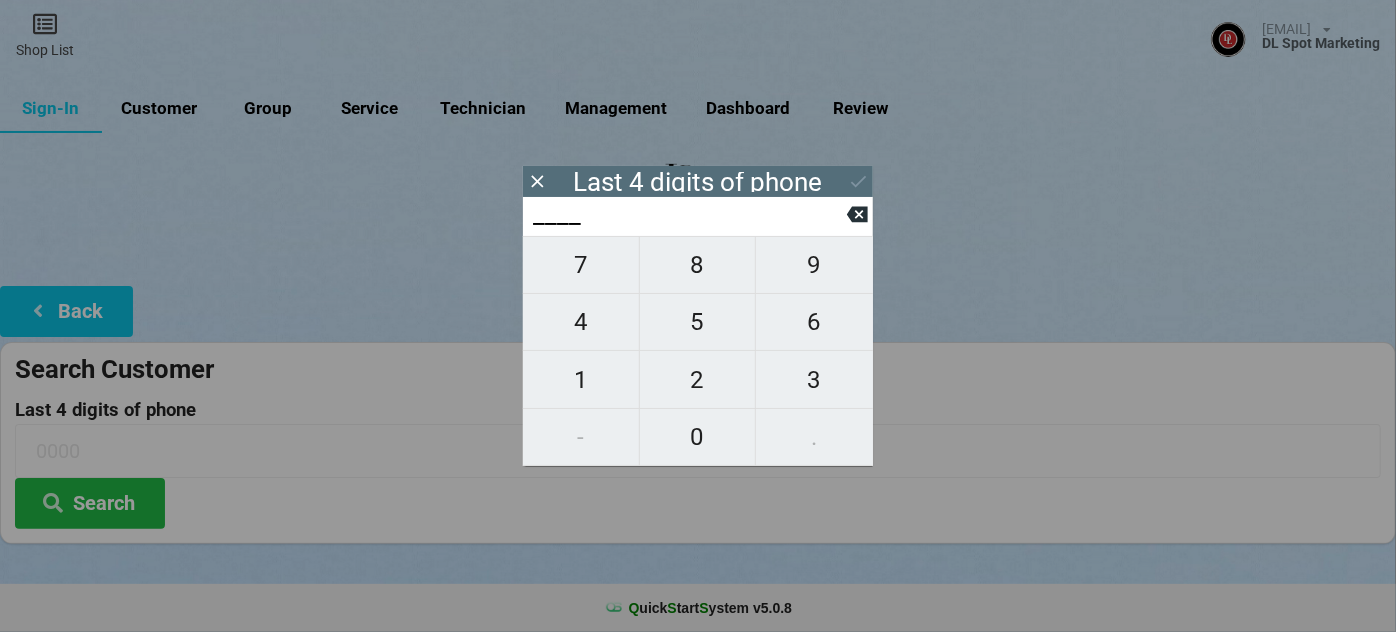 type on "1___" 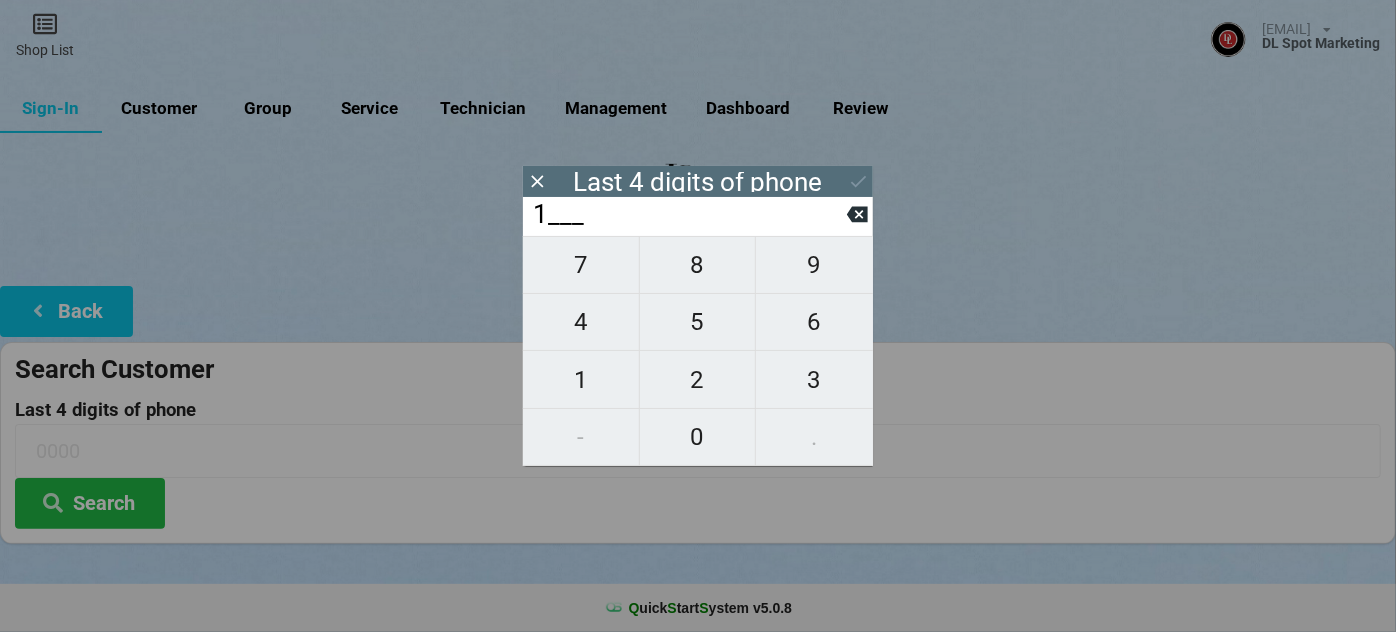 type on "1___" 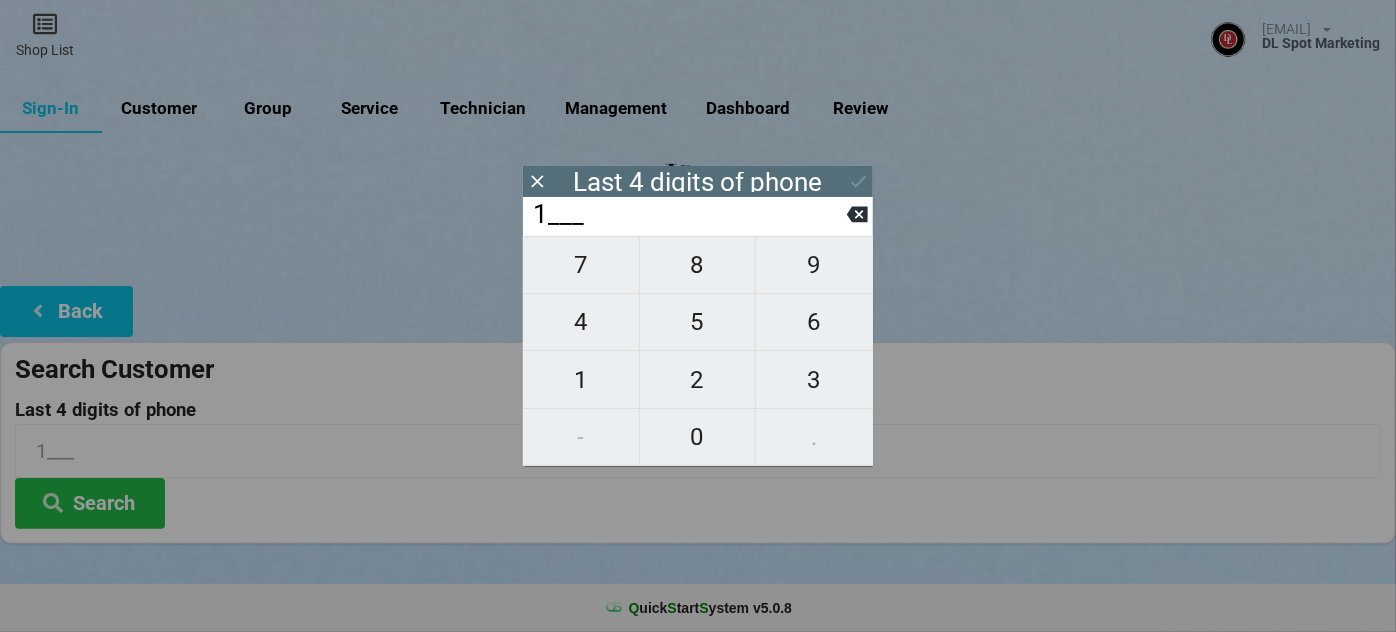 type on "13__" 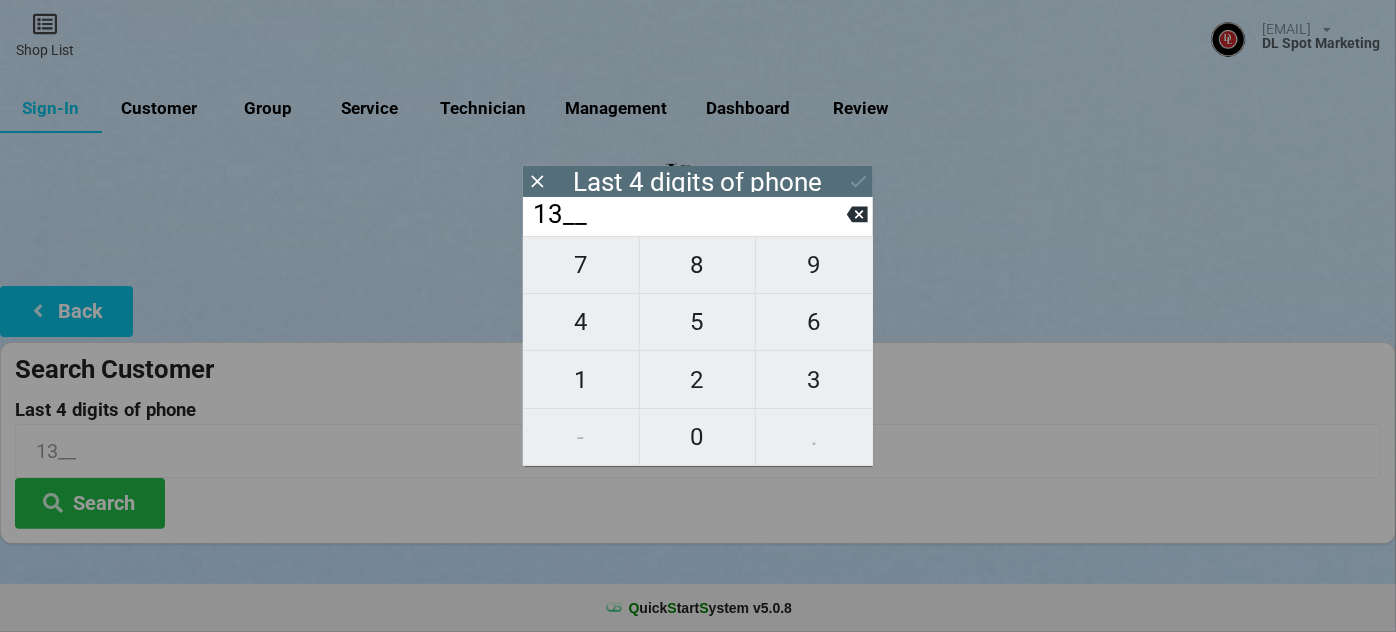 type on "135_" 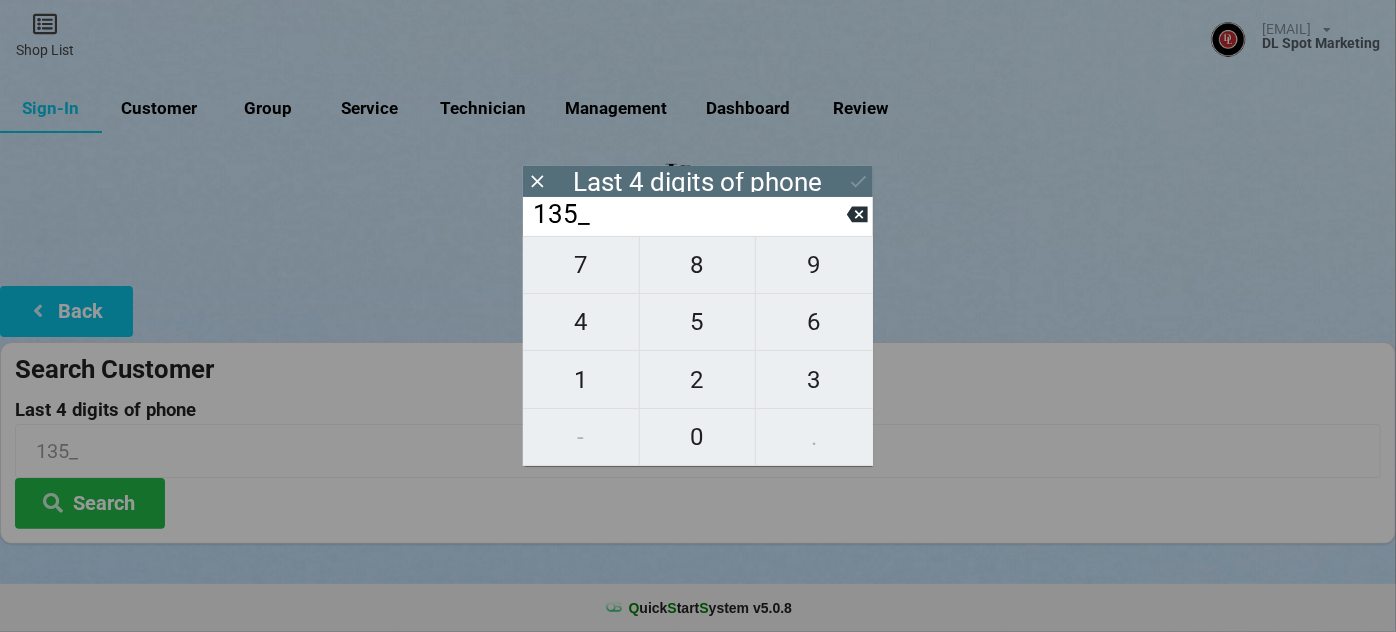 type on "1350" 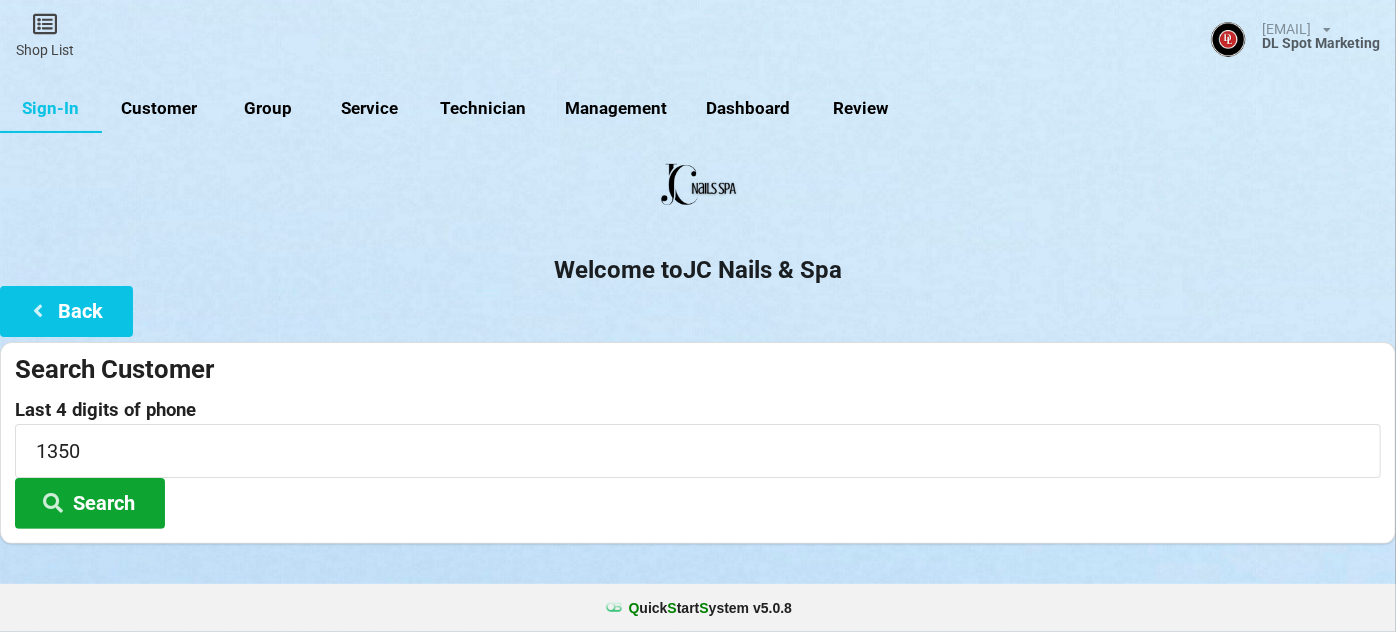 click on "Search" at bounding box center (90, 503) 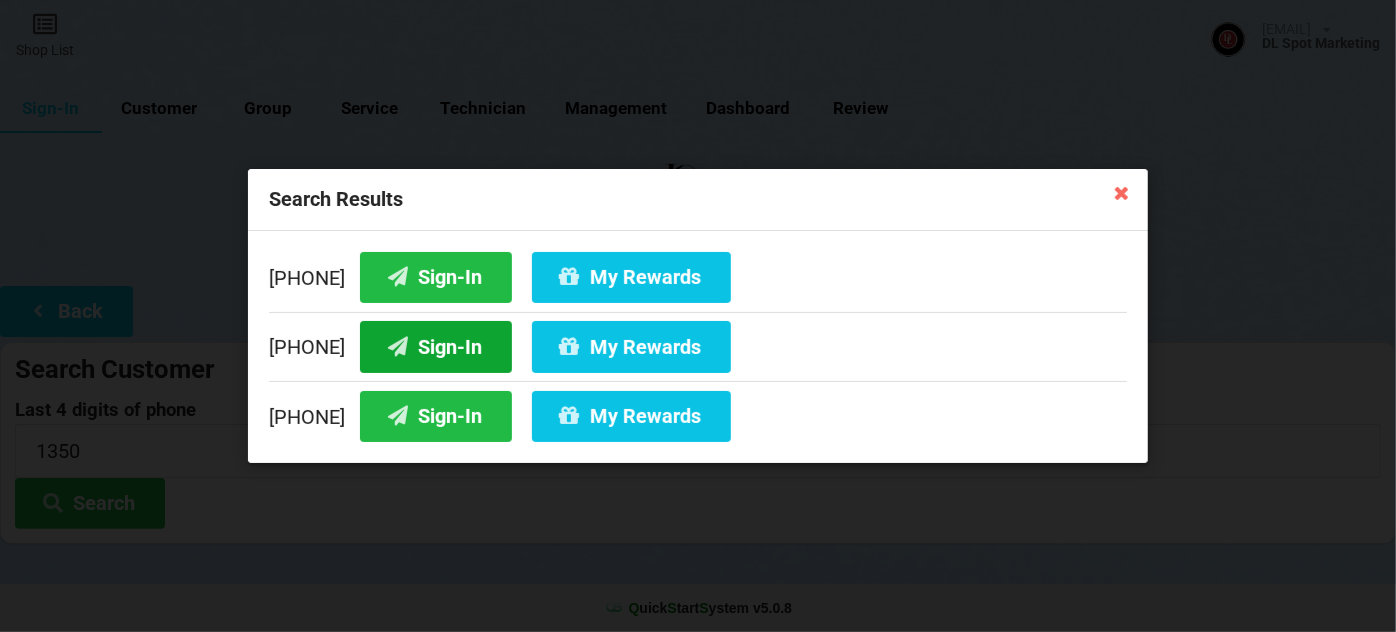 click on "Sign-In" at bounding box center (436, 346) 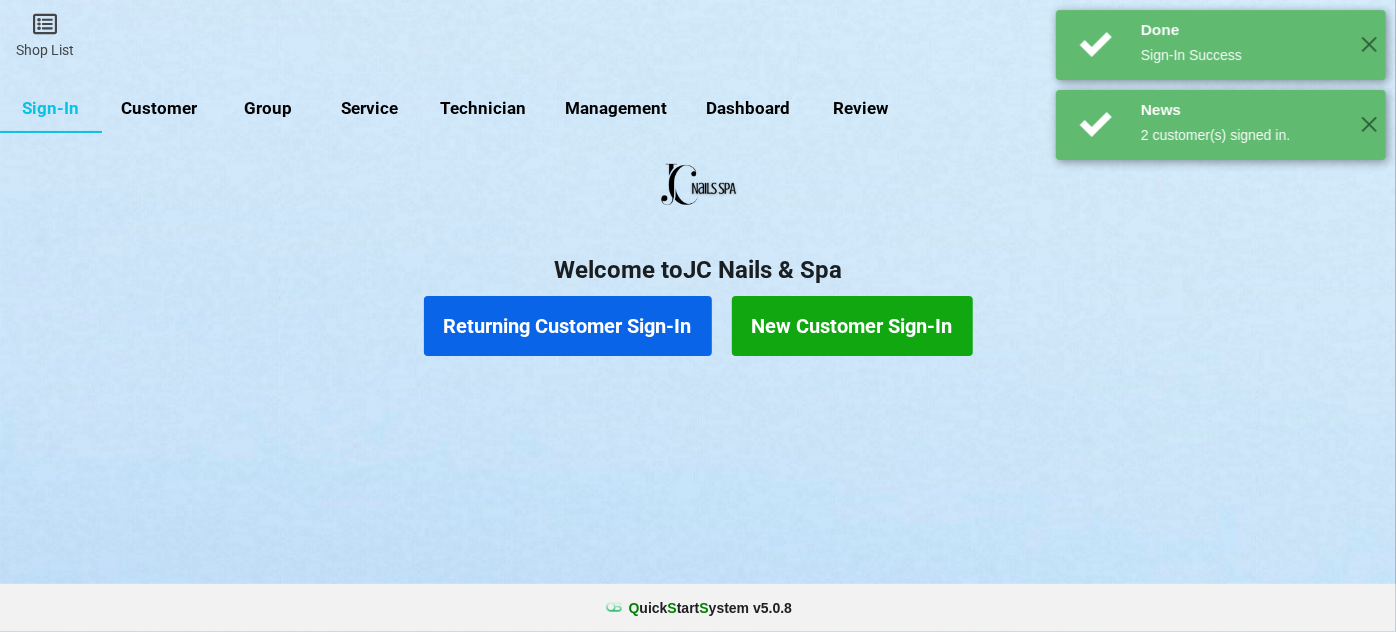 click on "Returning Customer Sign-In" at bounding box center [568, 326] 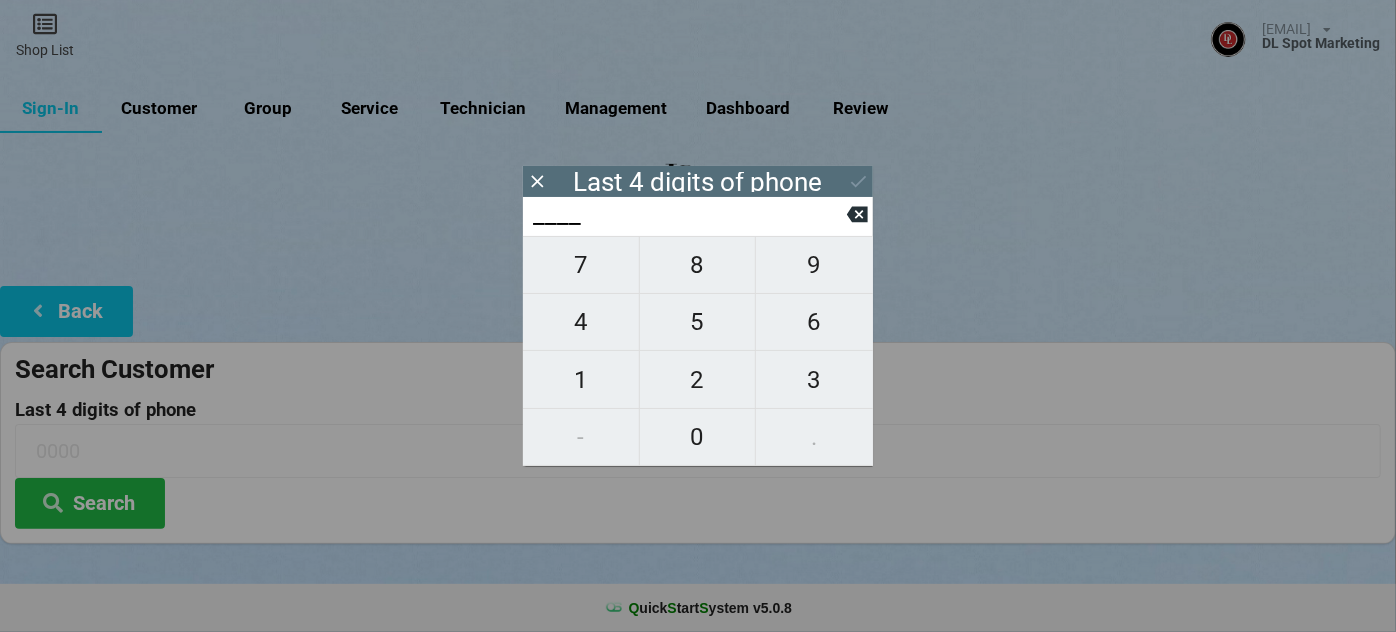 type on "1___" 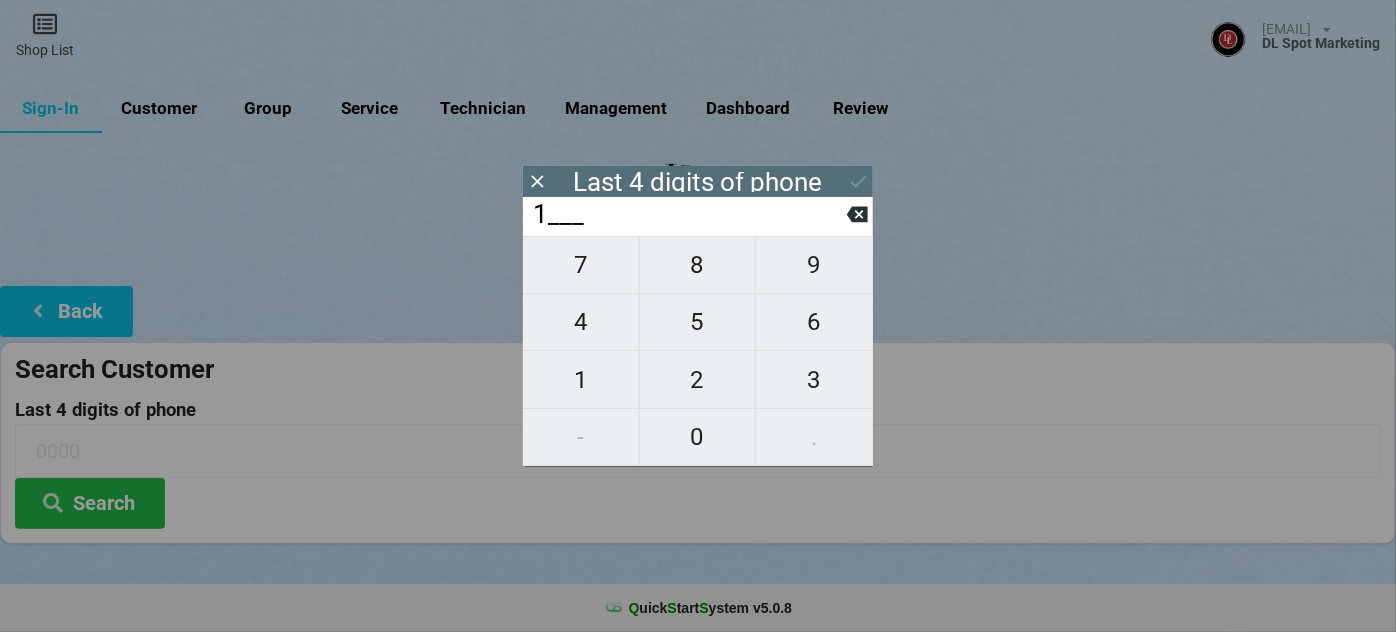 type on "1___" 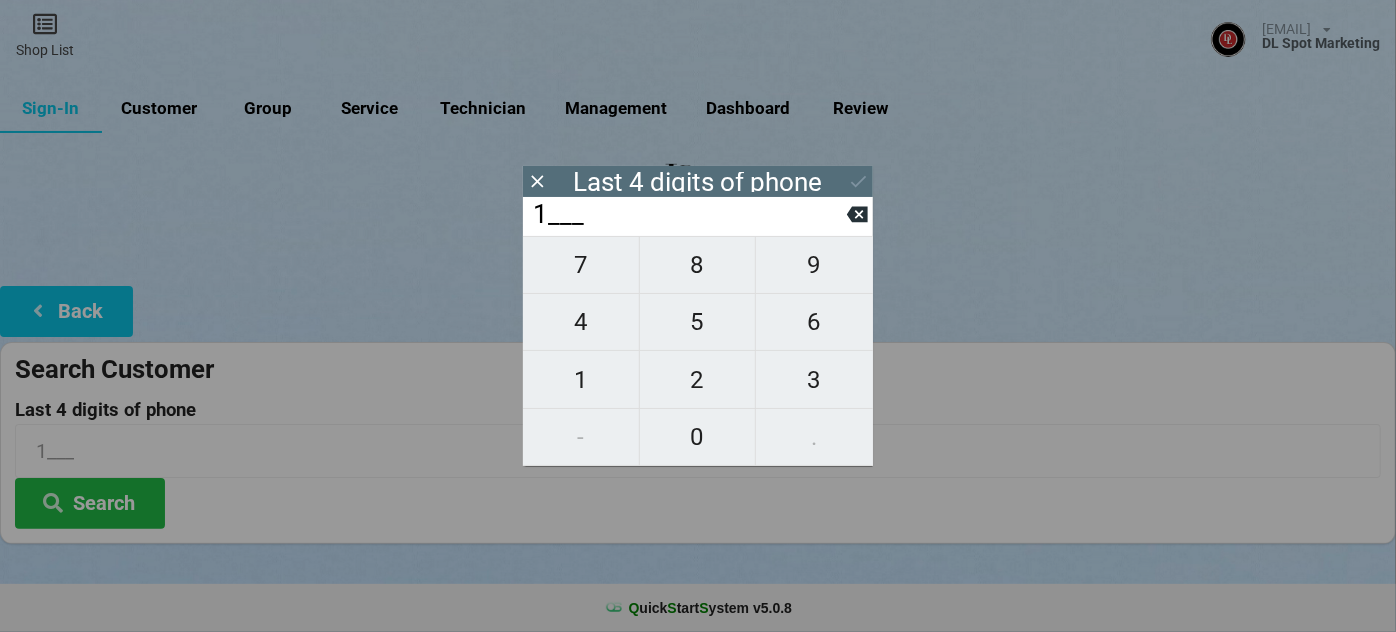 type on "14__" 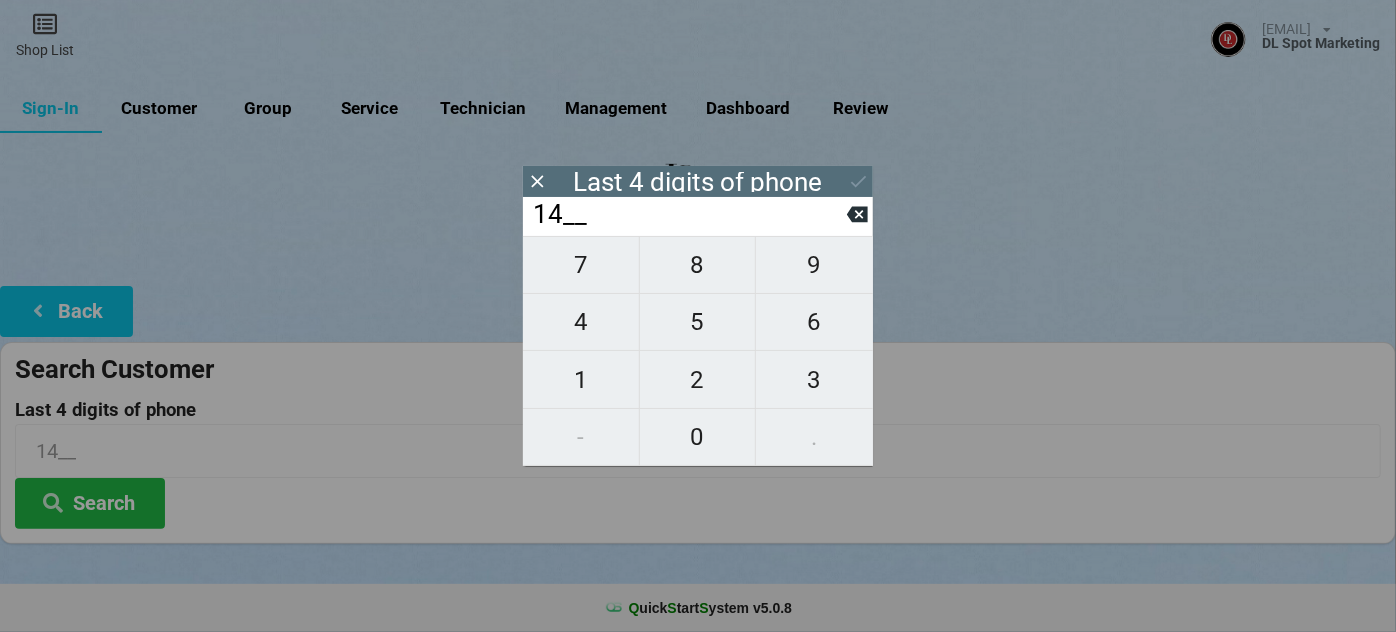 type on "144_" 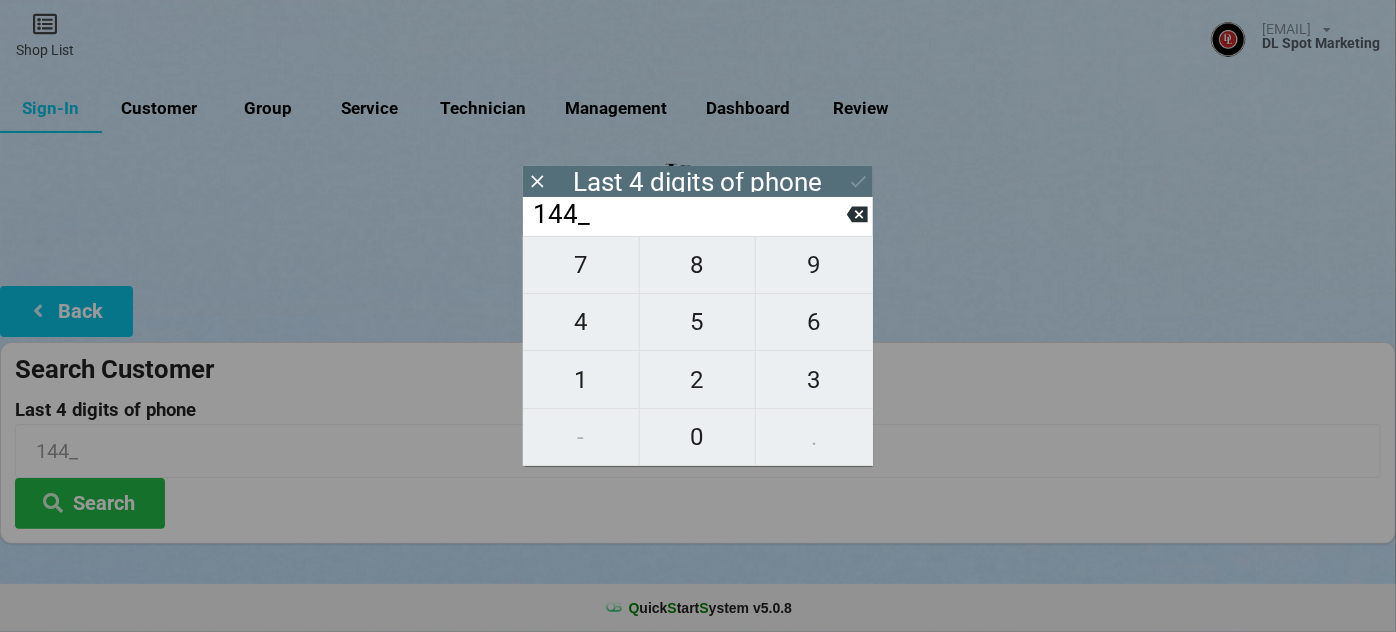 type on "1444" 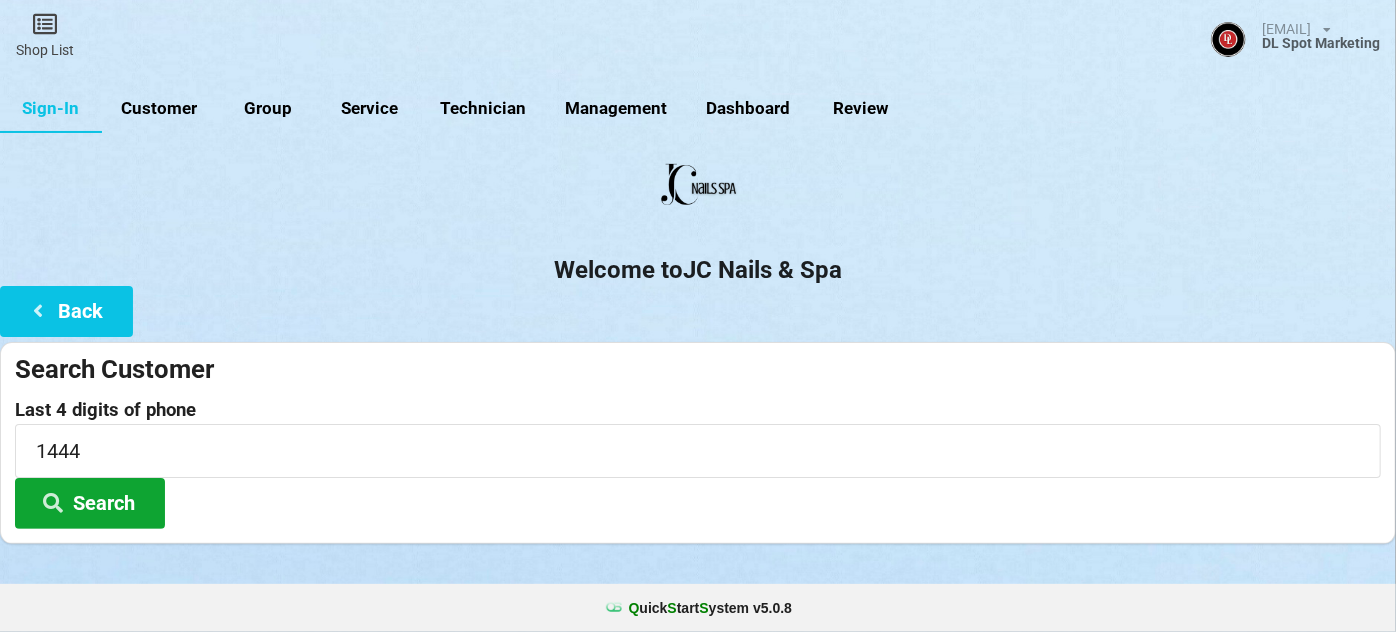 click on "Search" at bounding box center (90, 503) 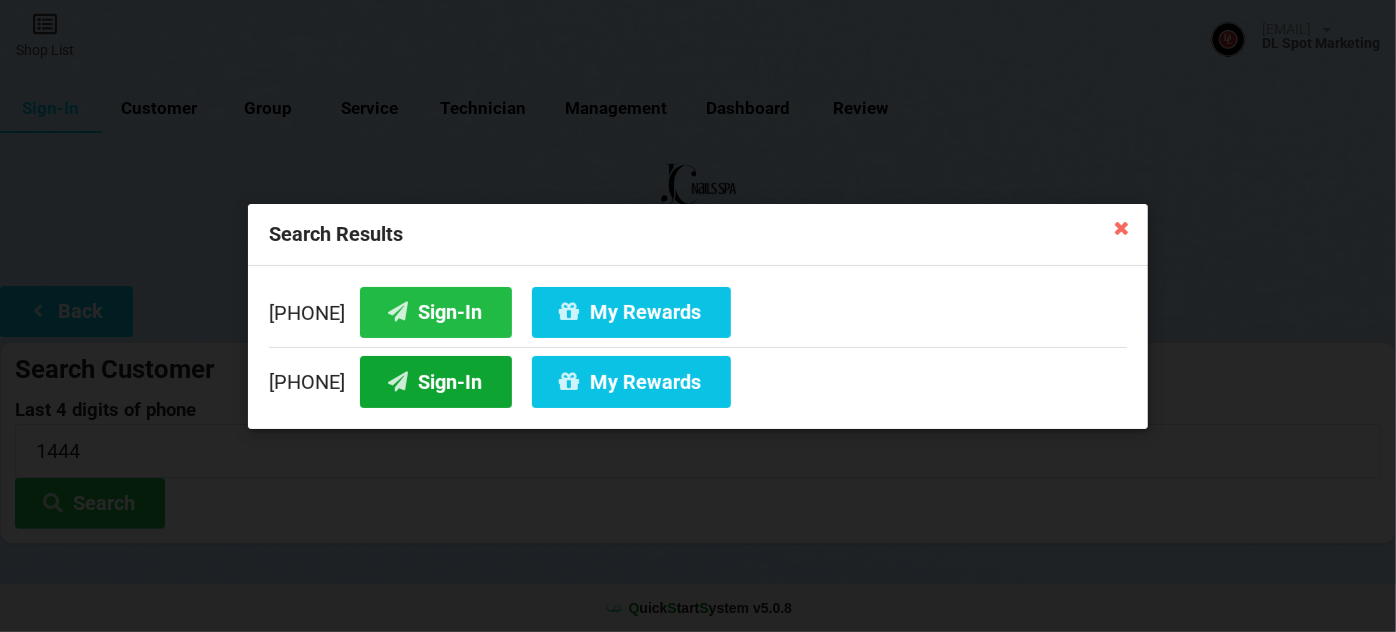 click on "Sign-In" at bounding box center (436, 381) 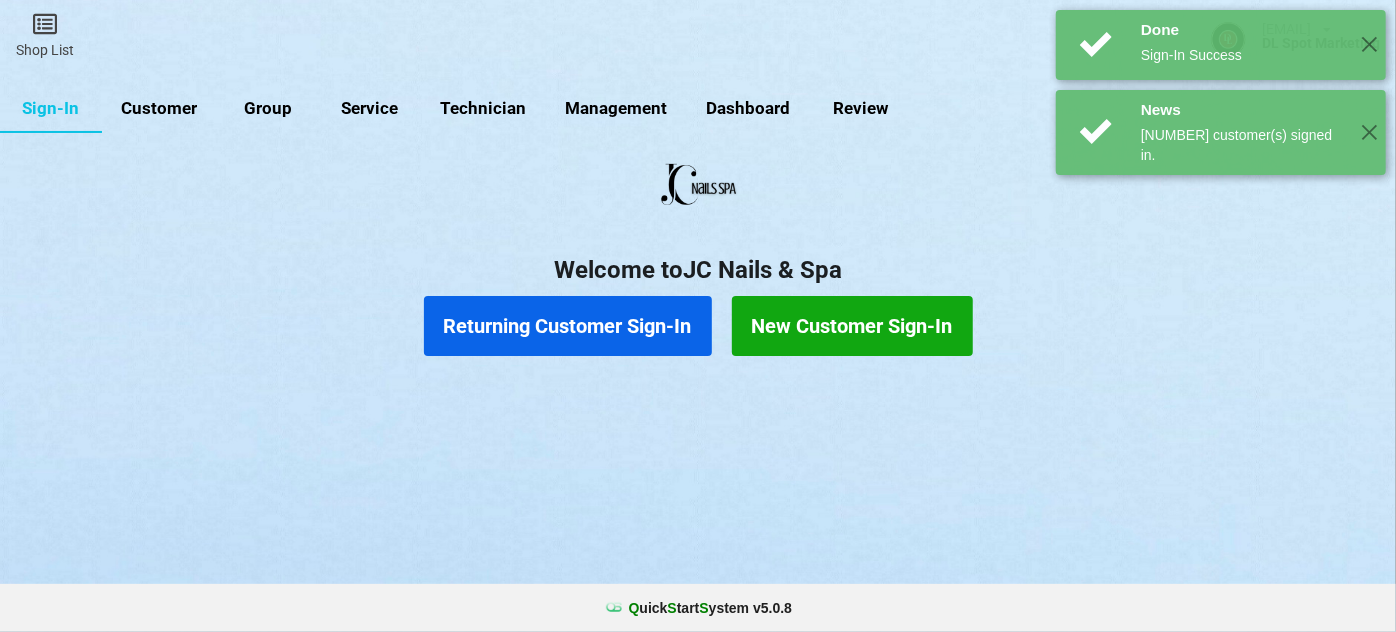 click on "Returning Customer Sign-In" at bounding box center [568, 326] 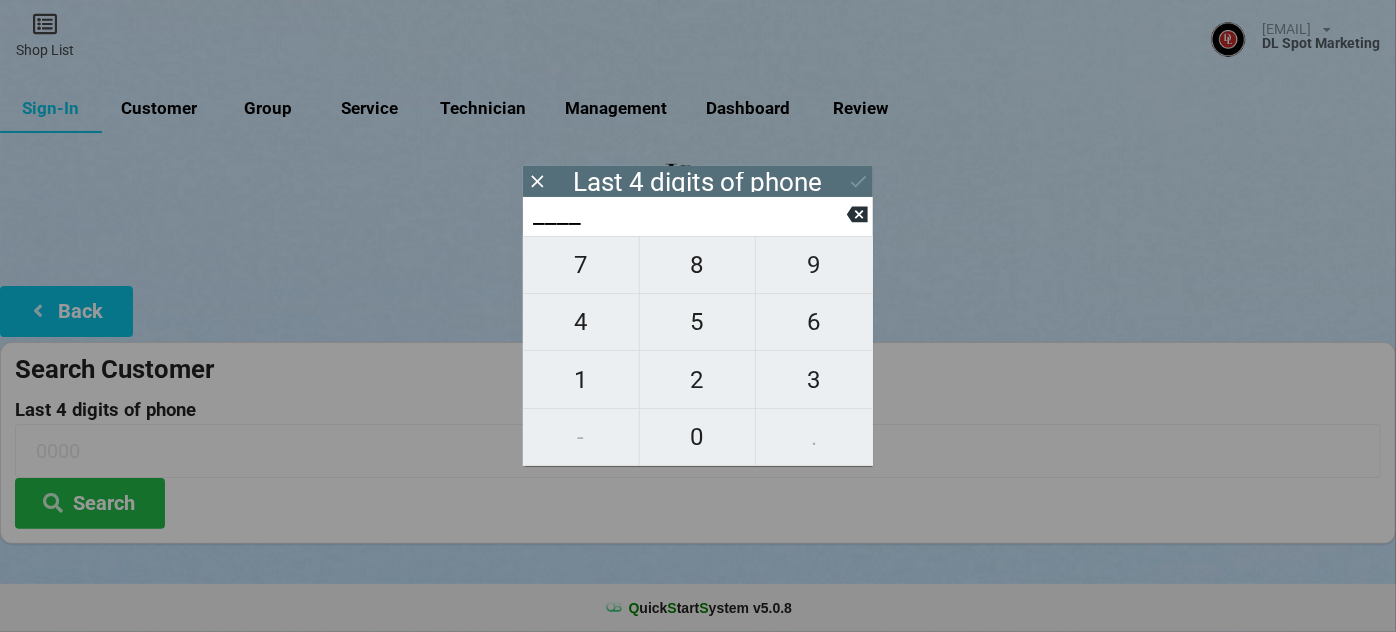 type on "0___" 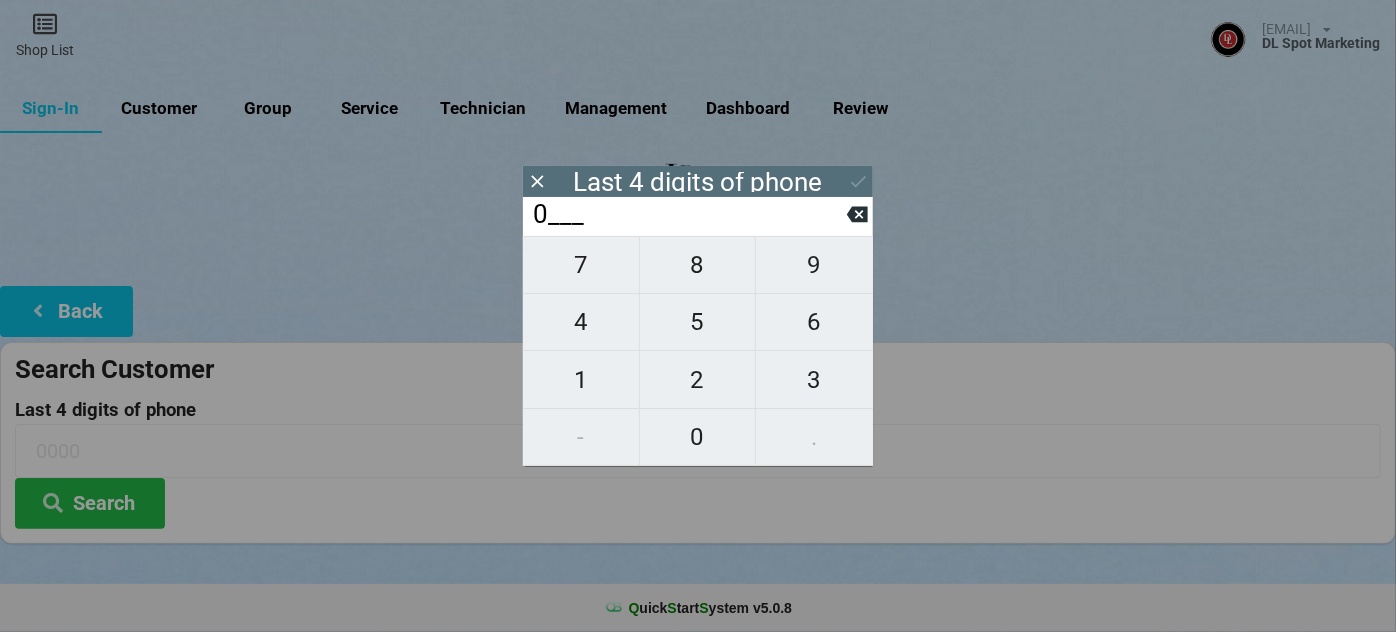 type on "0___" 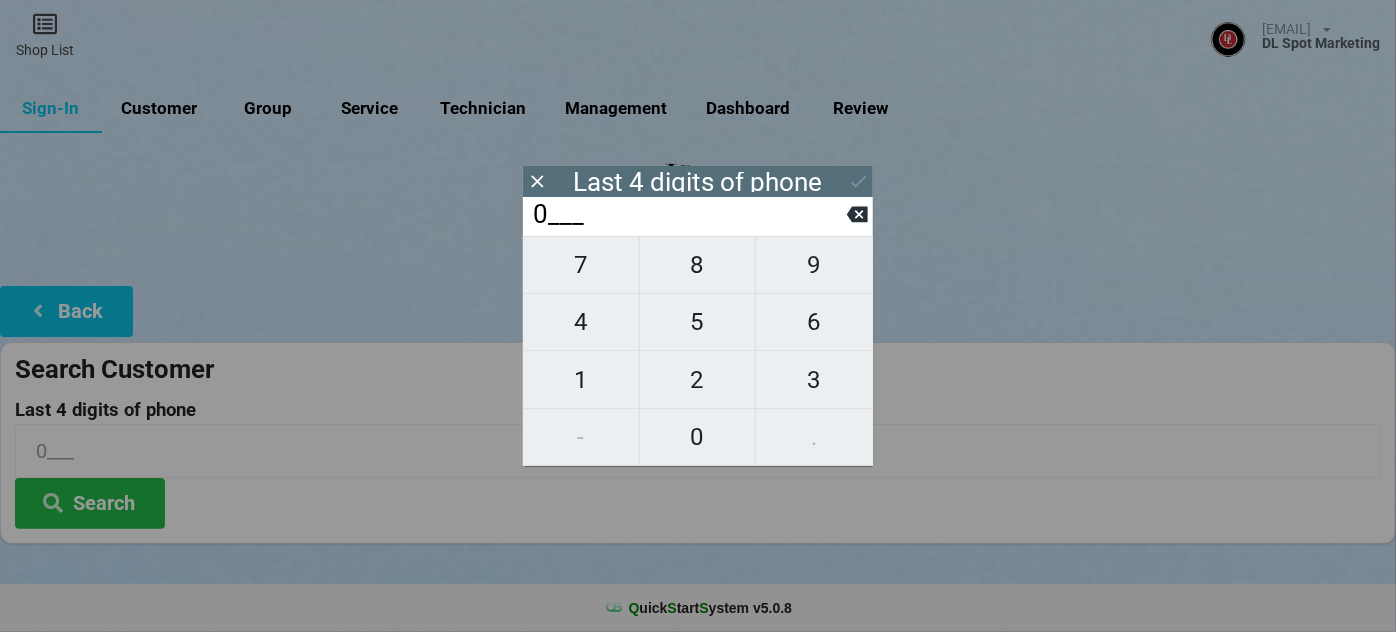 type on "01__" 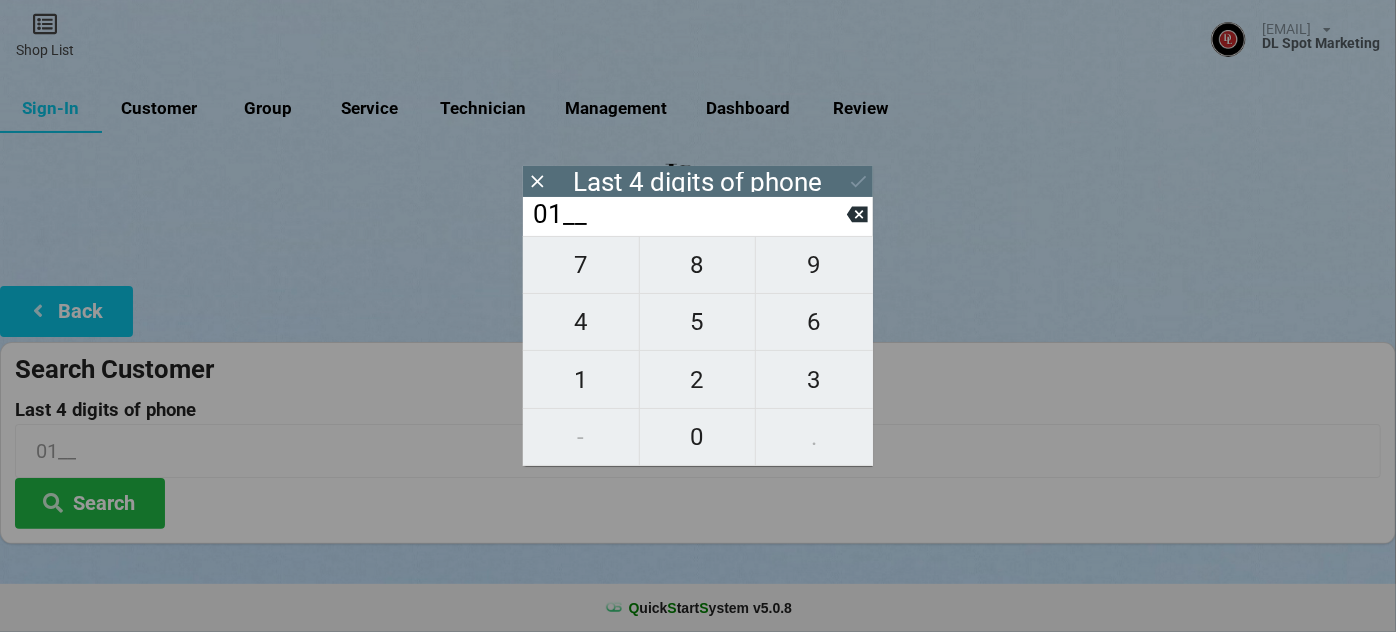 type on "016_" 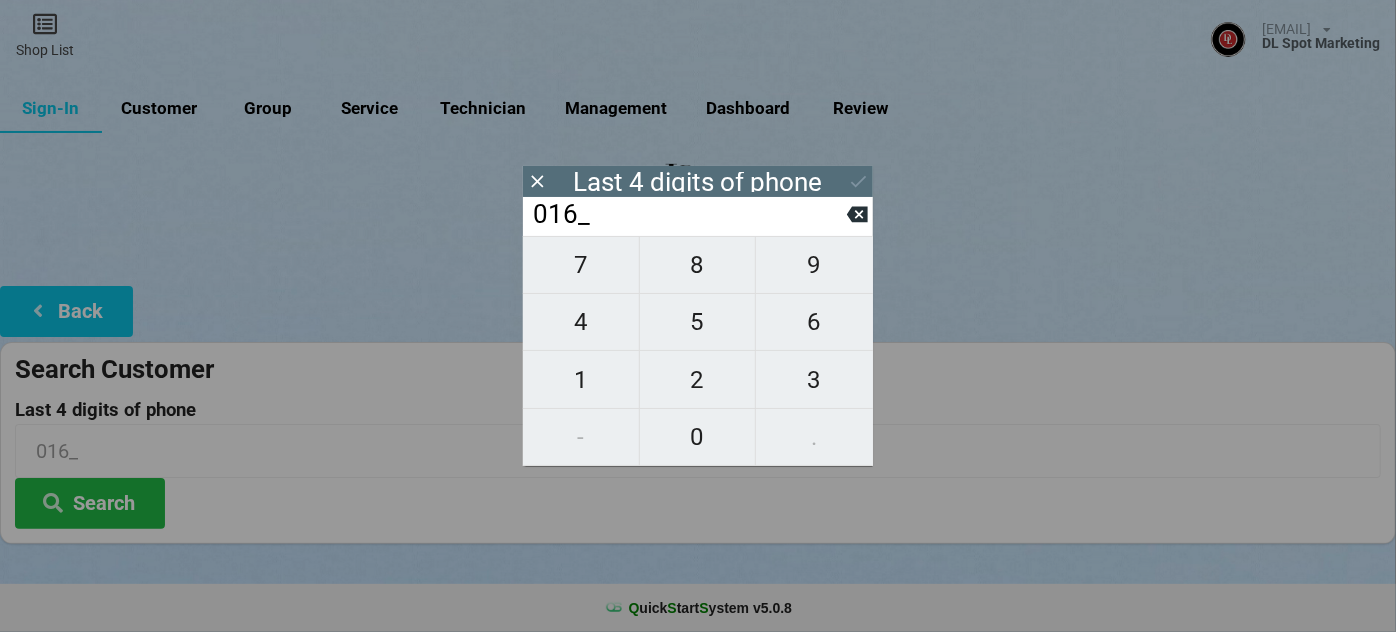 type on "0162" 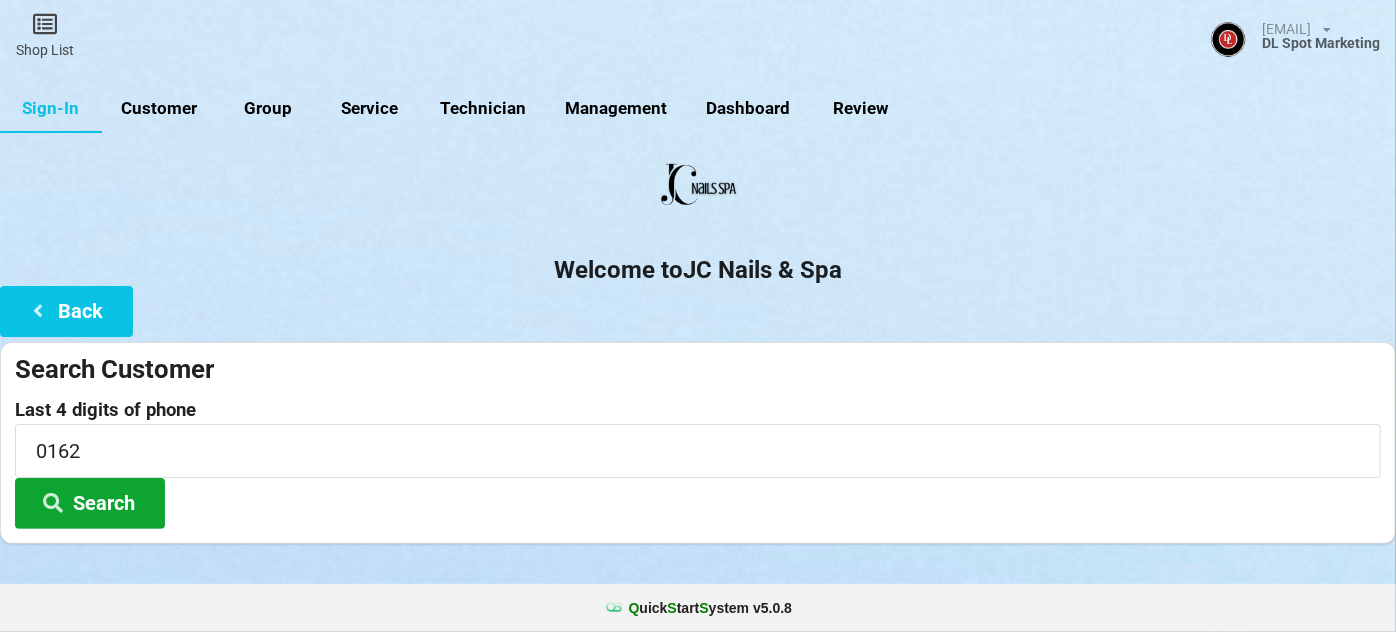 click on "Search" at bounding box center [90, 503] 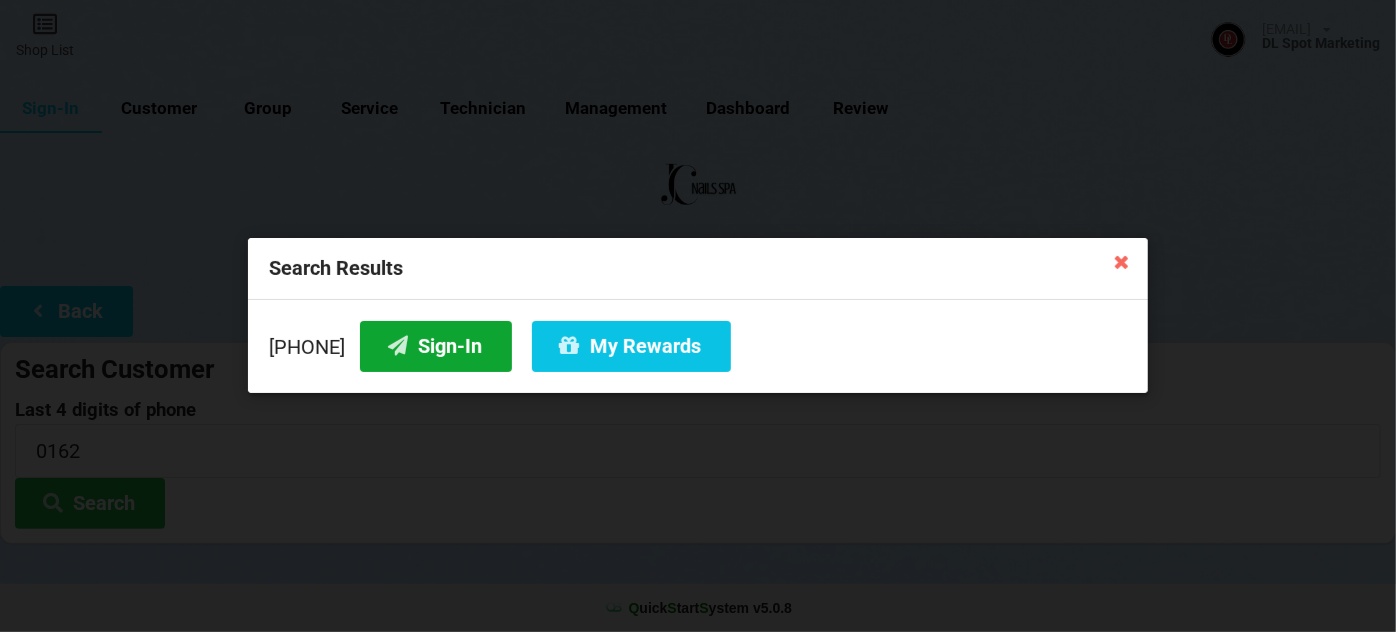 click on "Sign-In" at bounding box center [436, 346] 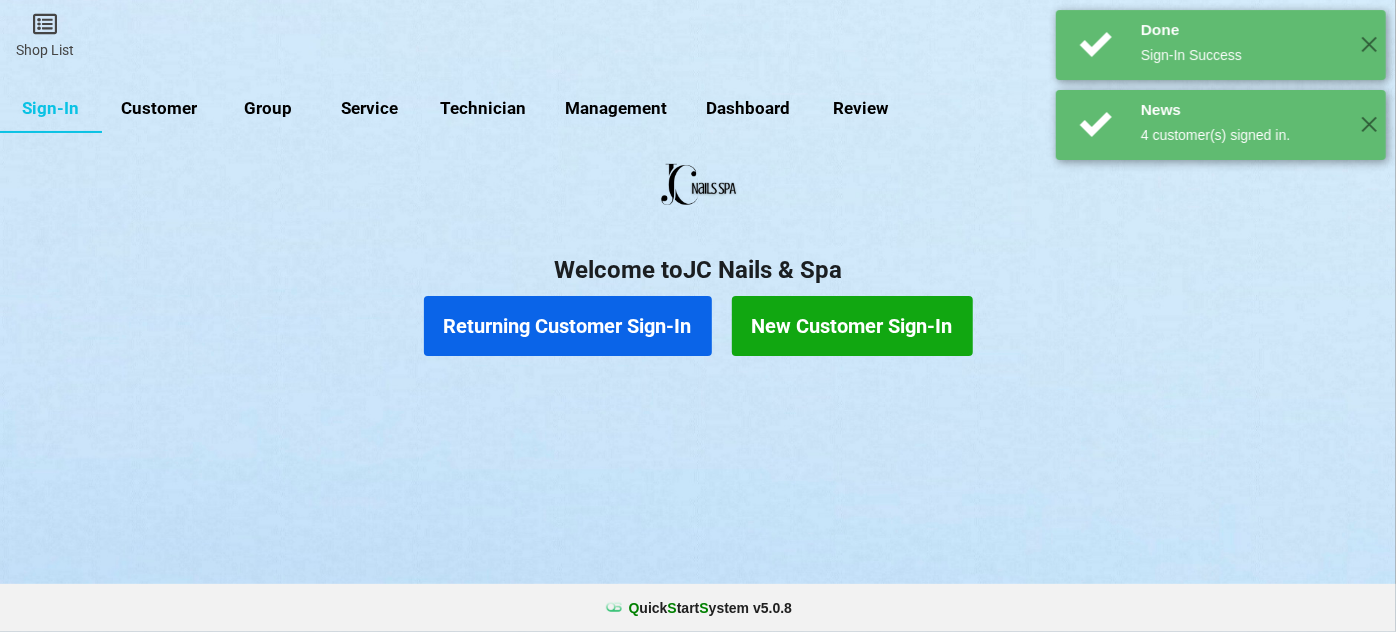 click on "Returning Customer Sign-In" at bounding box center [568, 326] 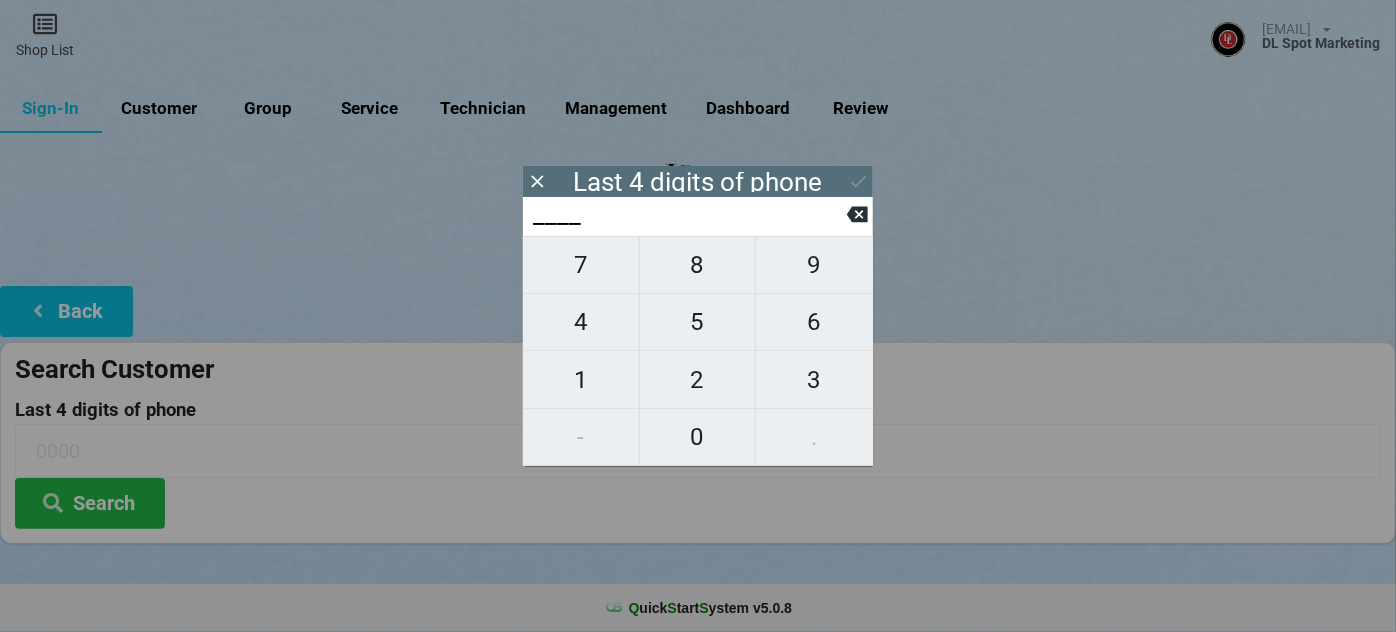 type on "0___" 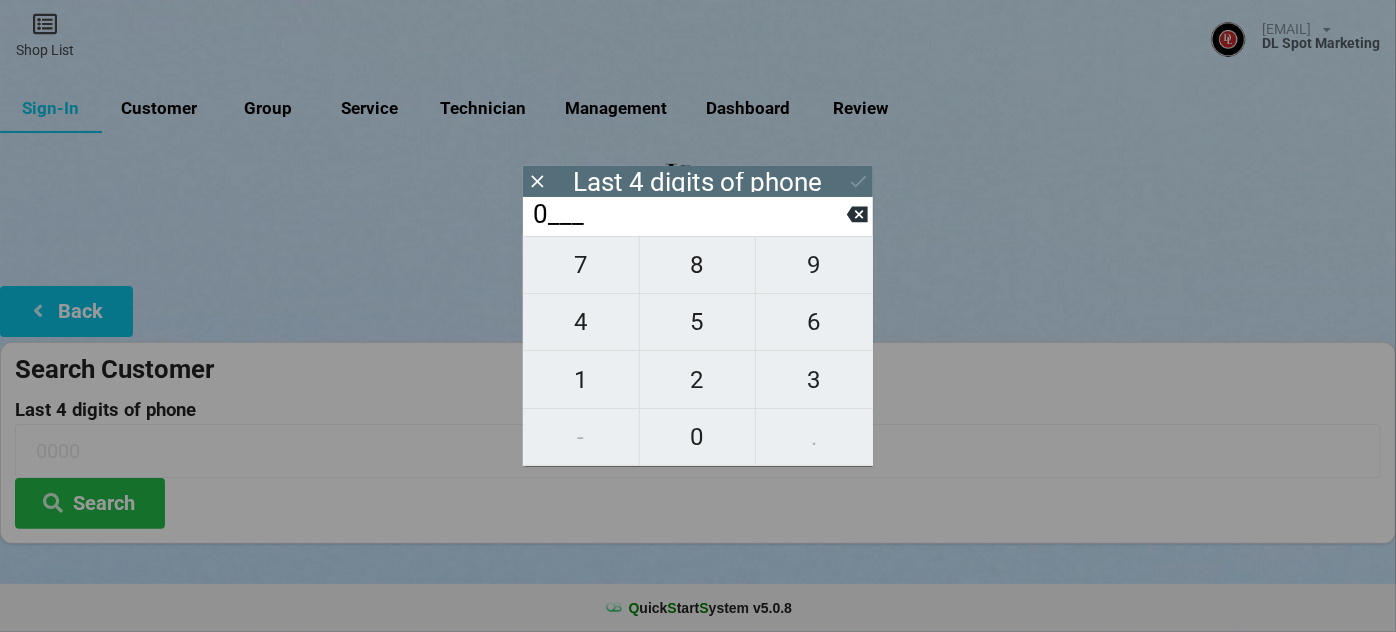 type on "0___" 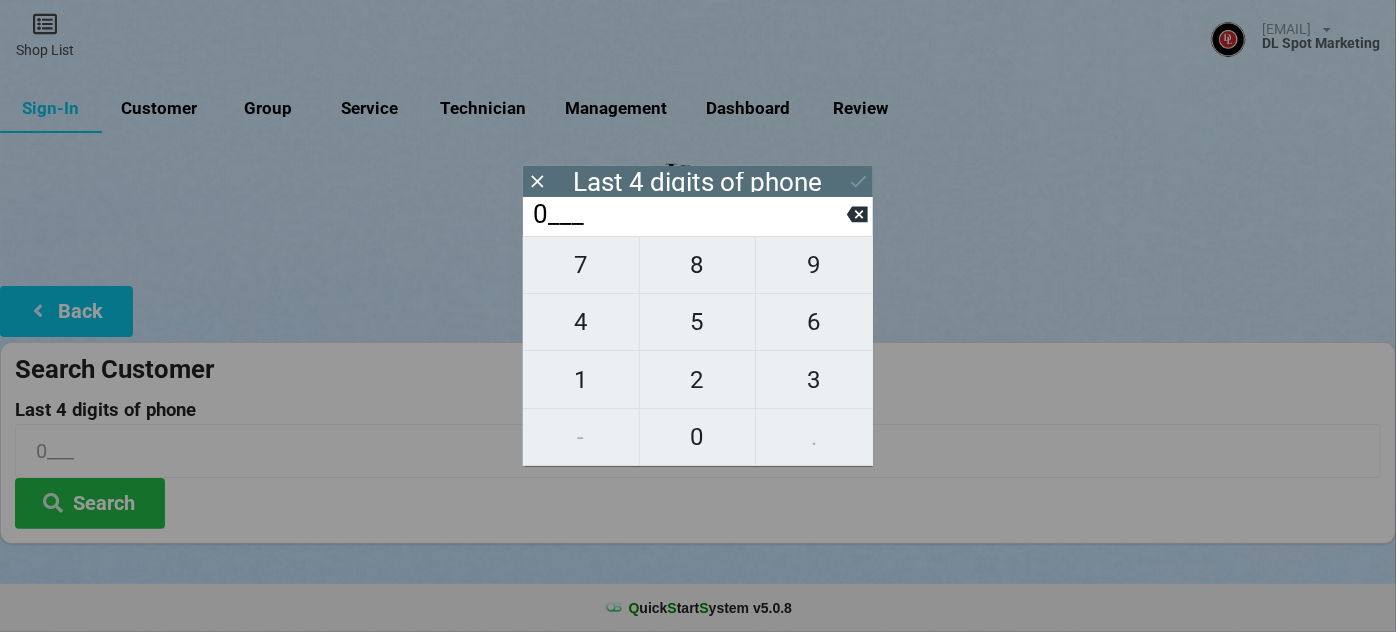 type on "09__" 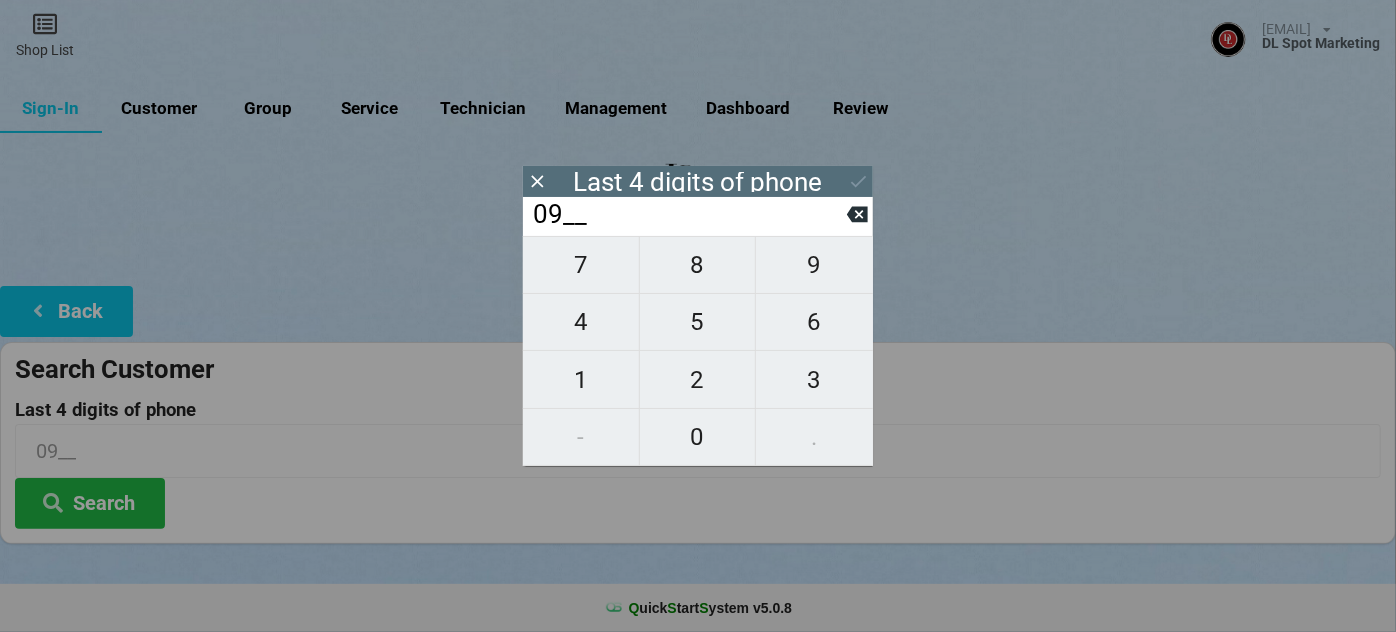 type on "[PHONE]" 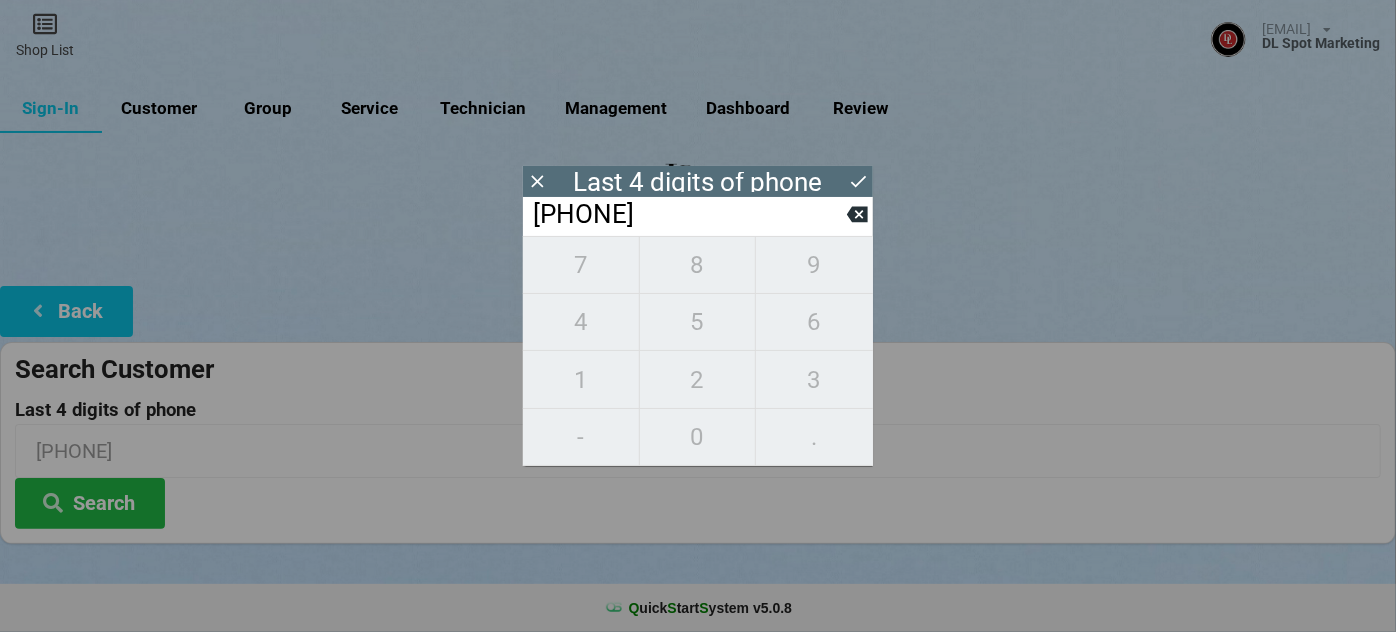 type on "0936" 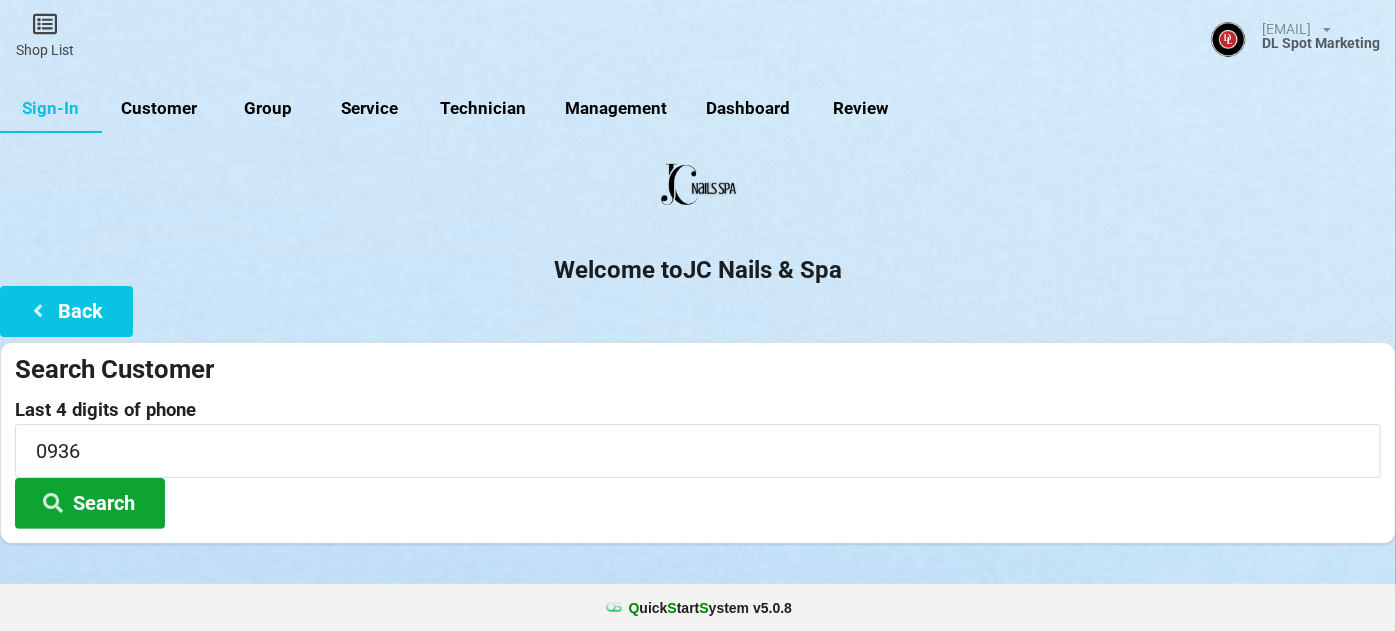 click on "Search" at bounding box center [90, 503] 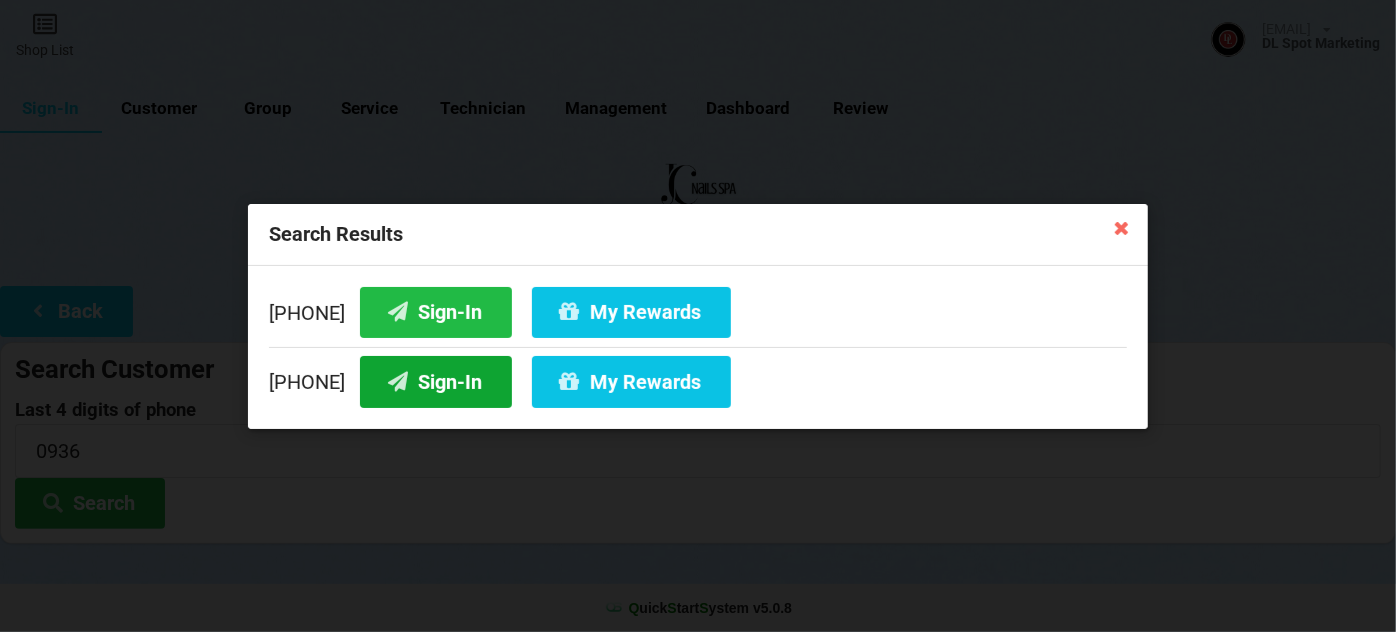 click on "Sign-In" at bounding box center [436, 381] 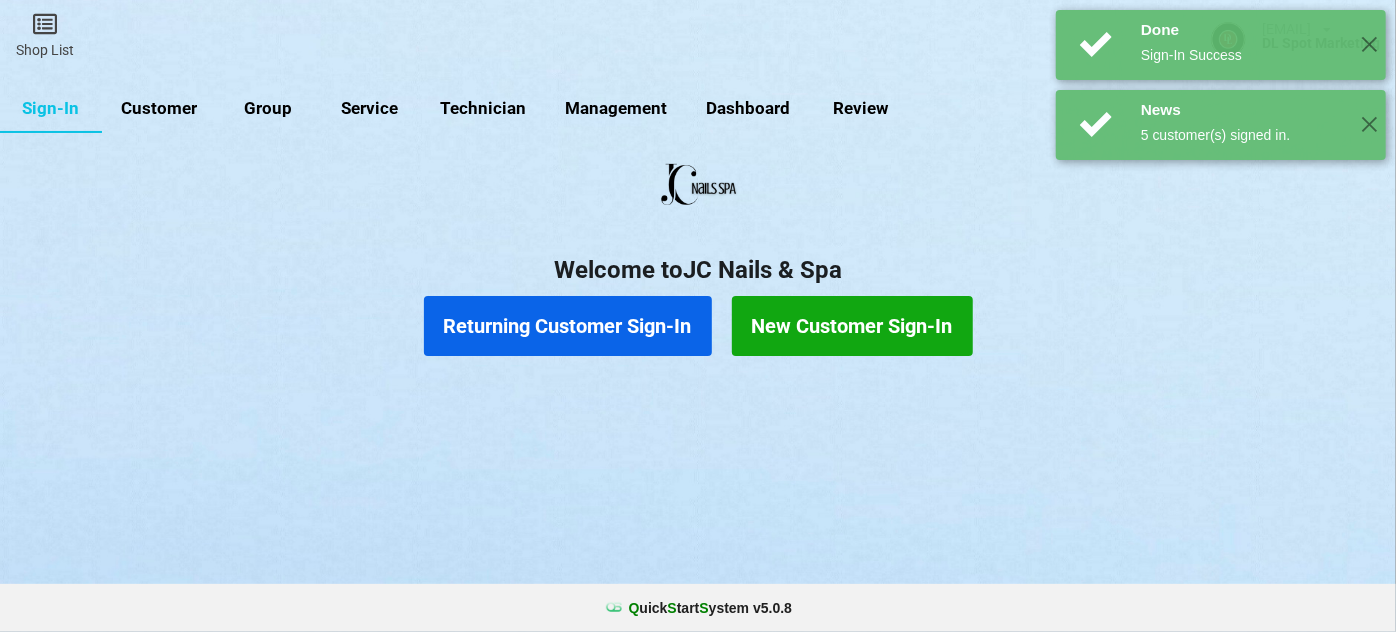 click on "Returning Customer Sign-In" at bounding box center [568, 326] 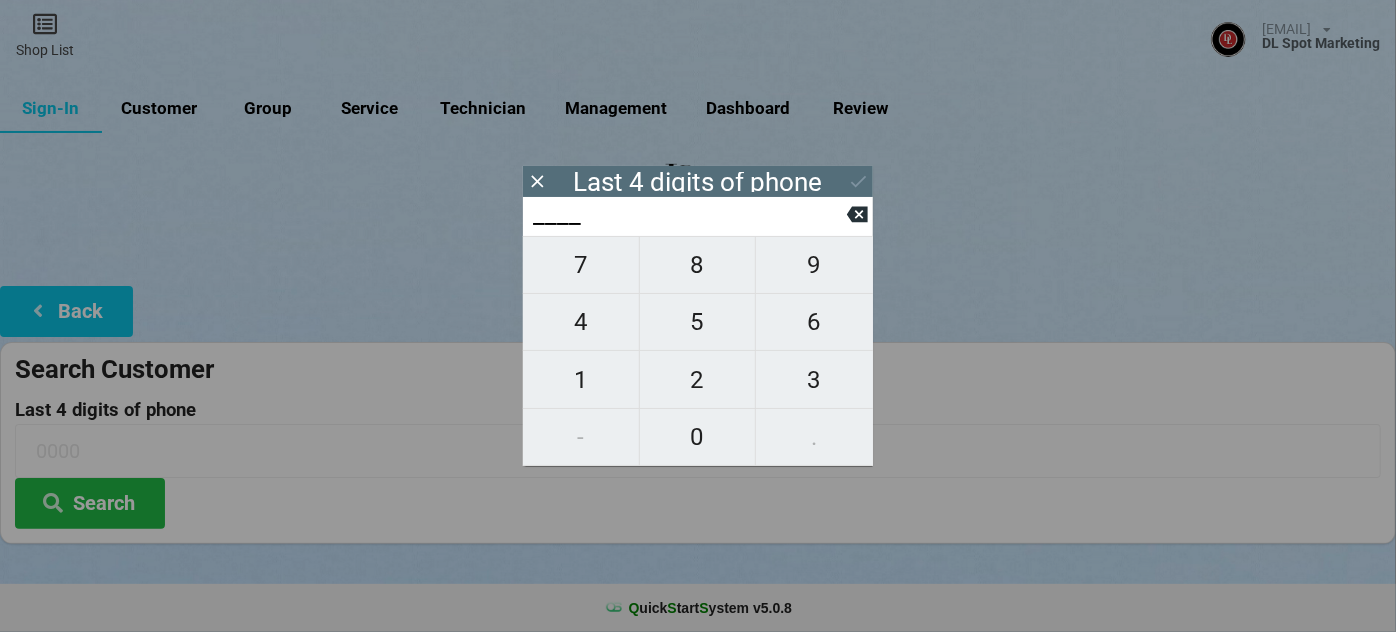 type on "3___" 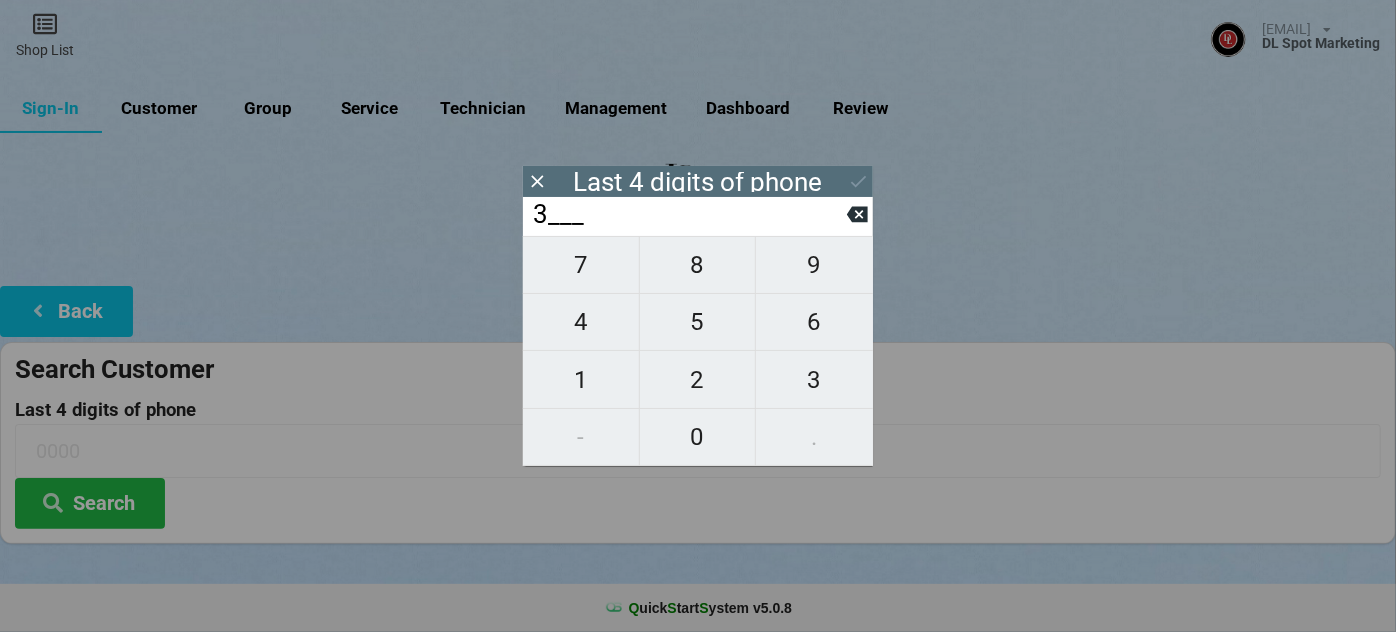 type on "3___" 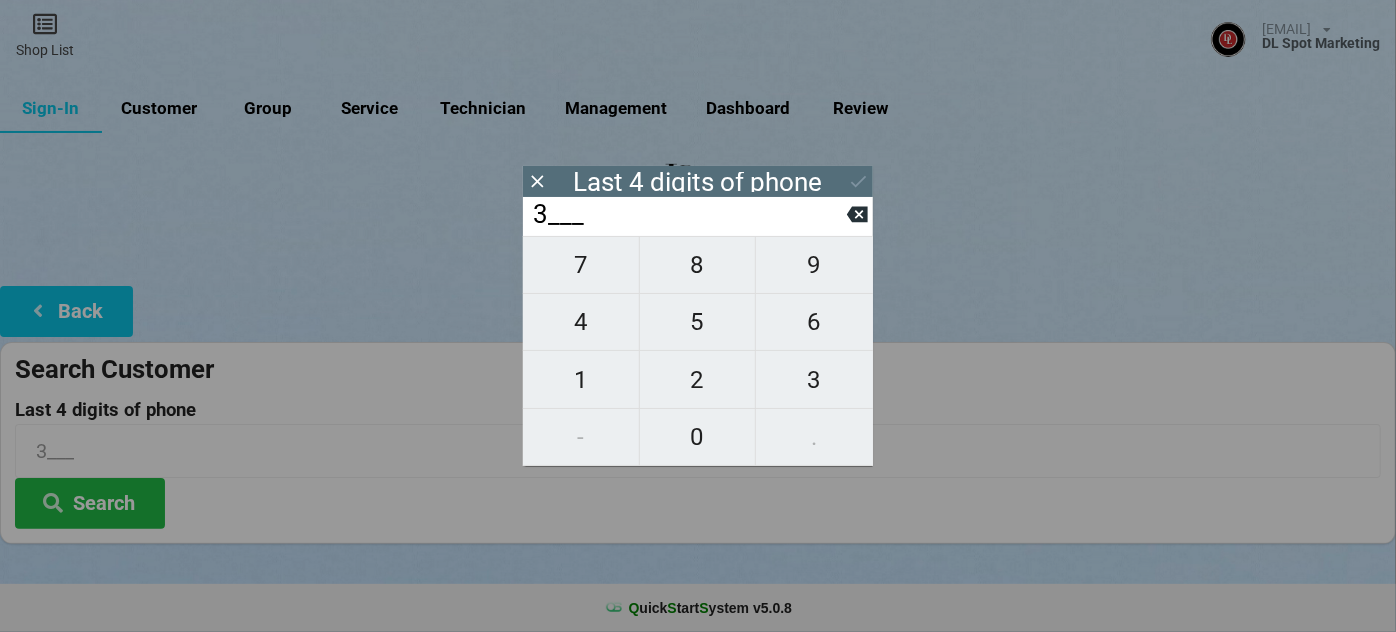 type on "33__" 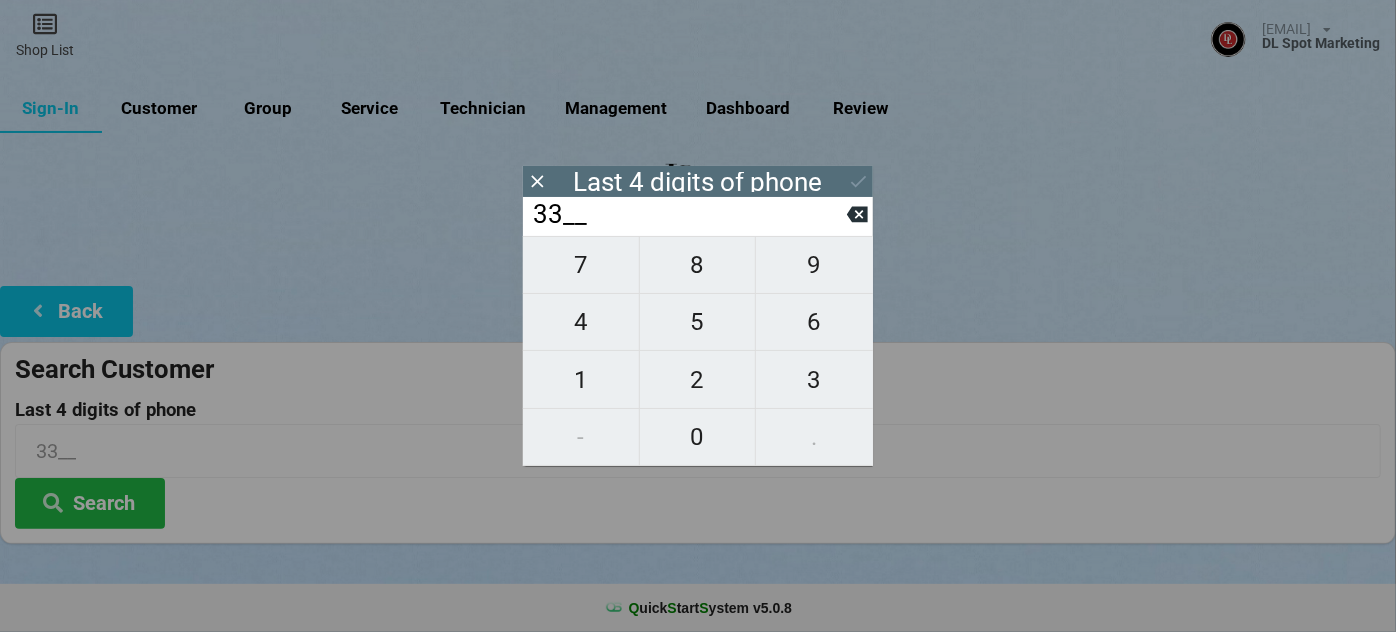 type on "331_" 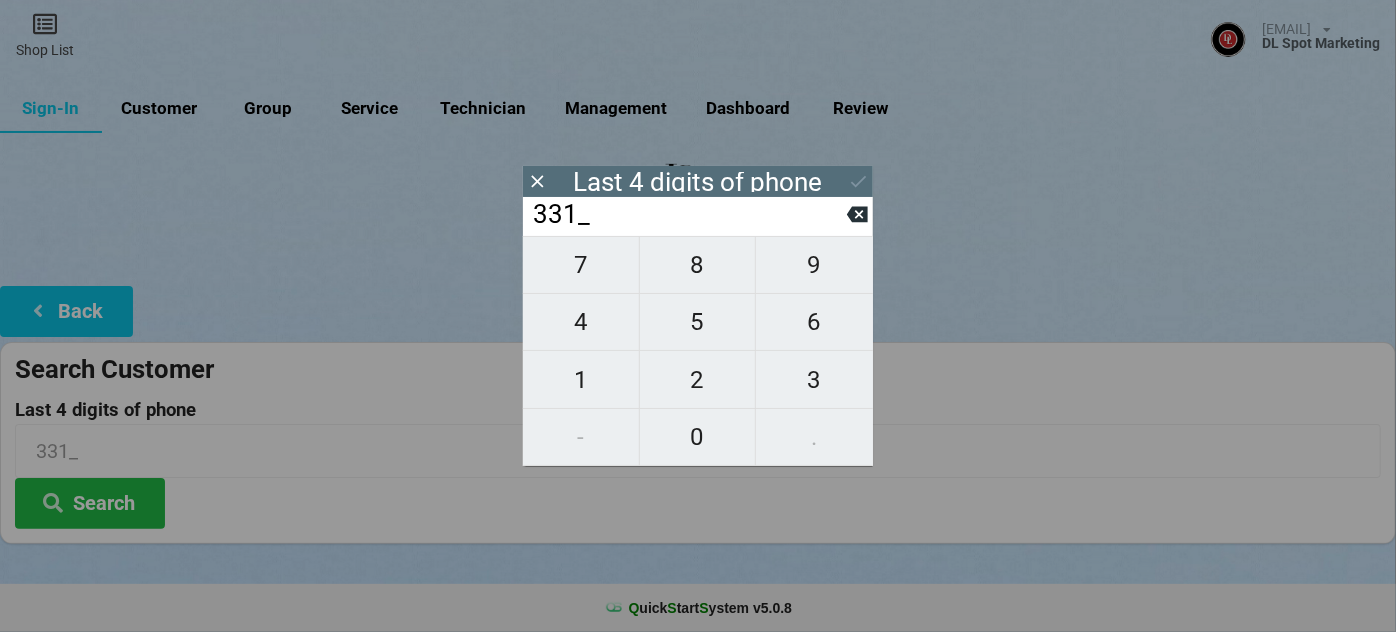type on "3311" 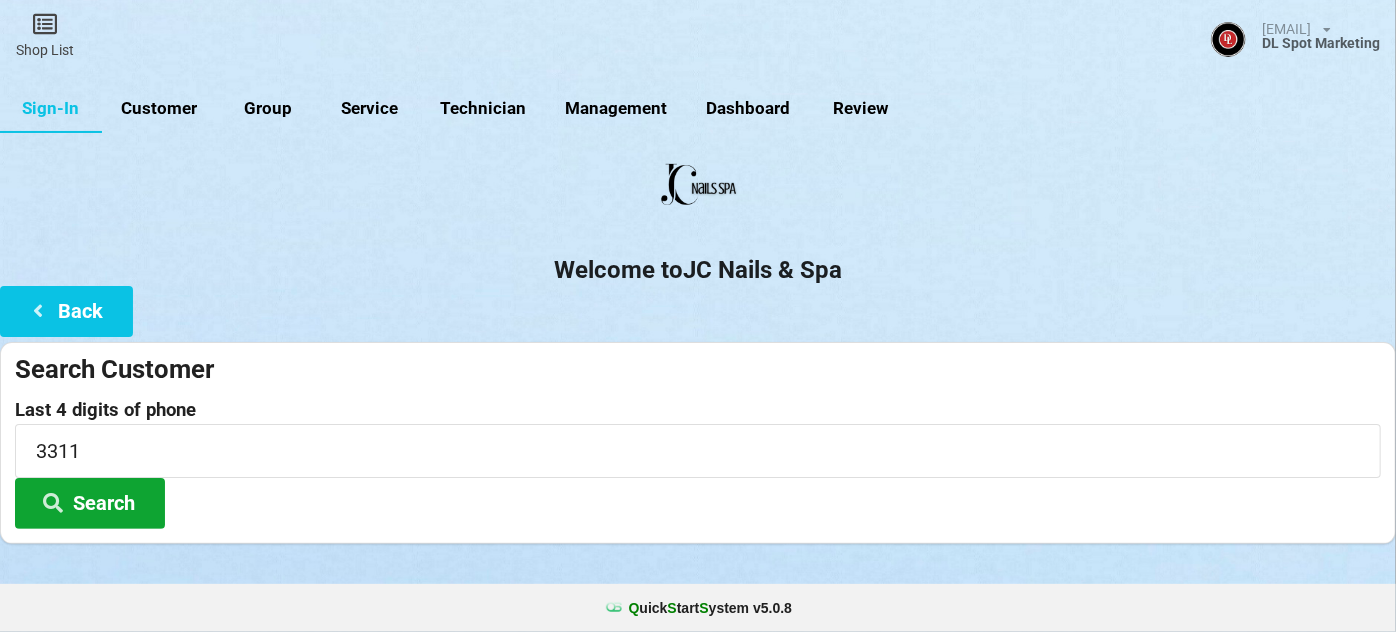 click on "Search" at bounding box center [90, 503] 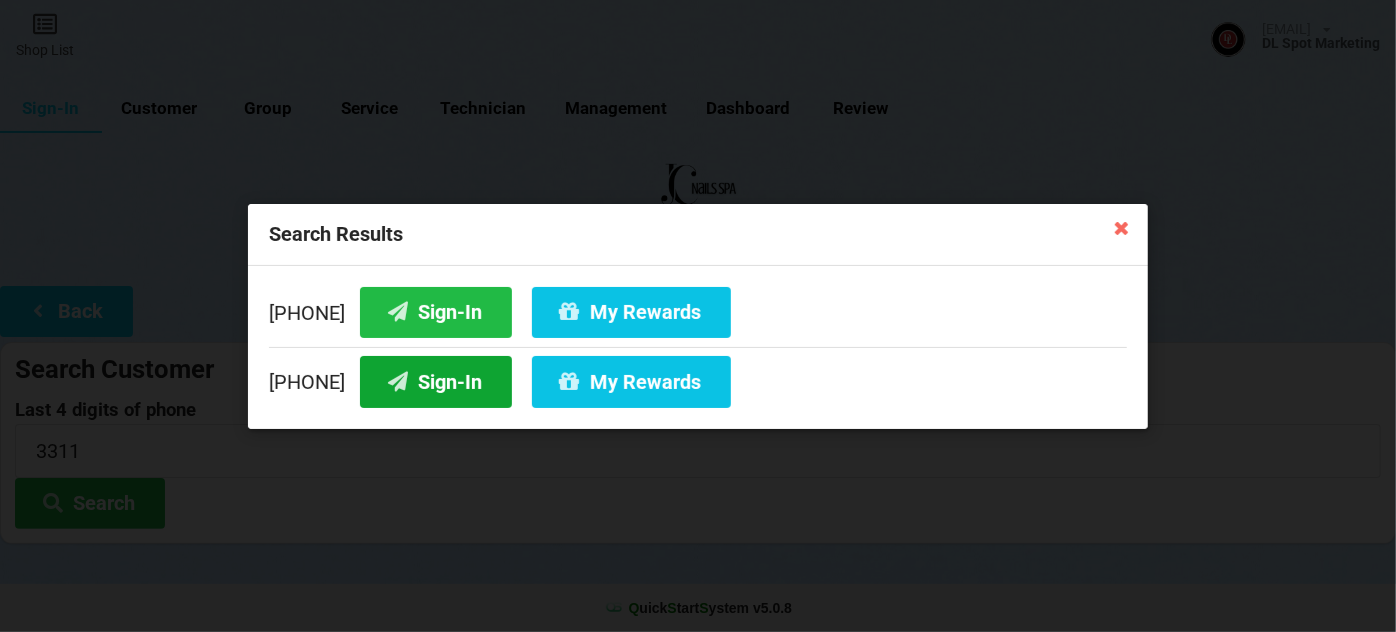 click on "Sign-In" at bounding box center (436, 381) 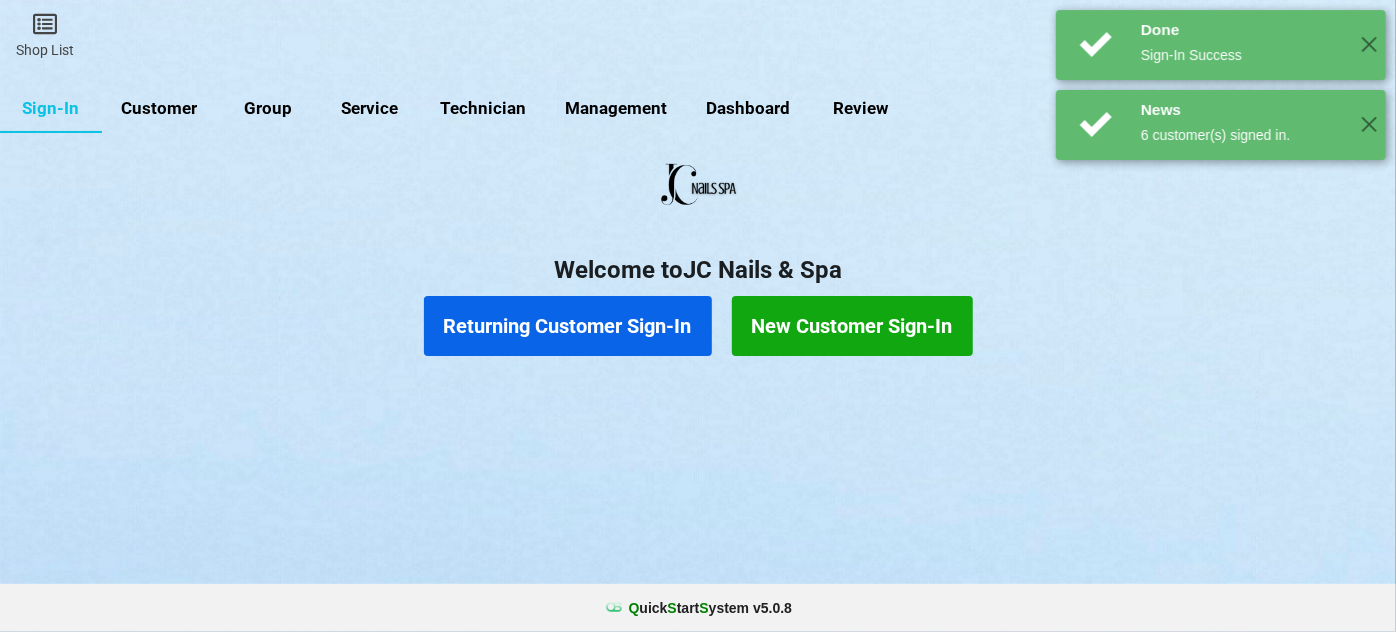 click on "Returning Customer Sign-In" at bounding box center [568, 326] 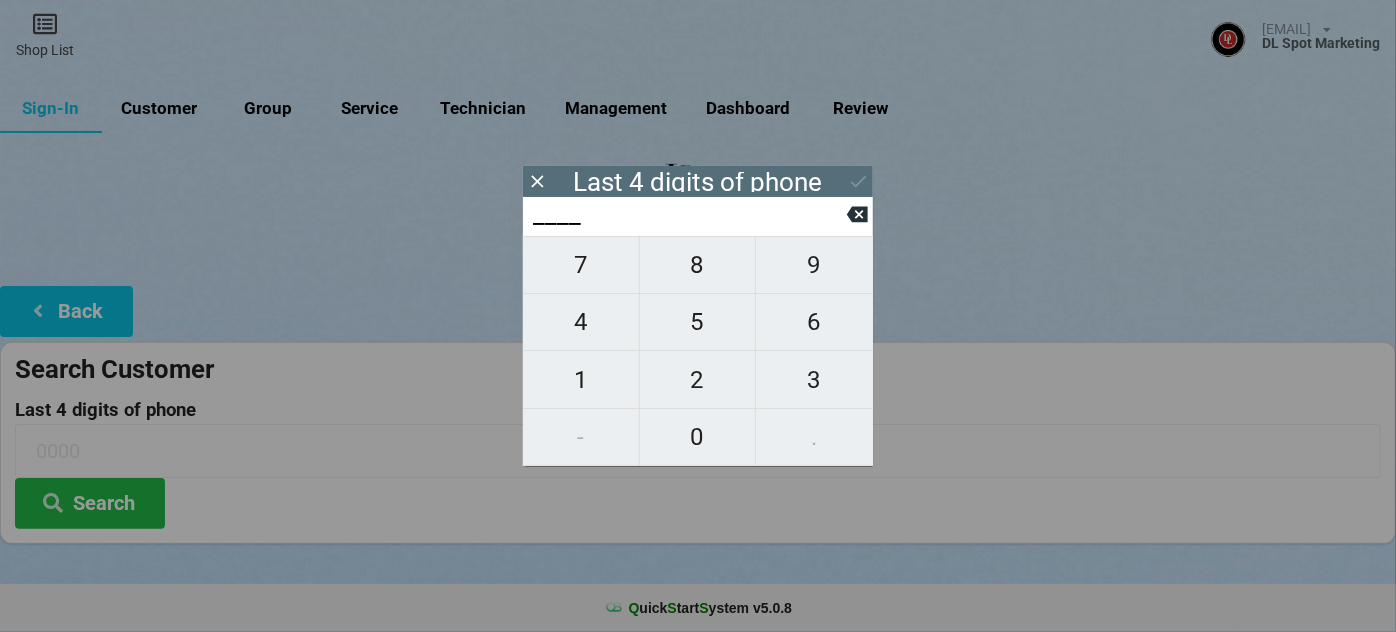 type on "3___" 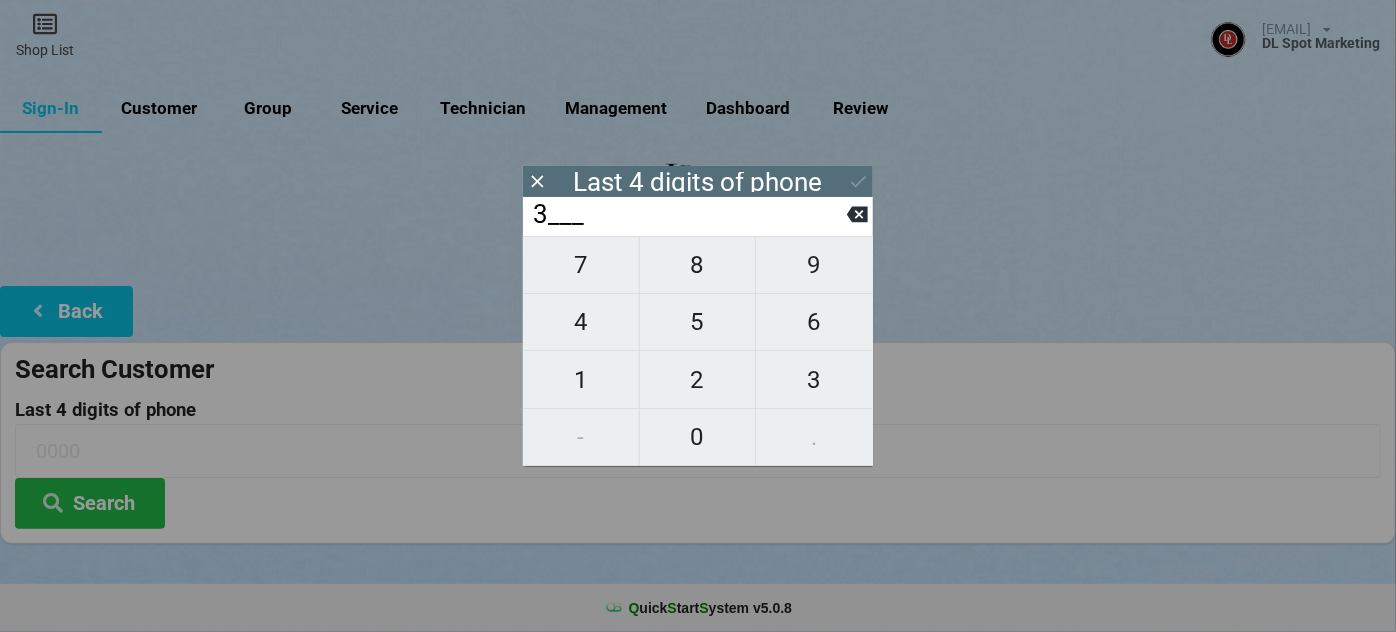 type on "3___" 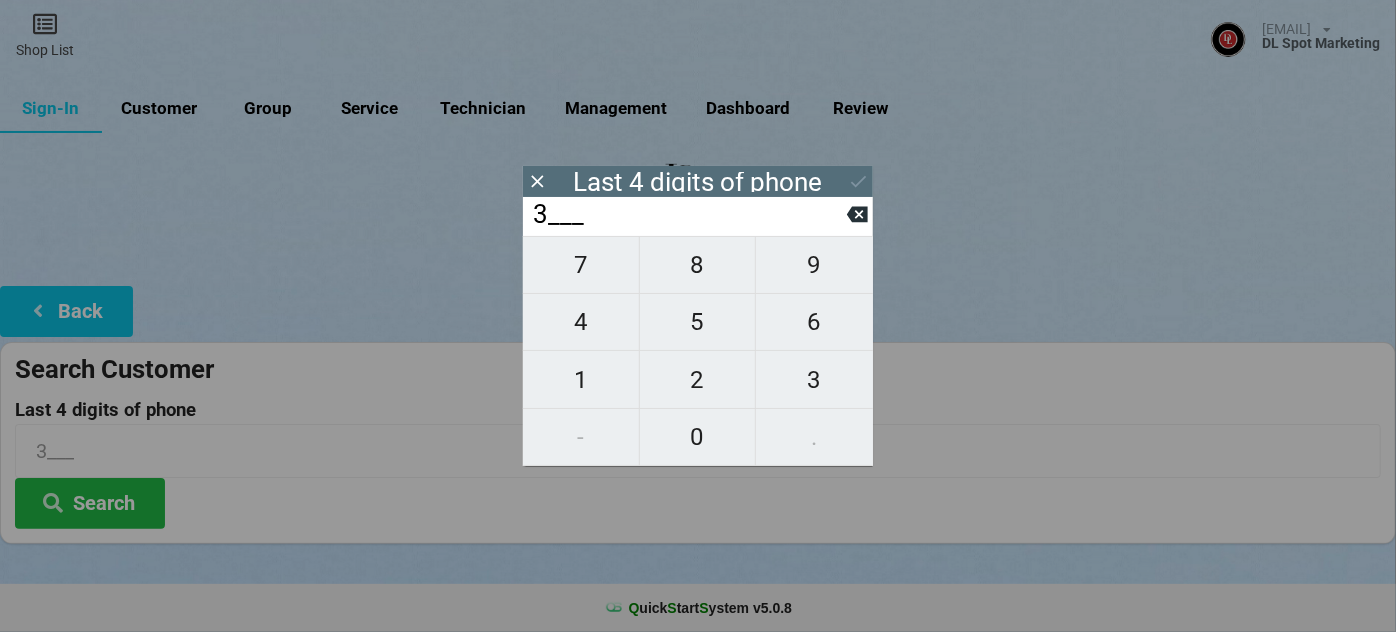 type on "38__" 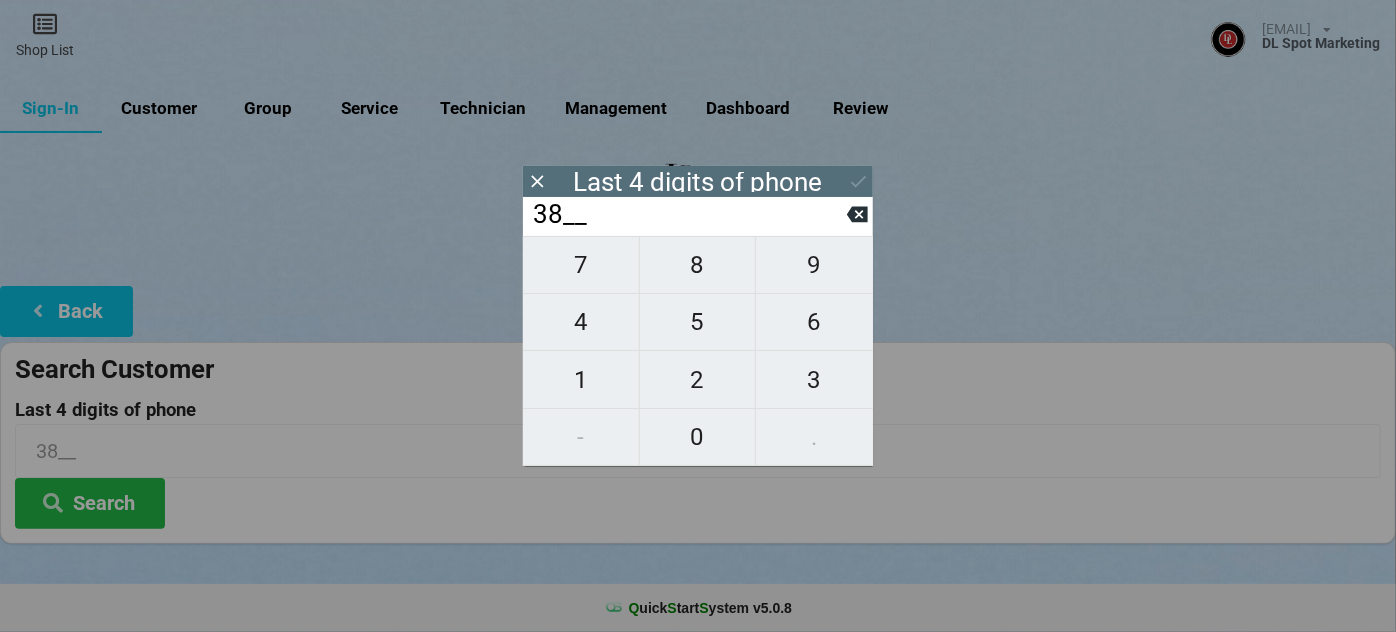 type on "389_" 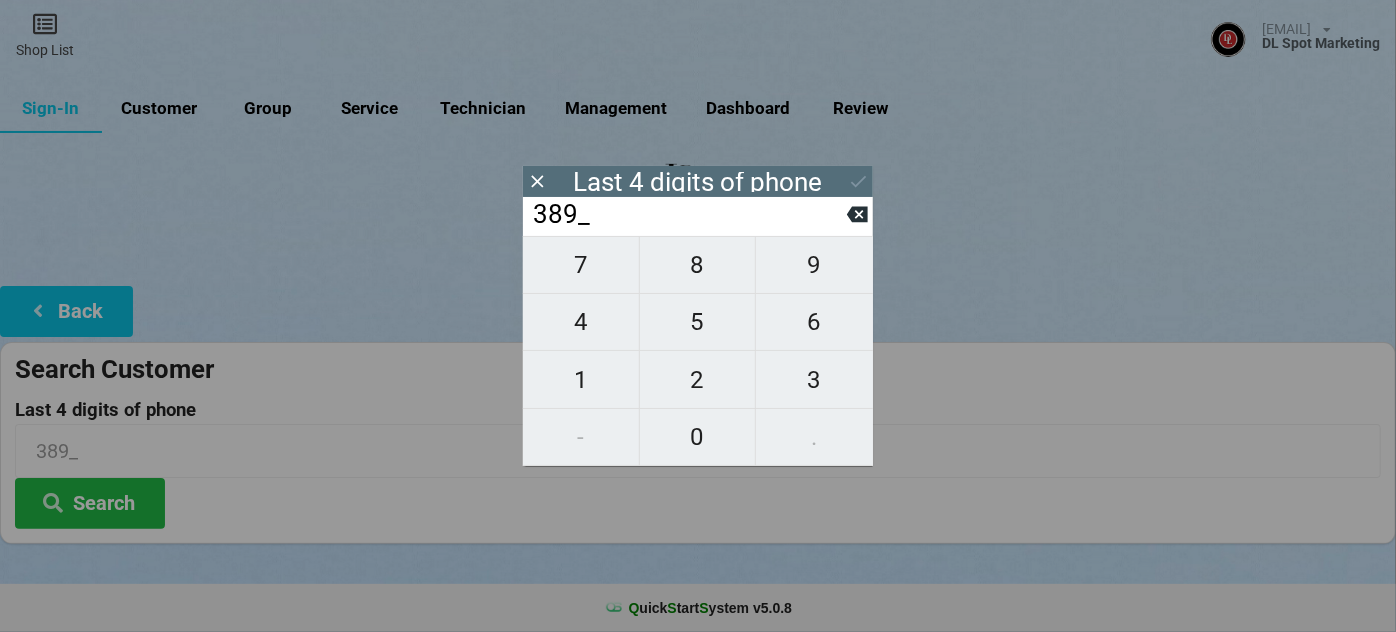 type on "3895" 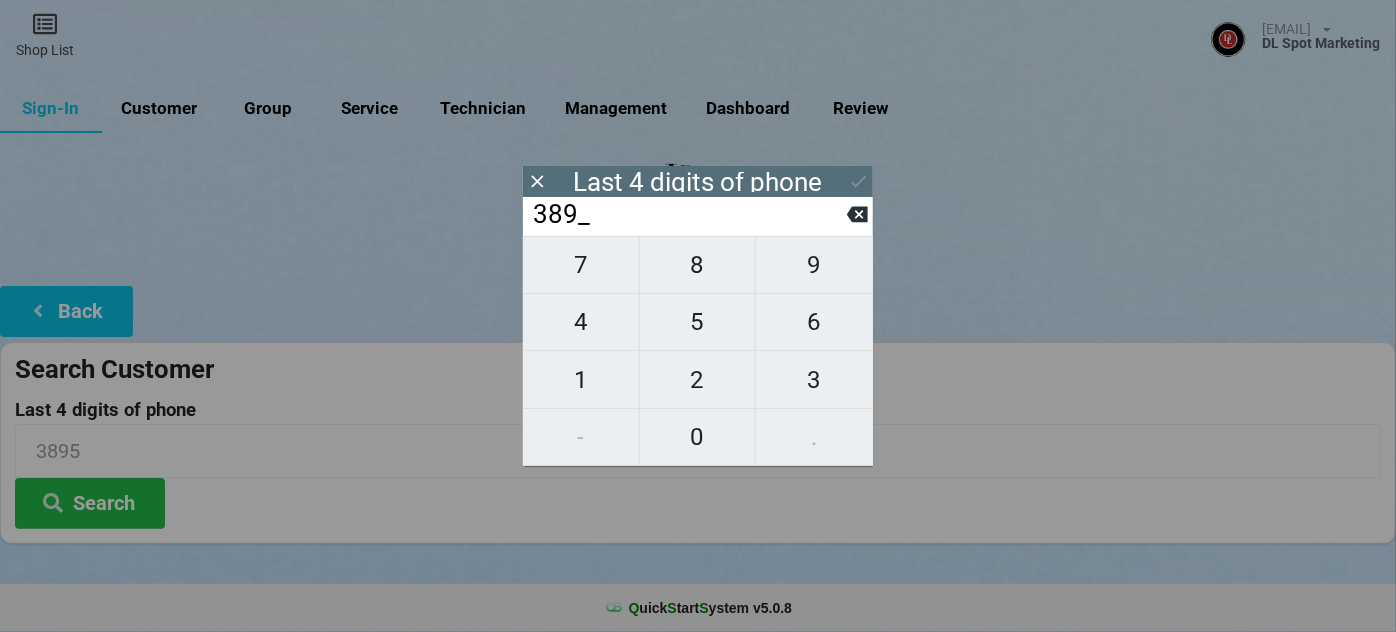 type on "3896" 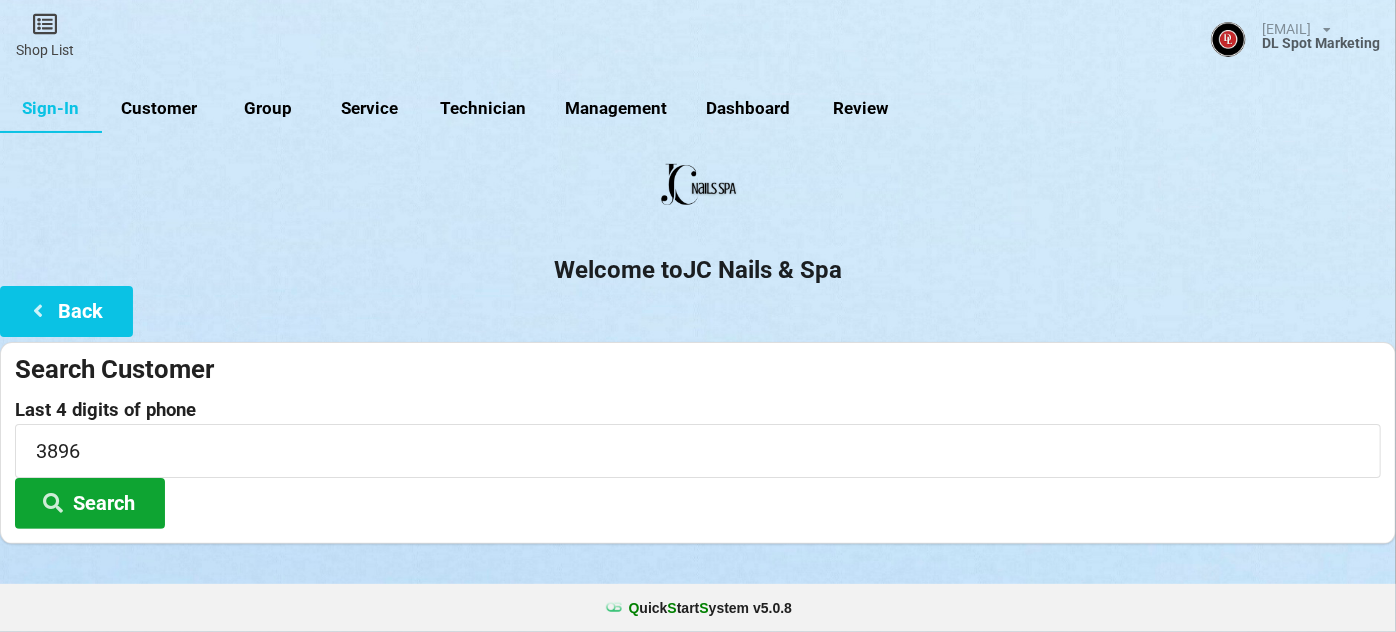 click on "Search" at bounding box center (90, 503) 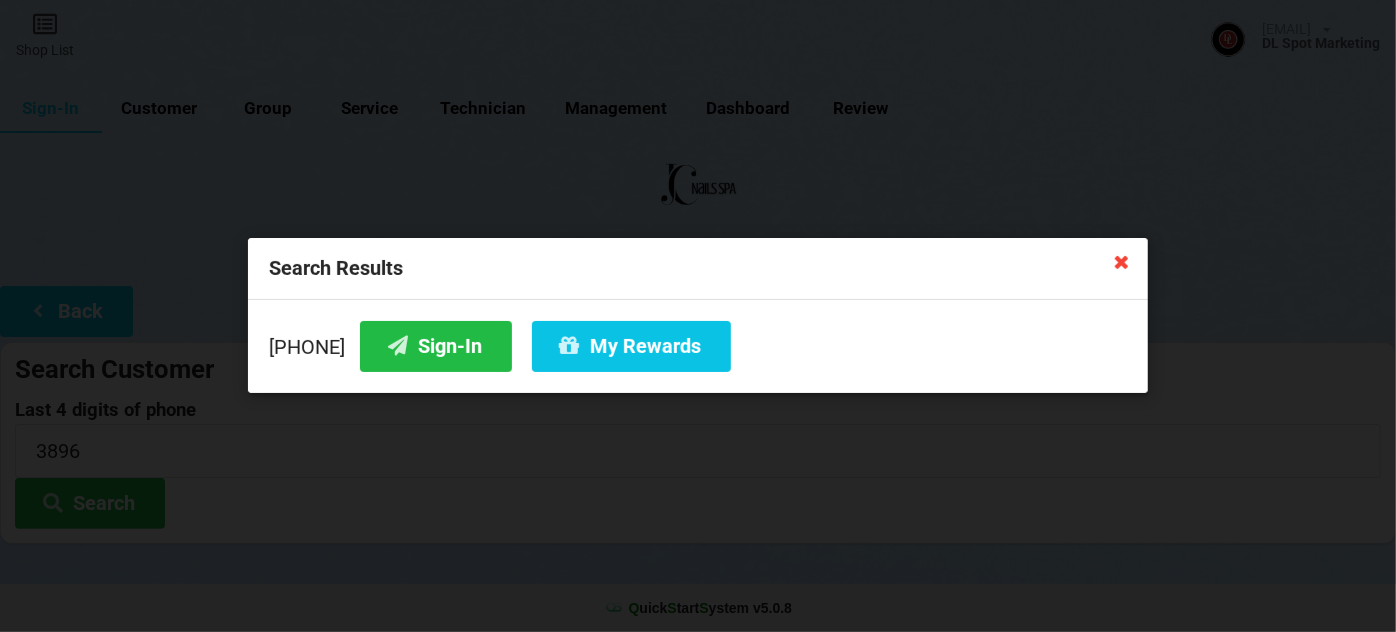 click at bounding box center (1122, 261) 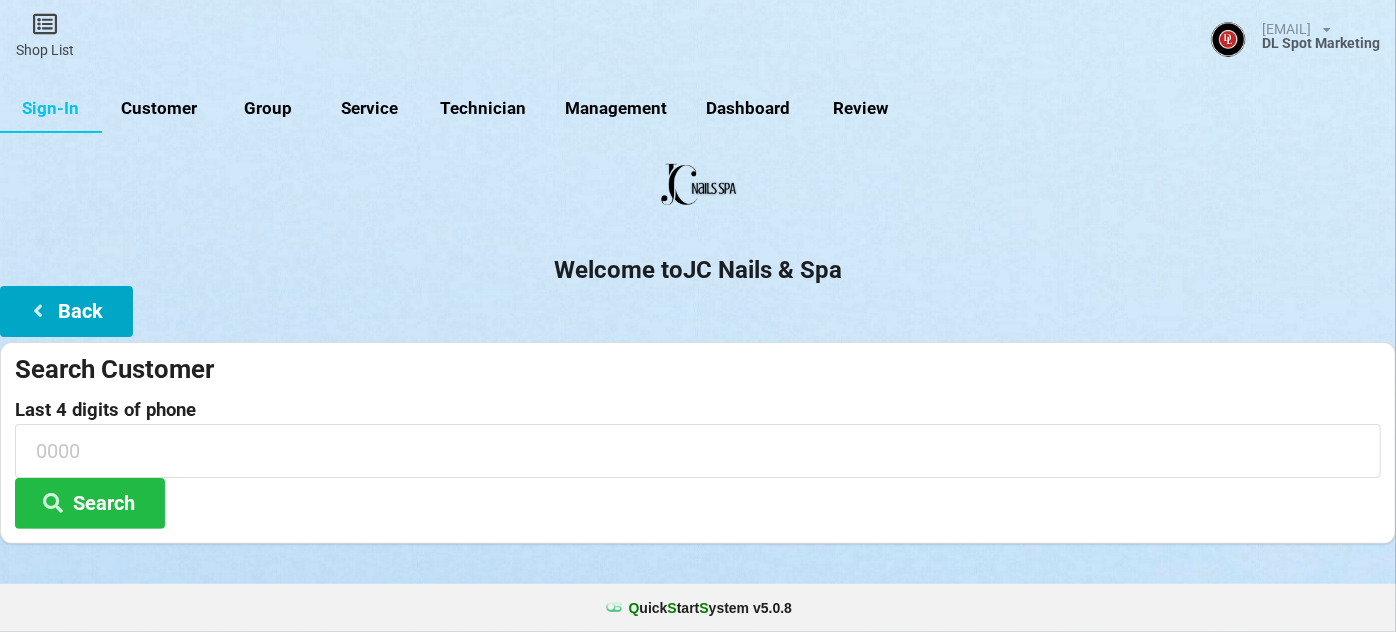 click on "Back" at bounding box center [66, 311] 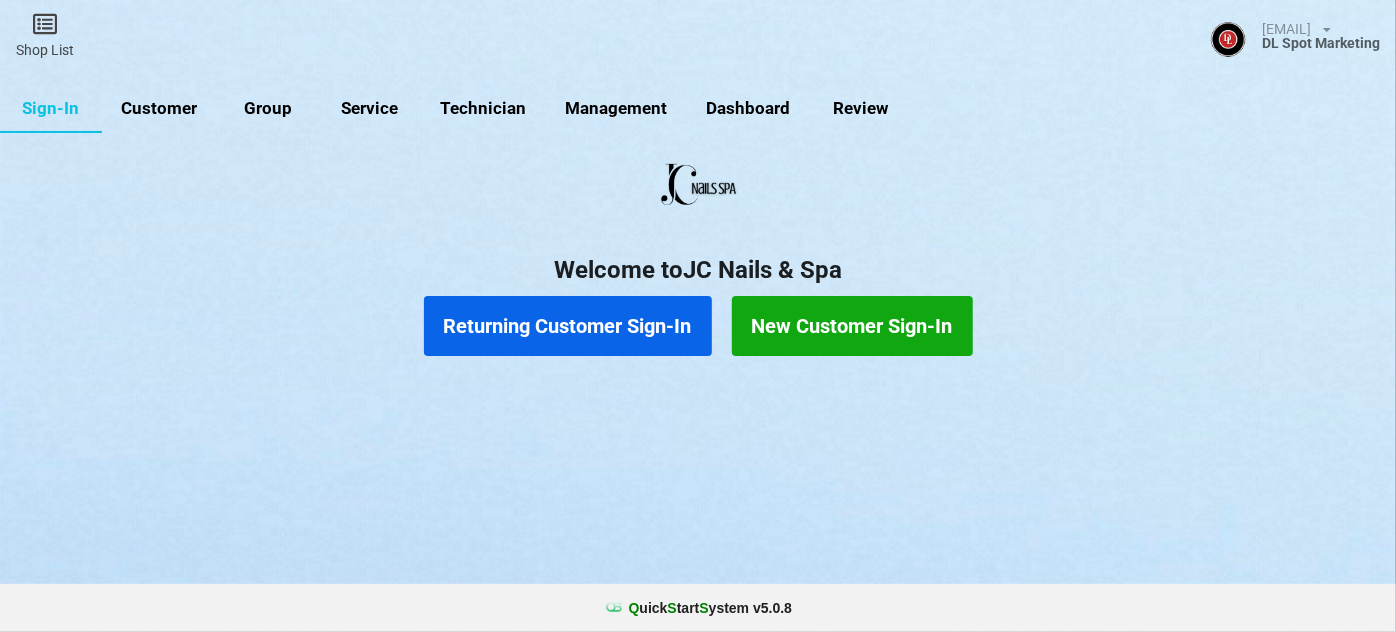 click on "Returning Customer Sign-In" at bounding box center [568, 326] 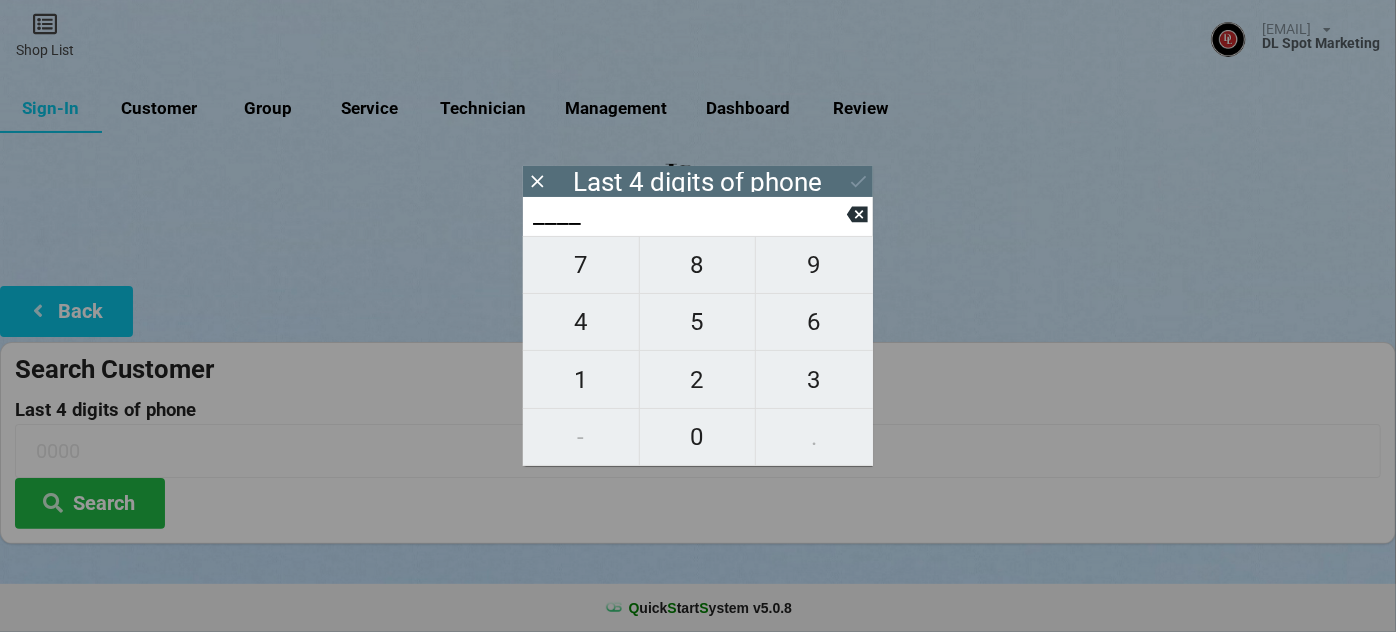type on "2___" 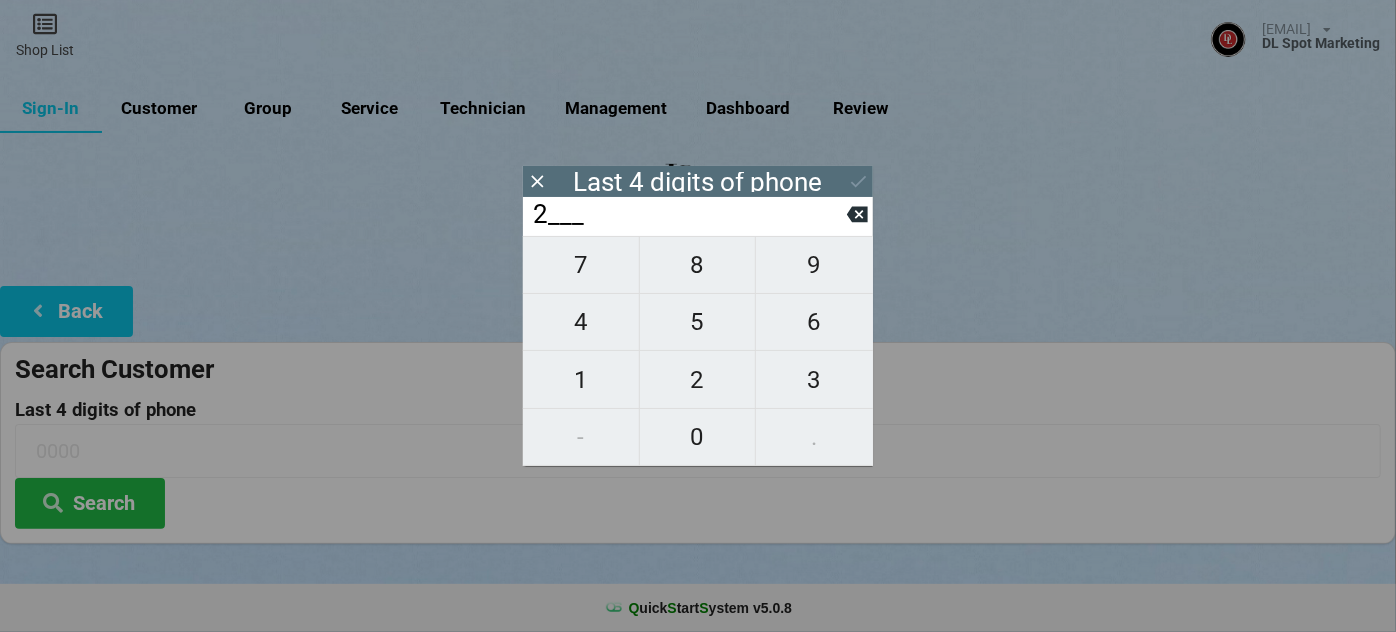 type on "2___" 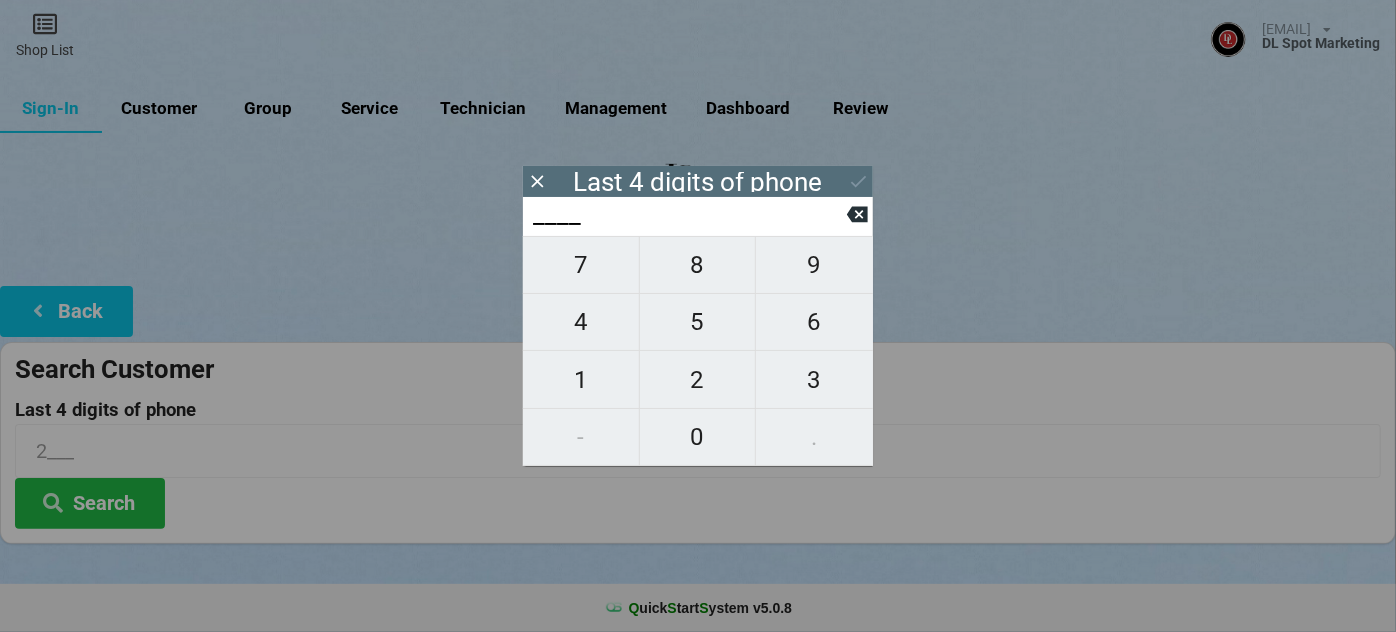type on "3___" 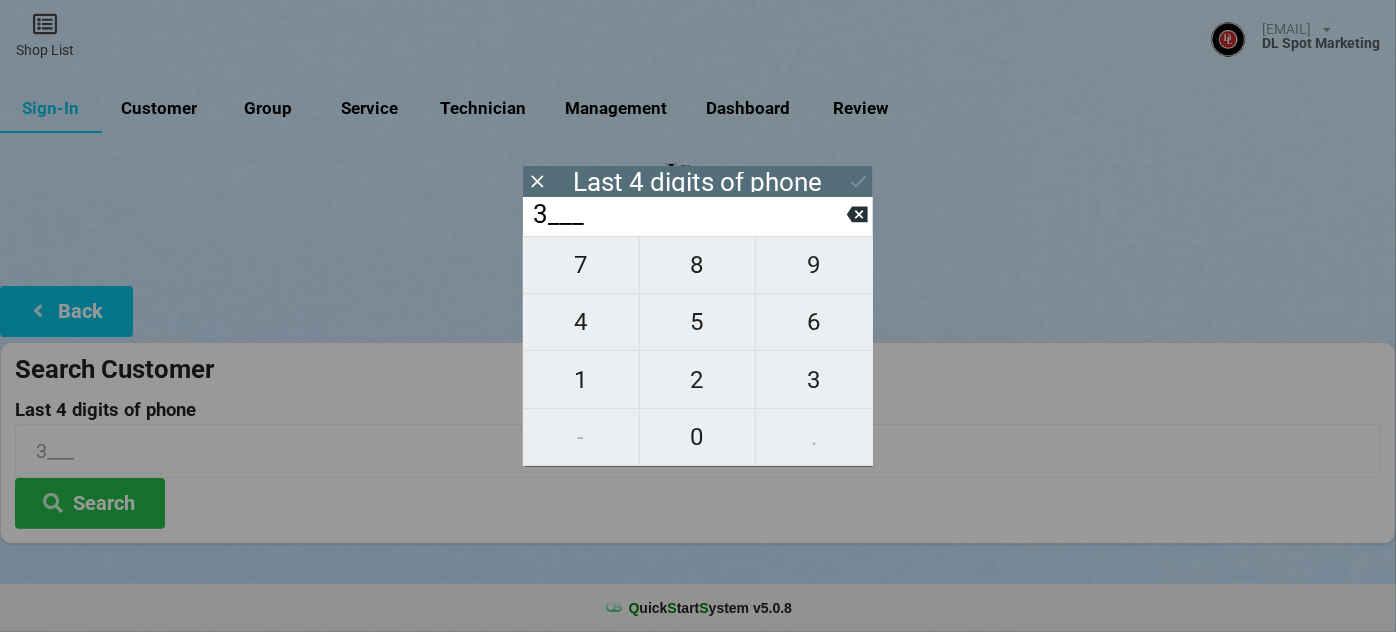 type on "38__" 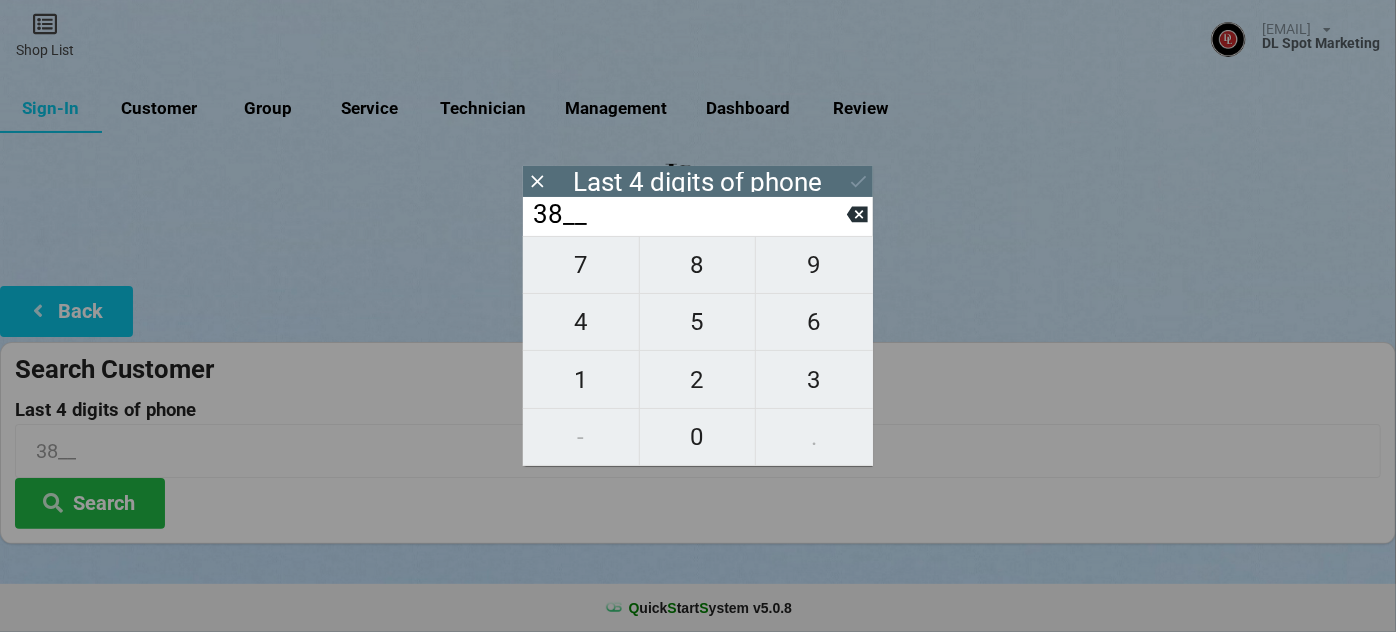type on "389_" 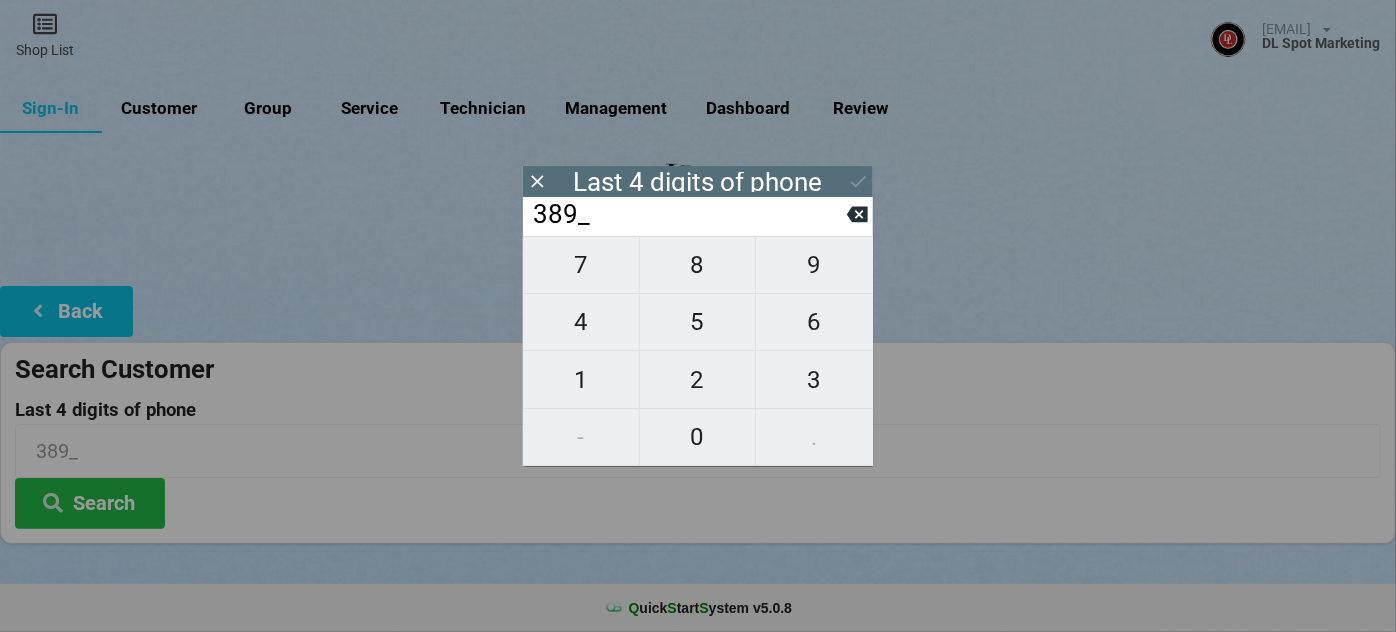 type on "[PHONE]" 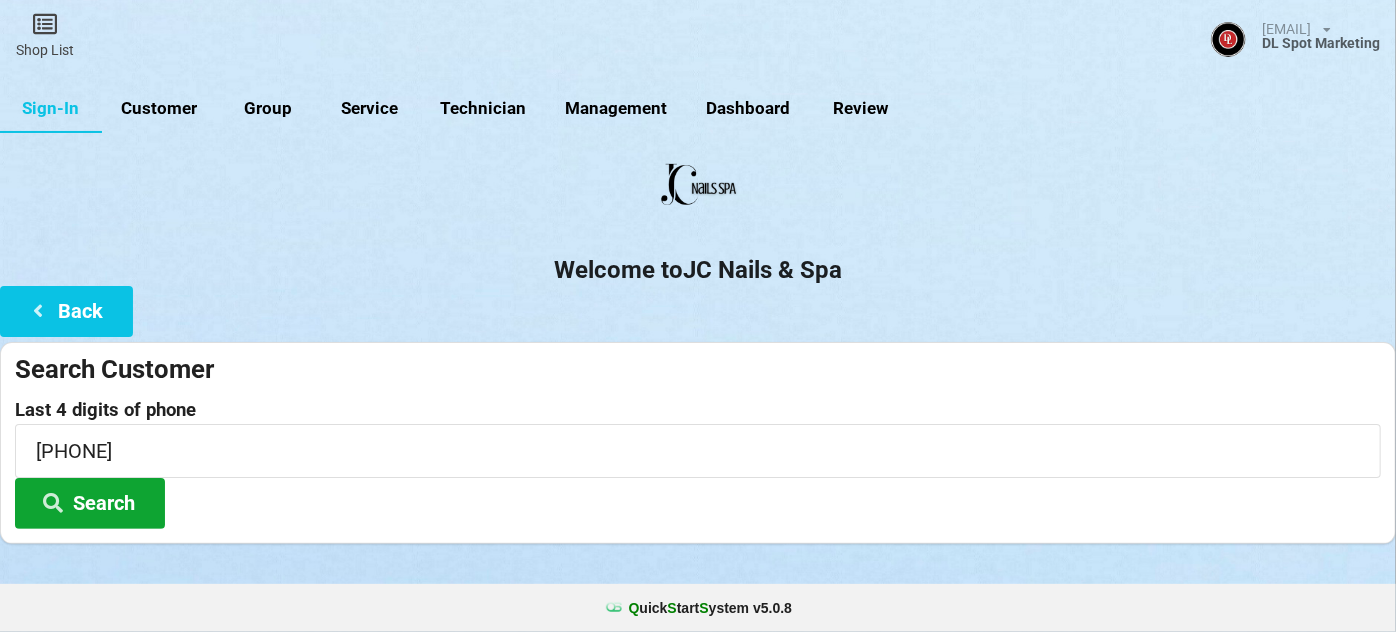click on "Search" at bounding box center (90, 503) 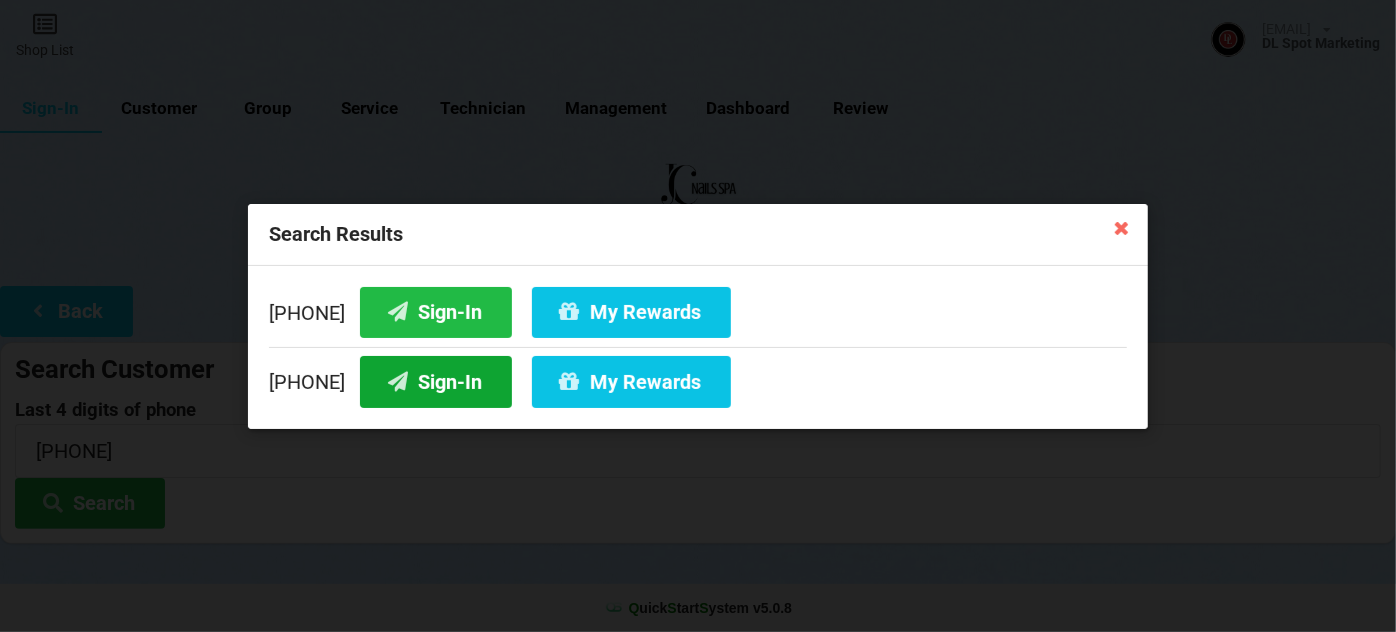 click on "Sign-In" at bounding box center [436, 381] 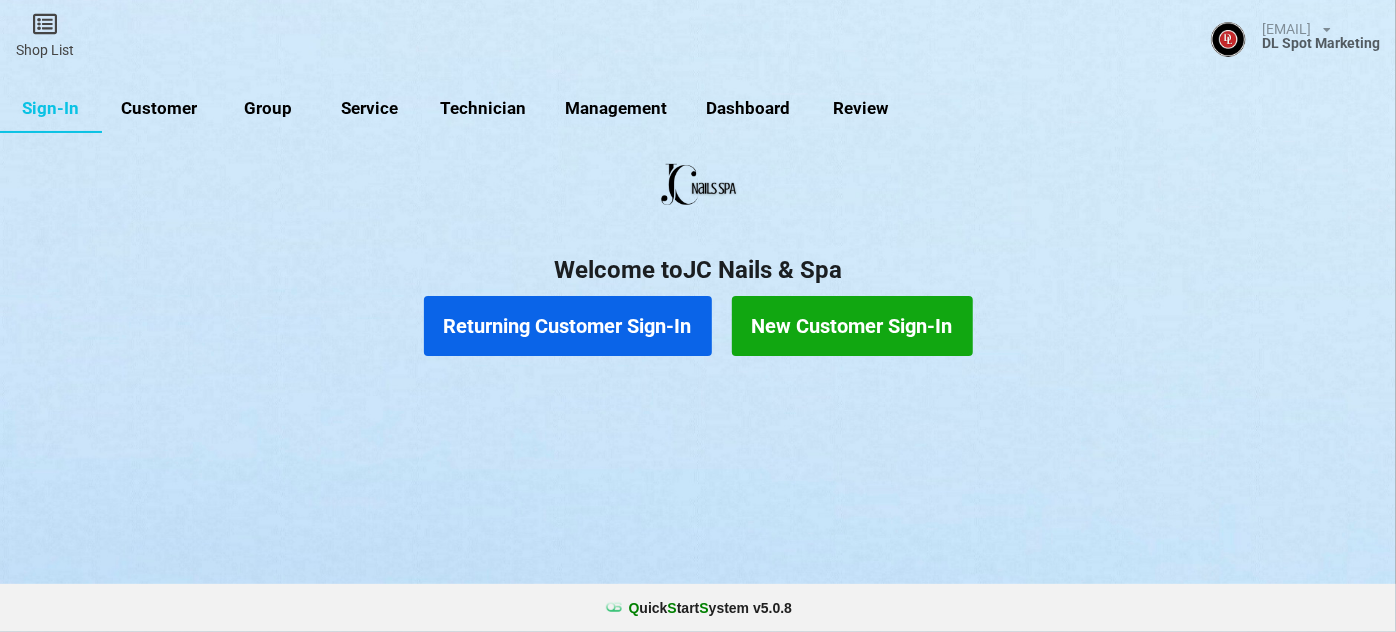 click on "Returning Customer Sign-In" at bounding box center [568, 326] 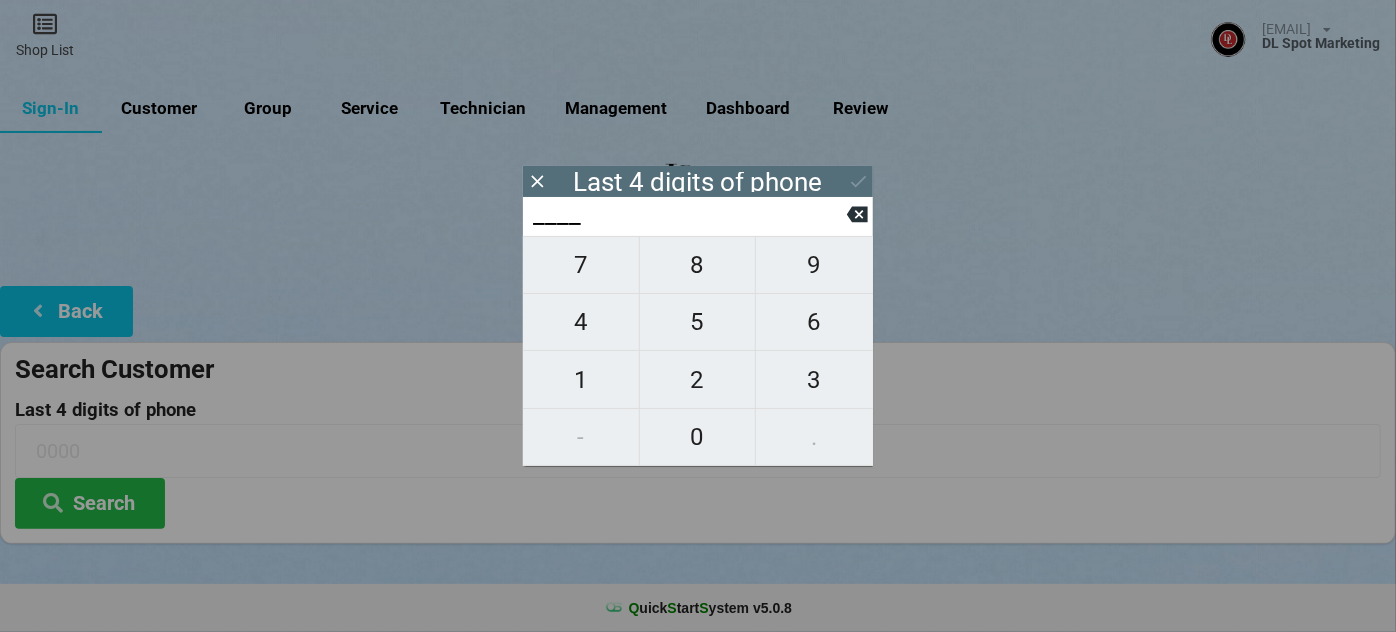type on "0___" 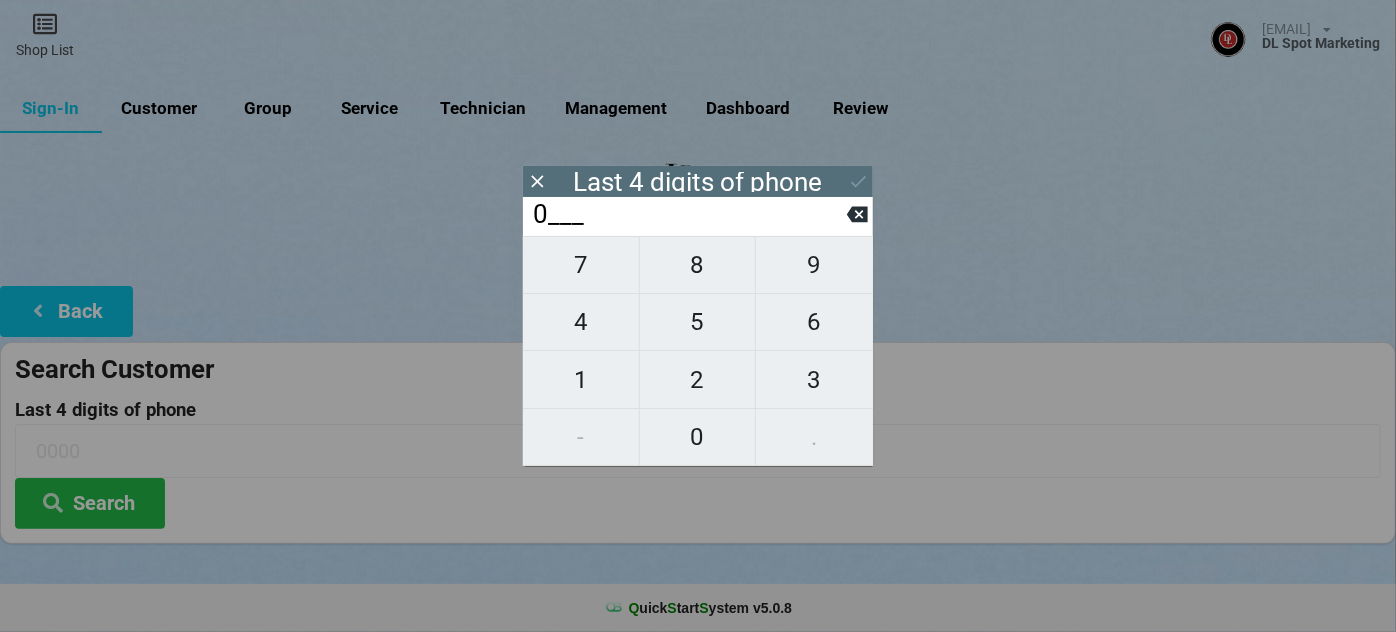 type on "0___" 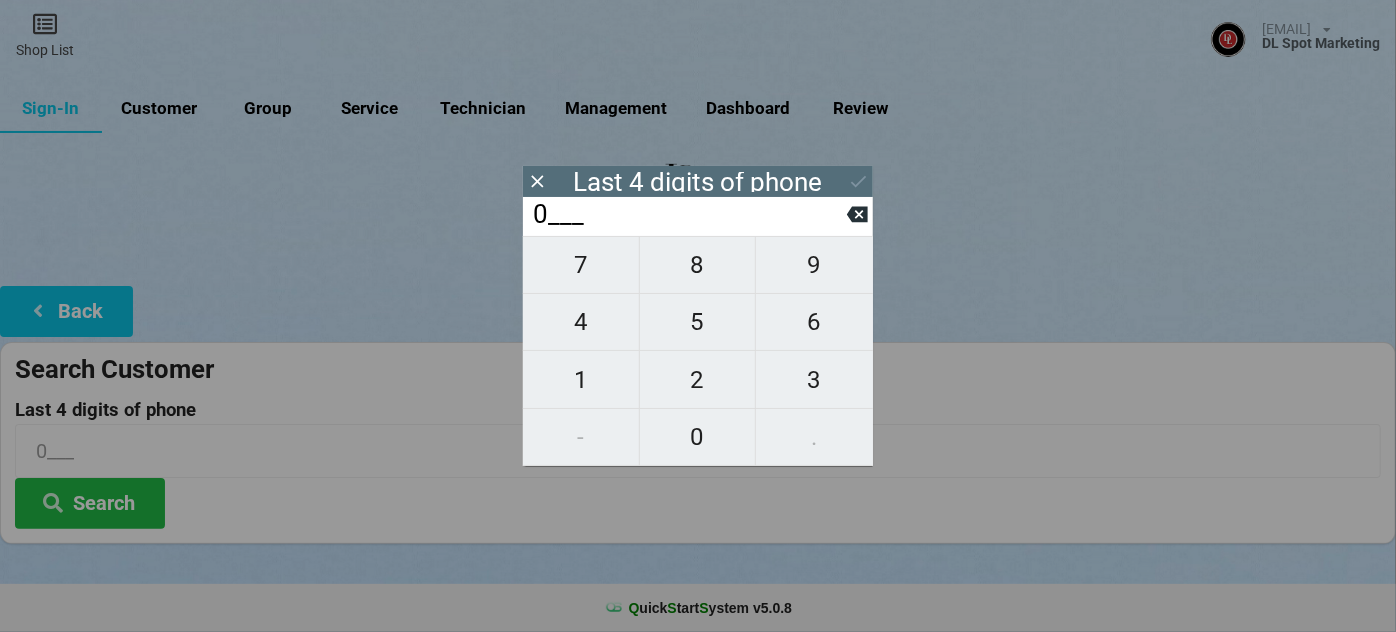 type on "02__" 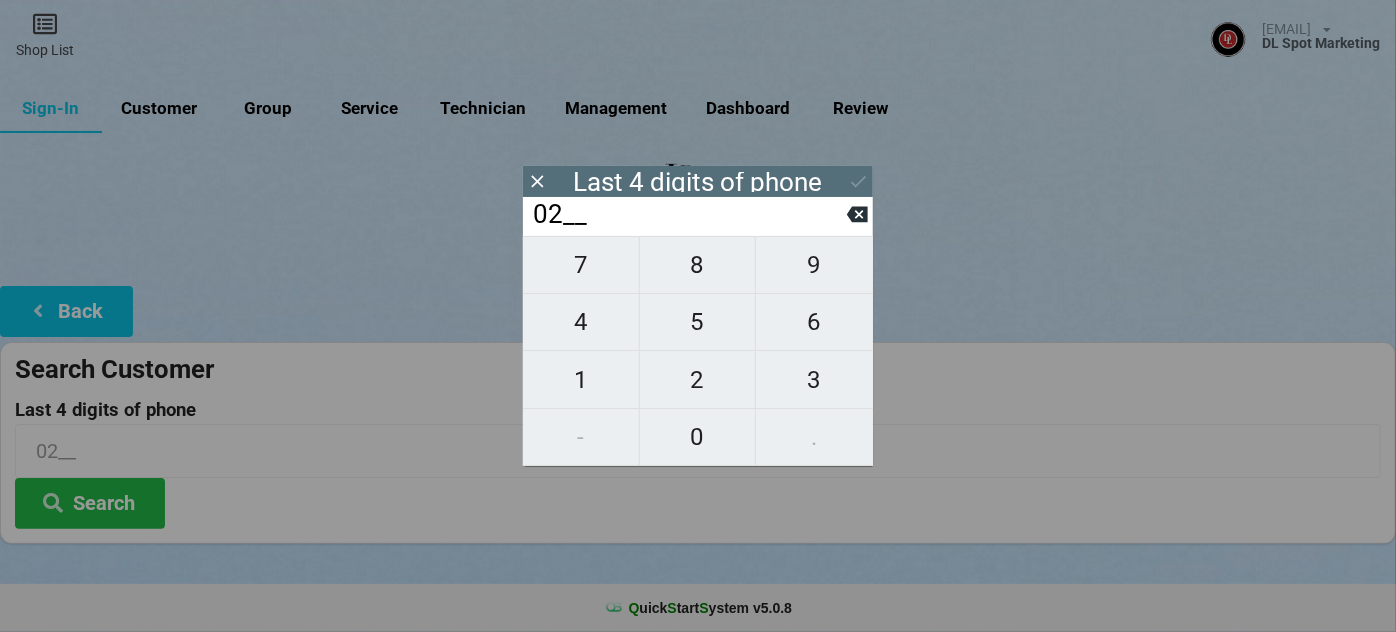 type on "020_" 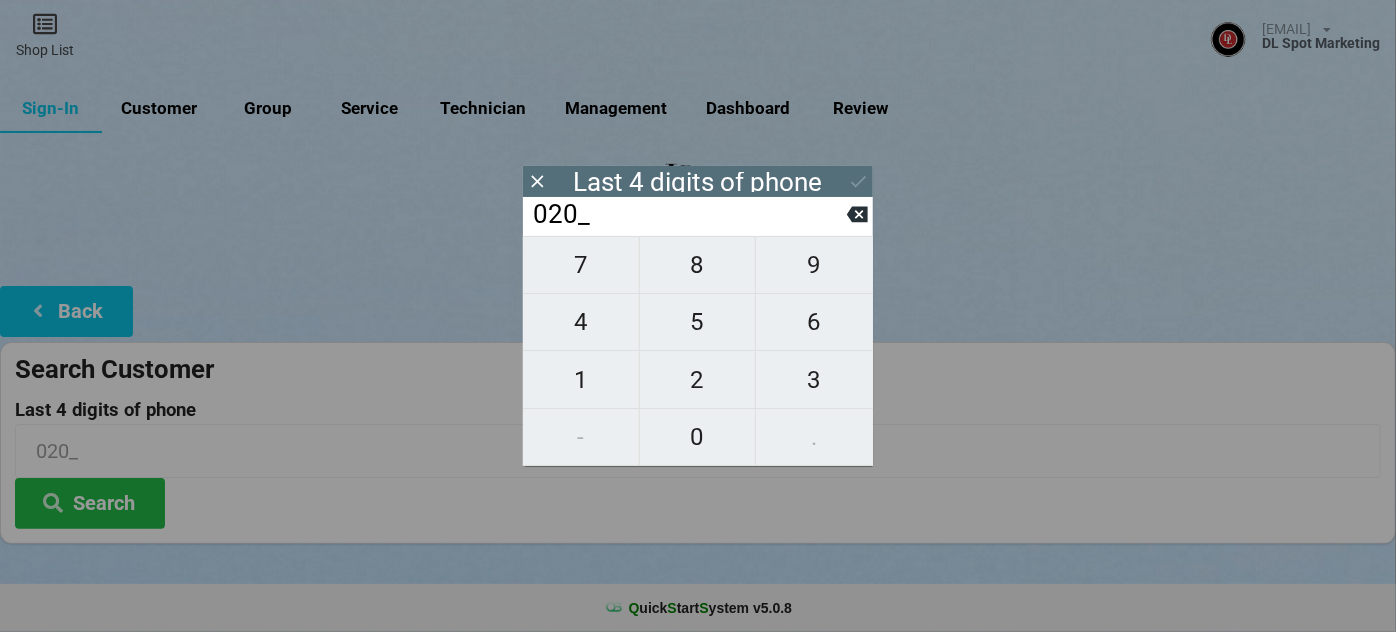 type on "0206" 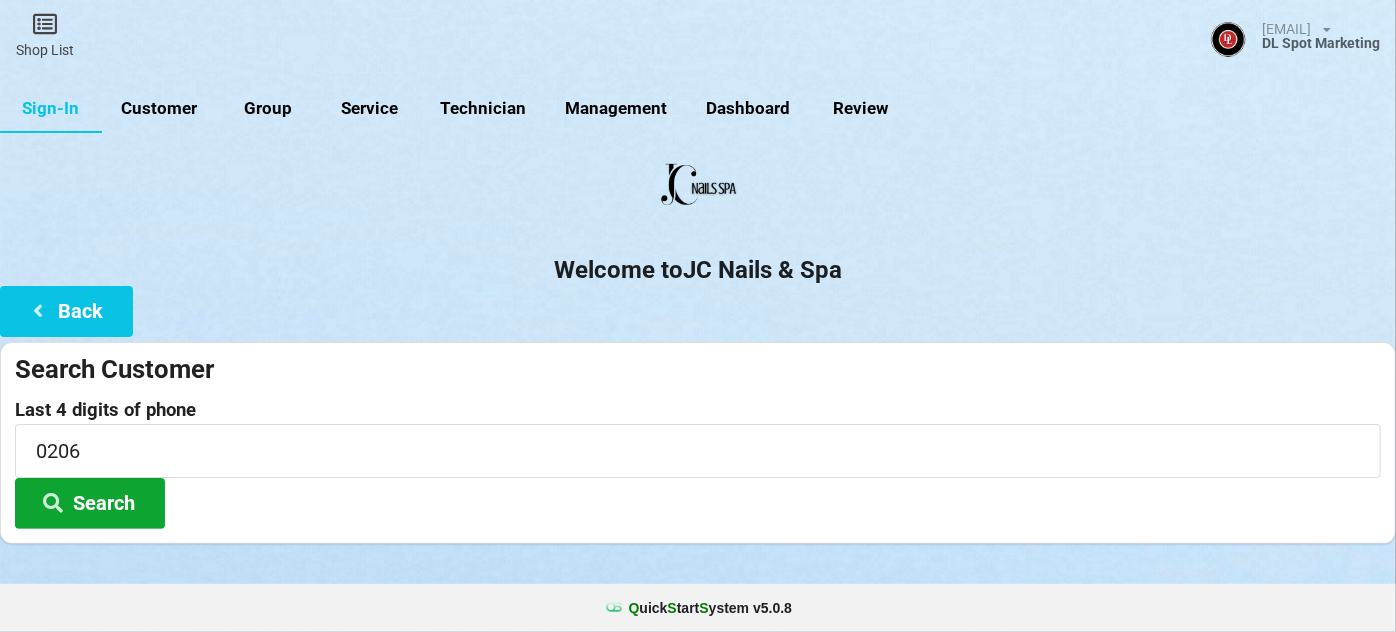 click on "Search" at bounding box center (90, 503) 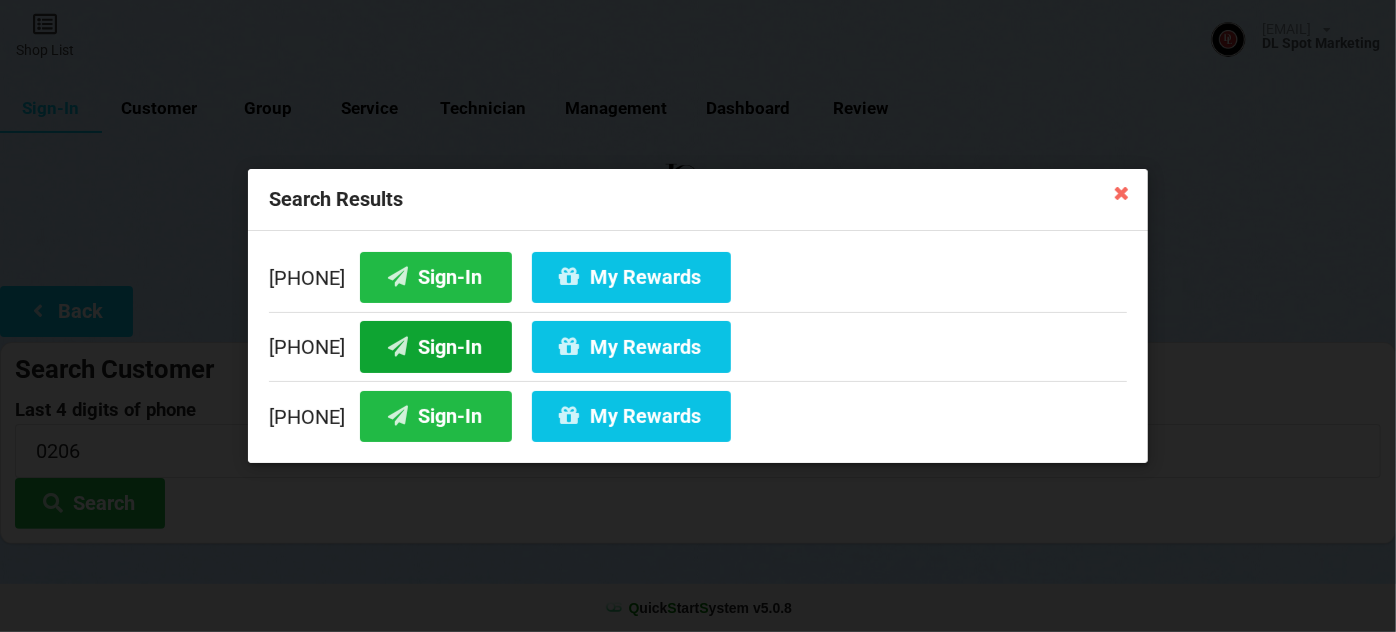 click on "Sign-In" at bounding box center [436, 346] 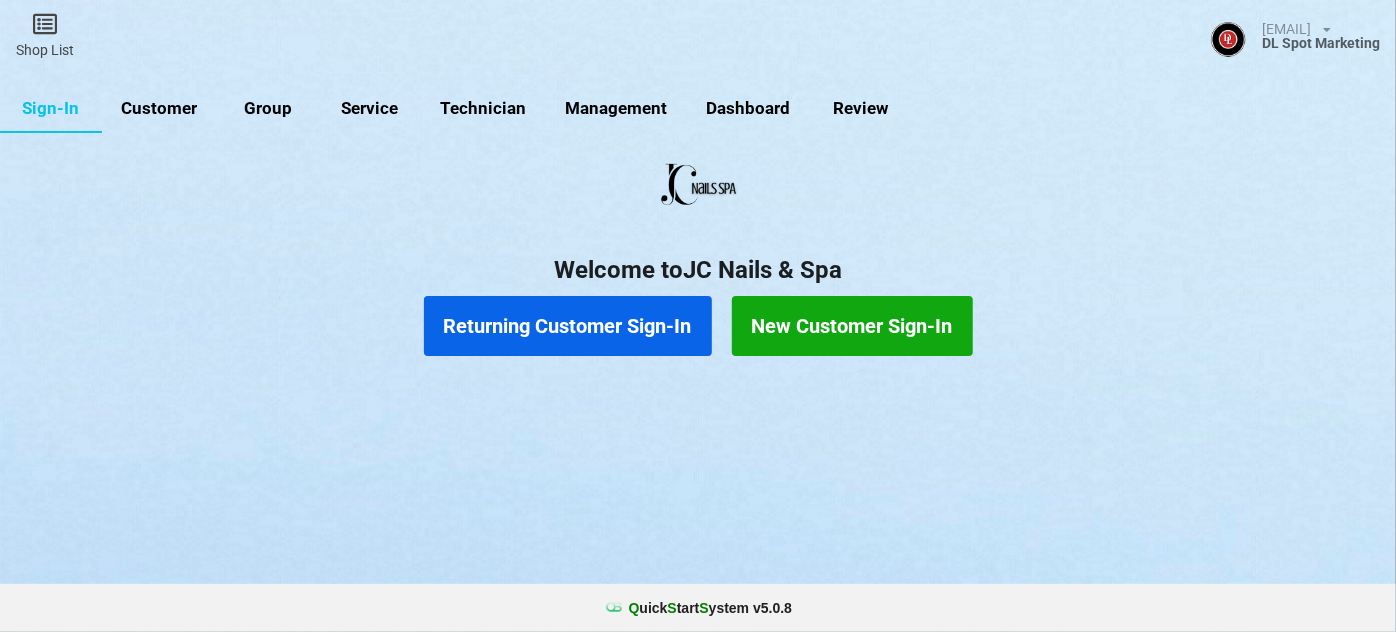 click on "Customer" at bounding box center (159, 109) 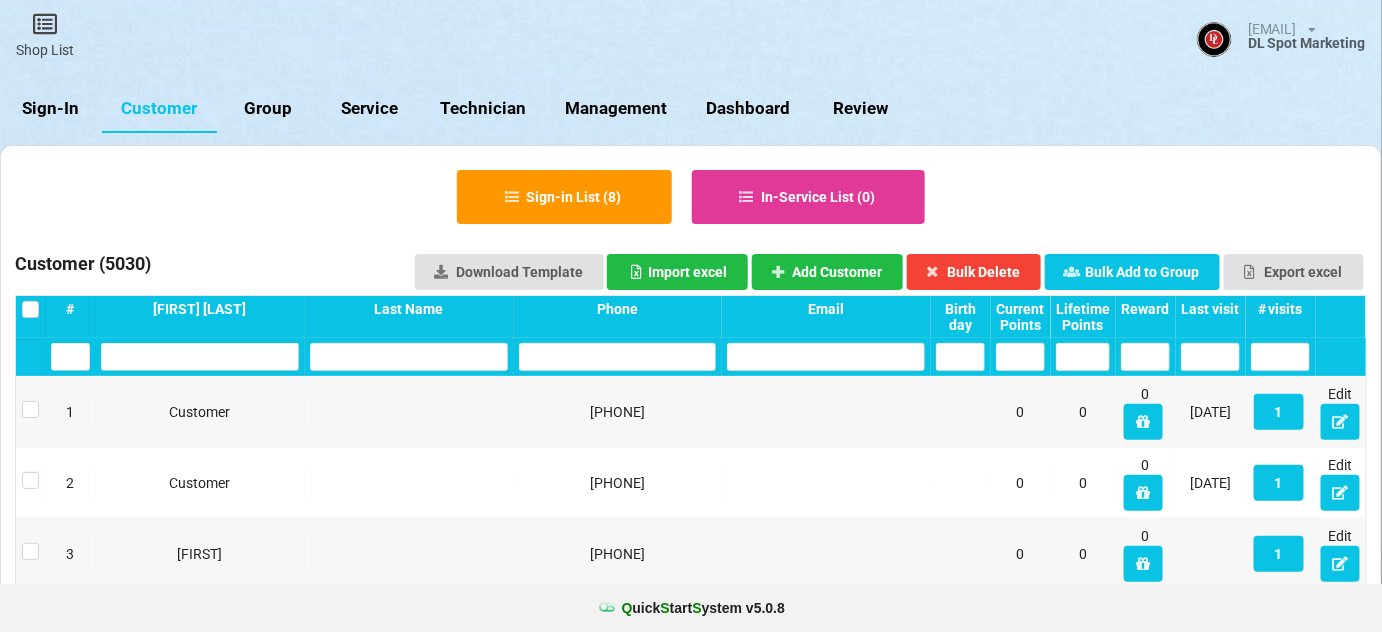 click at bounding box center [618, 357] 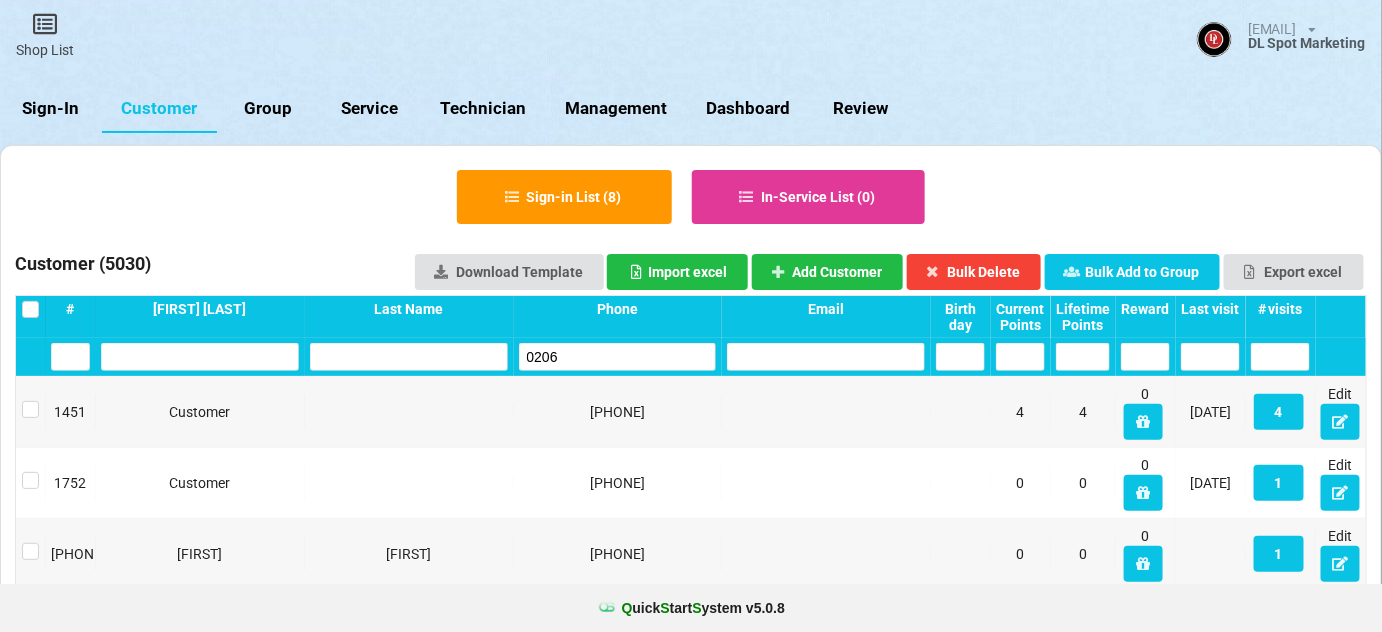 type on "0206" 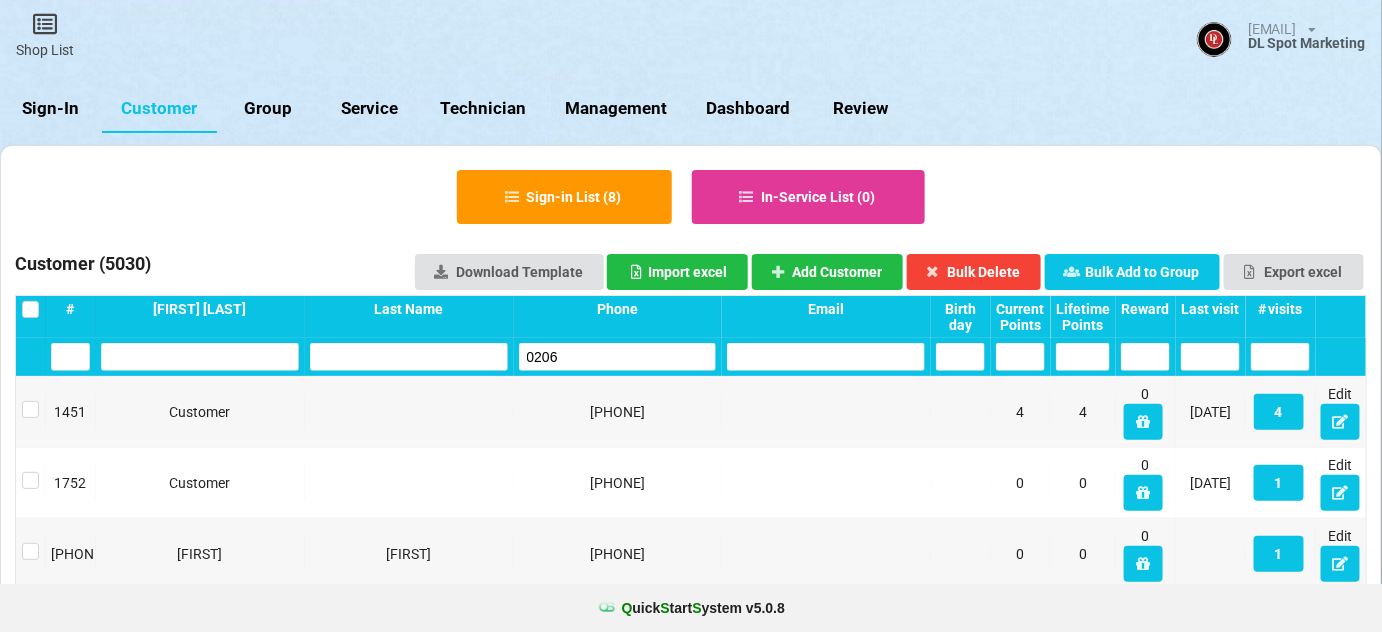 click on "Sign-In" at bounding box center [51, 109] 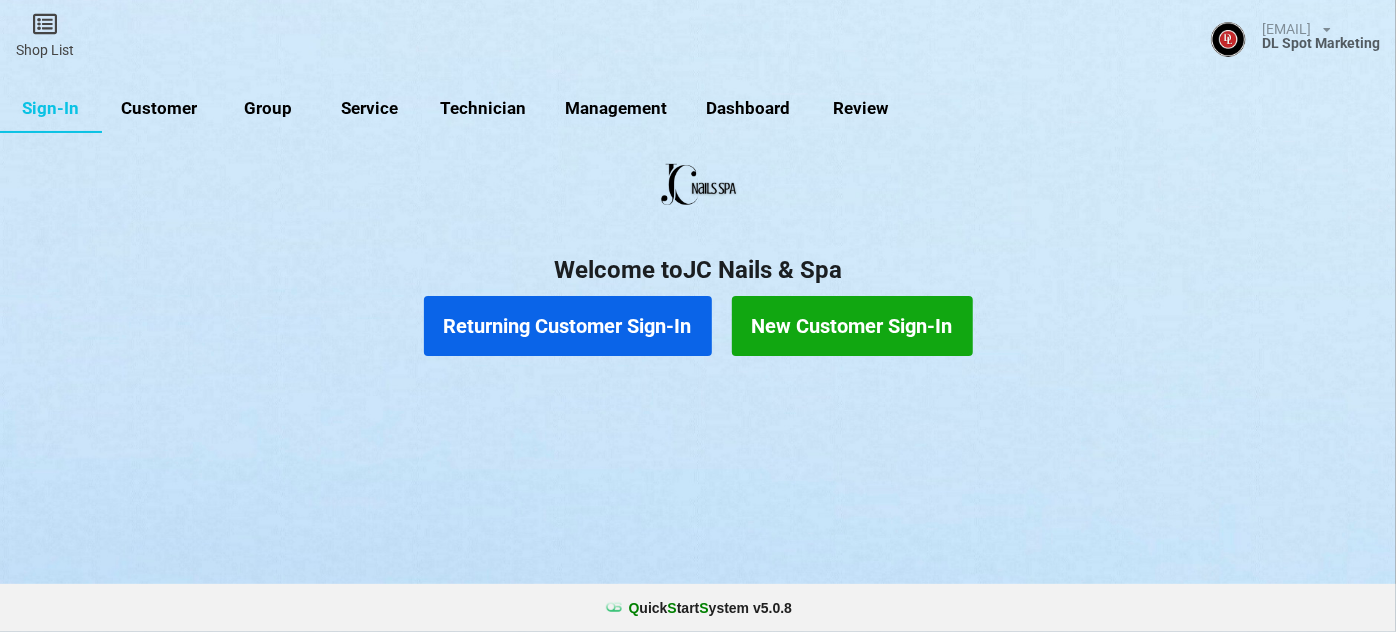 click on "Returning Customer Sign-In" at bounding box center [568, 326] 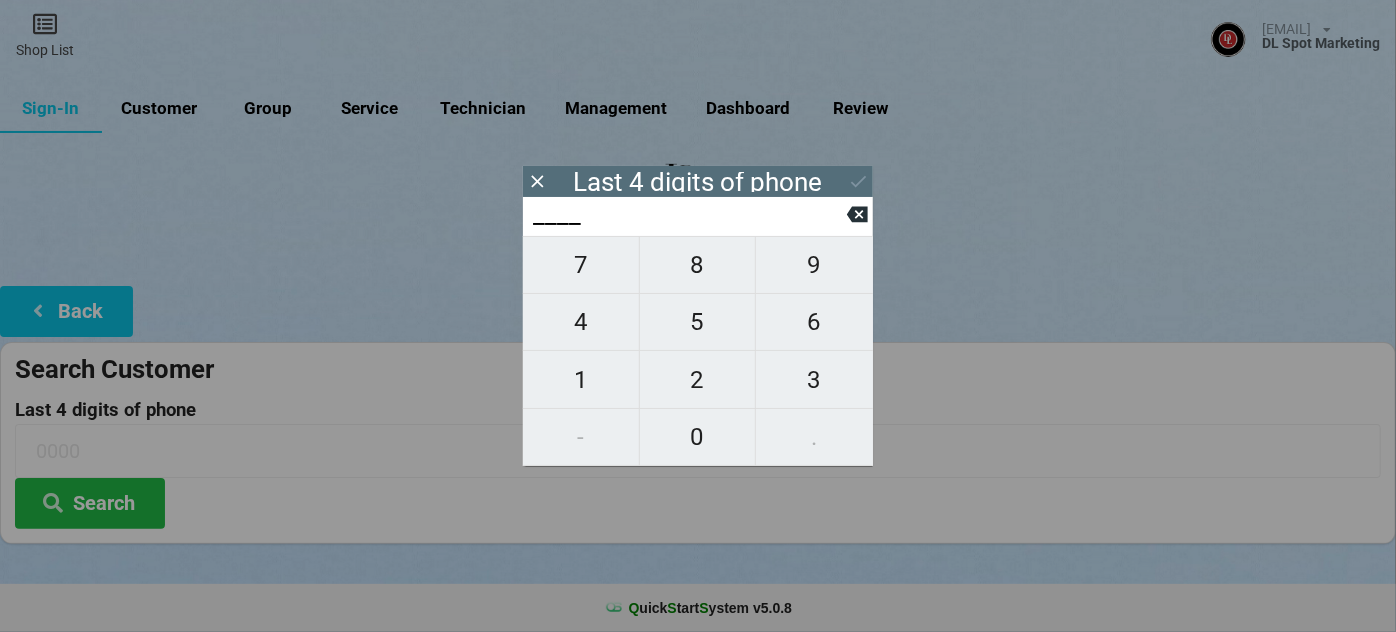 type on "8___" 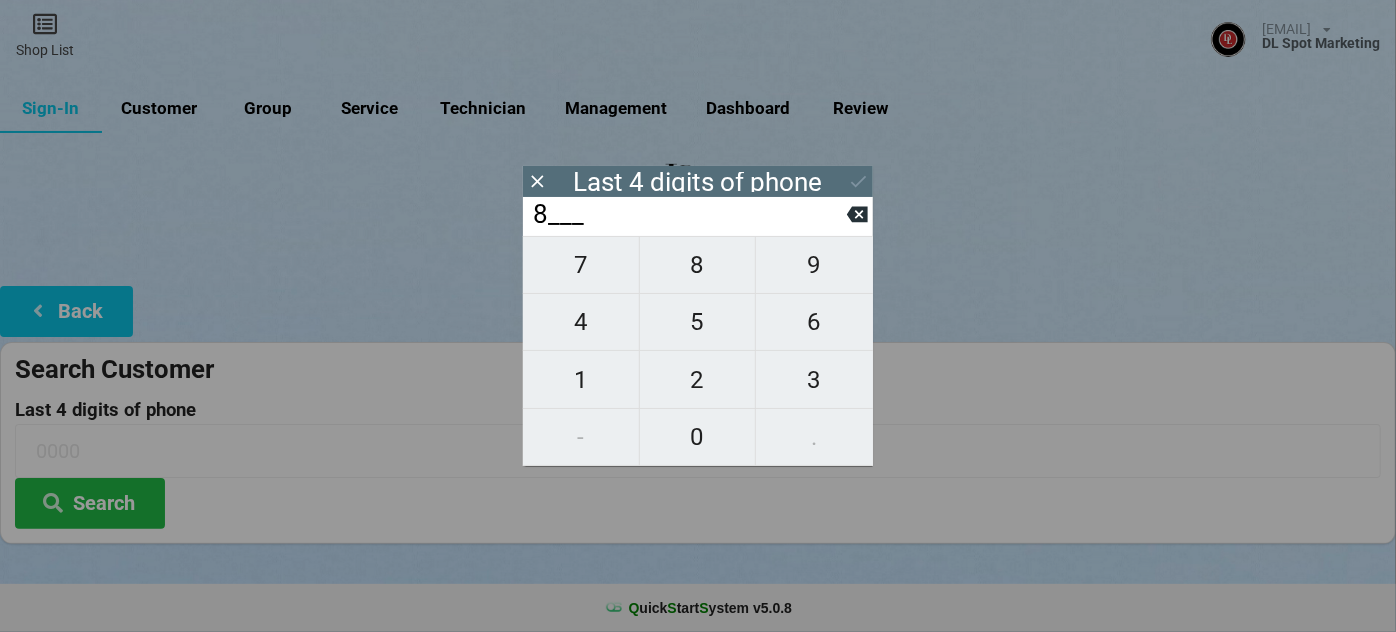 type on "8___" 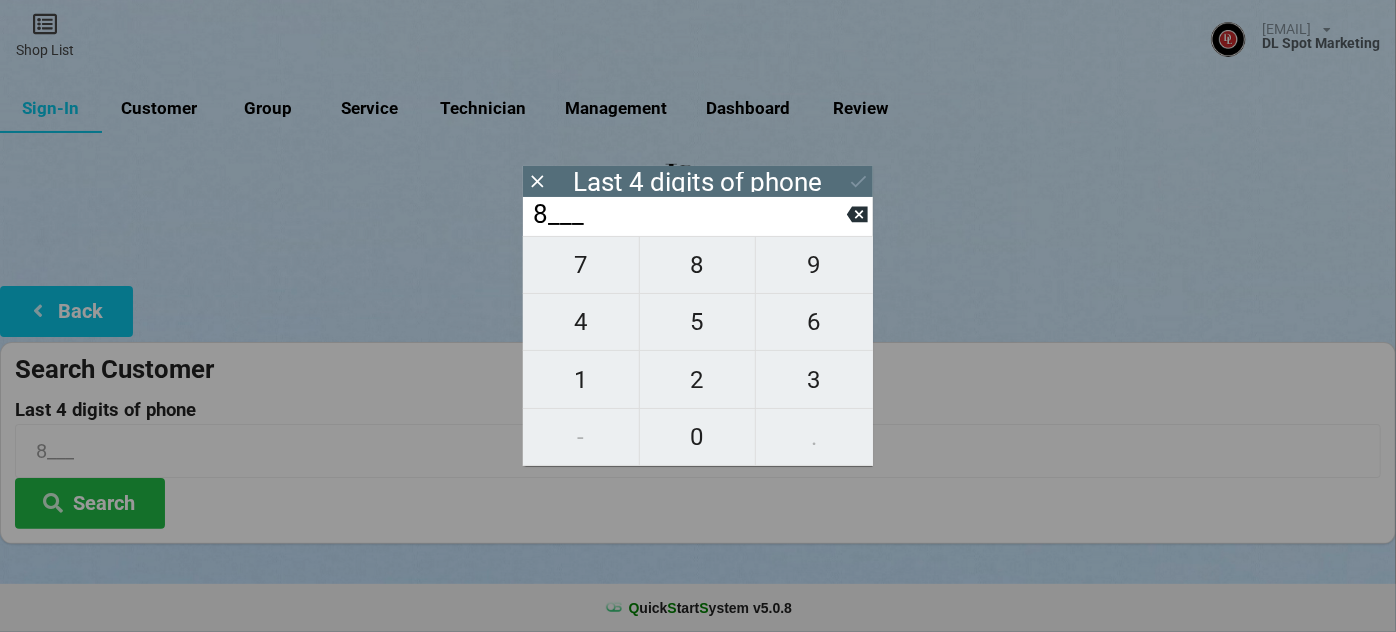 type on "87__" 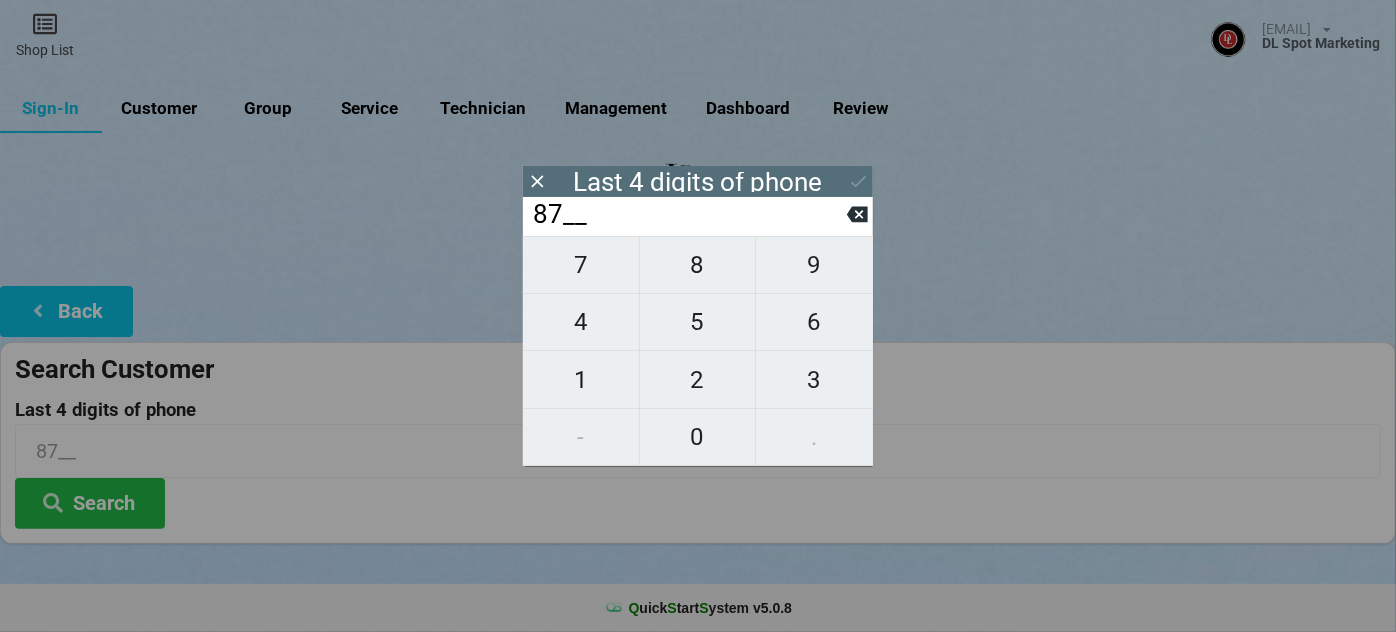 type on "874_" 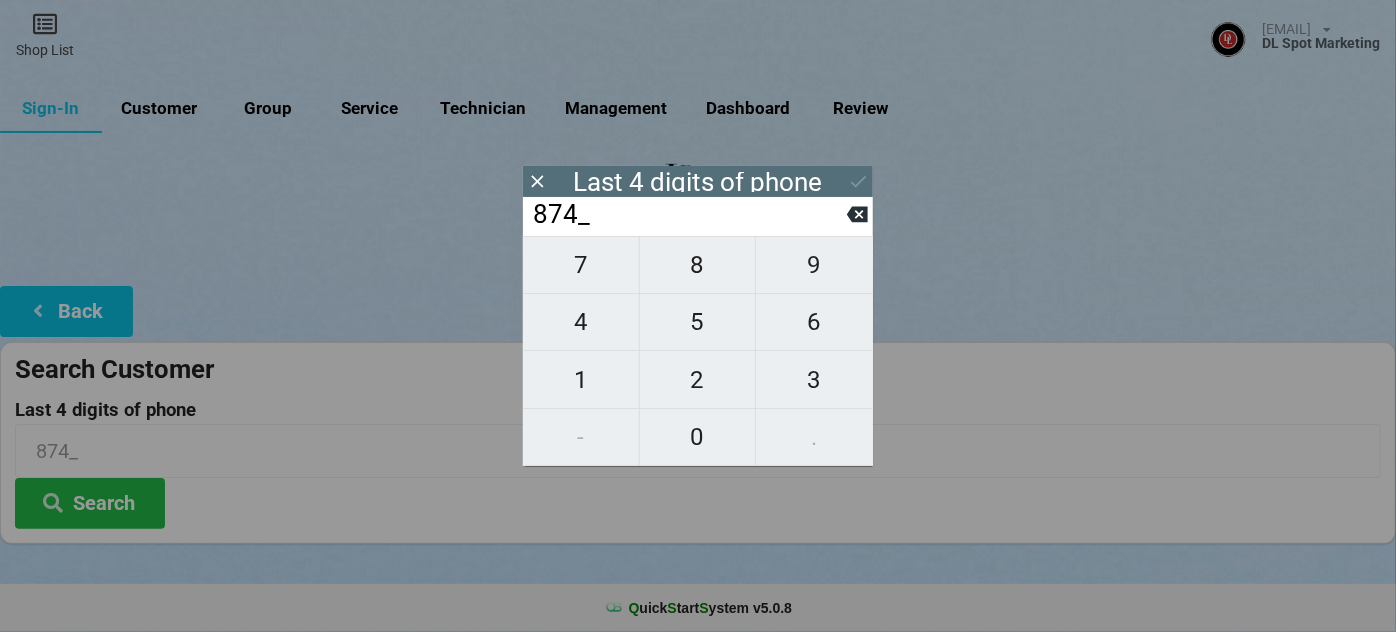 type on "8744" 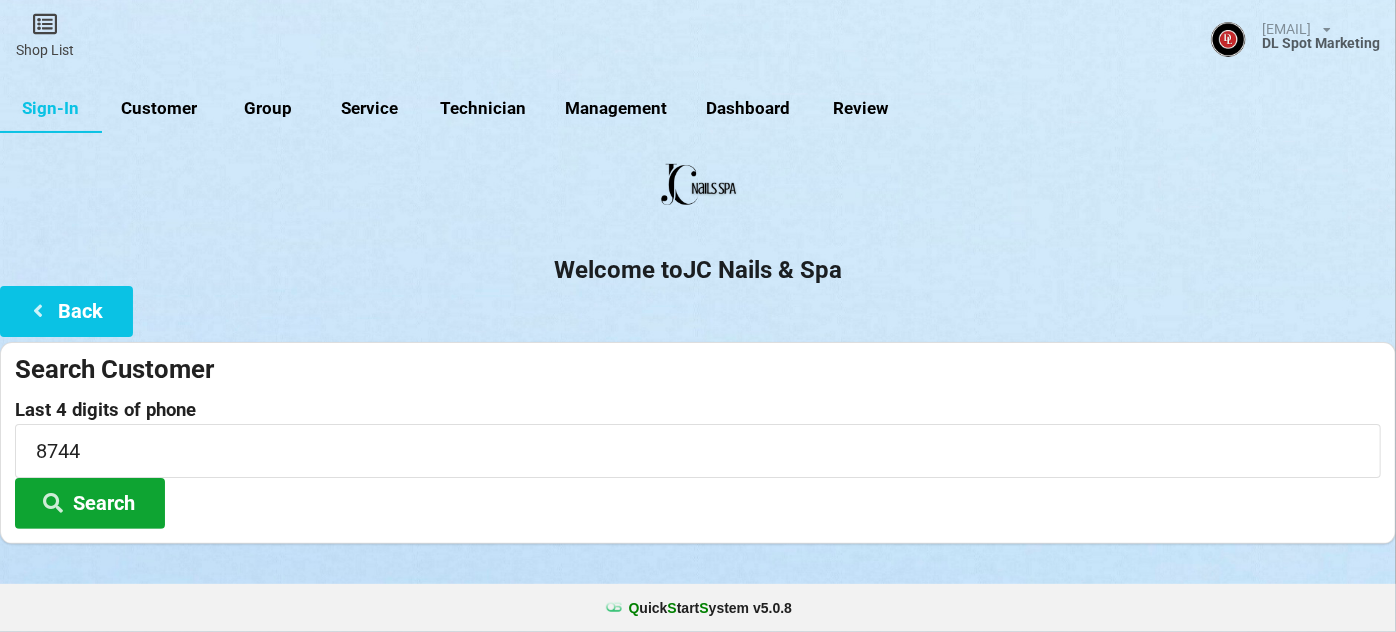 click on "Search" at bounding box center (90, 503) 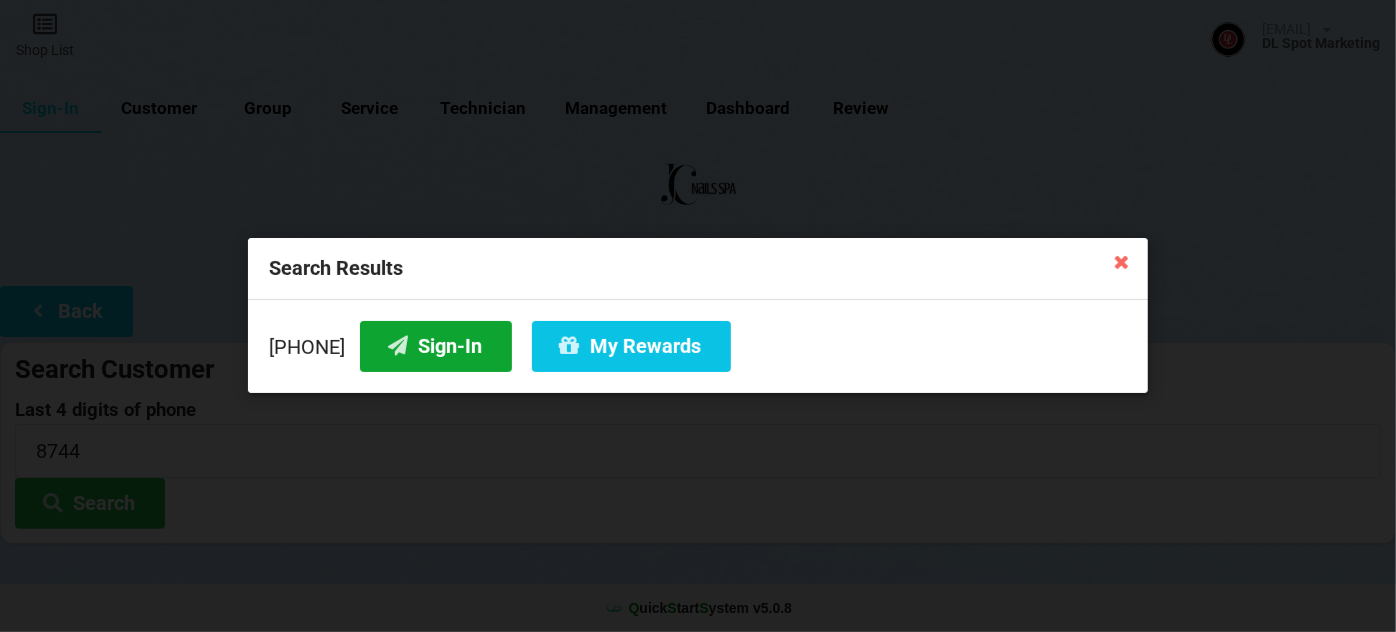 click on "Sign-In" at bounding box center (436, 346) 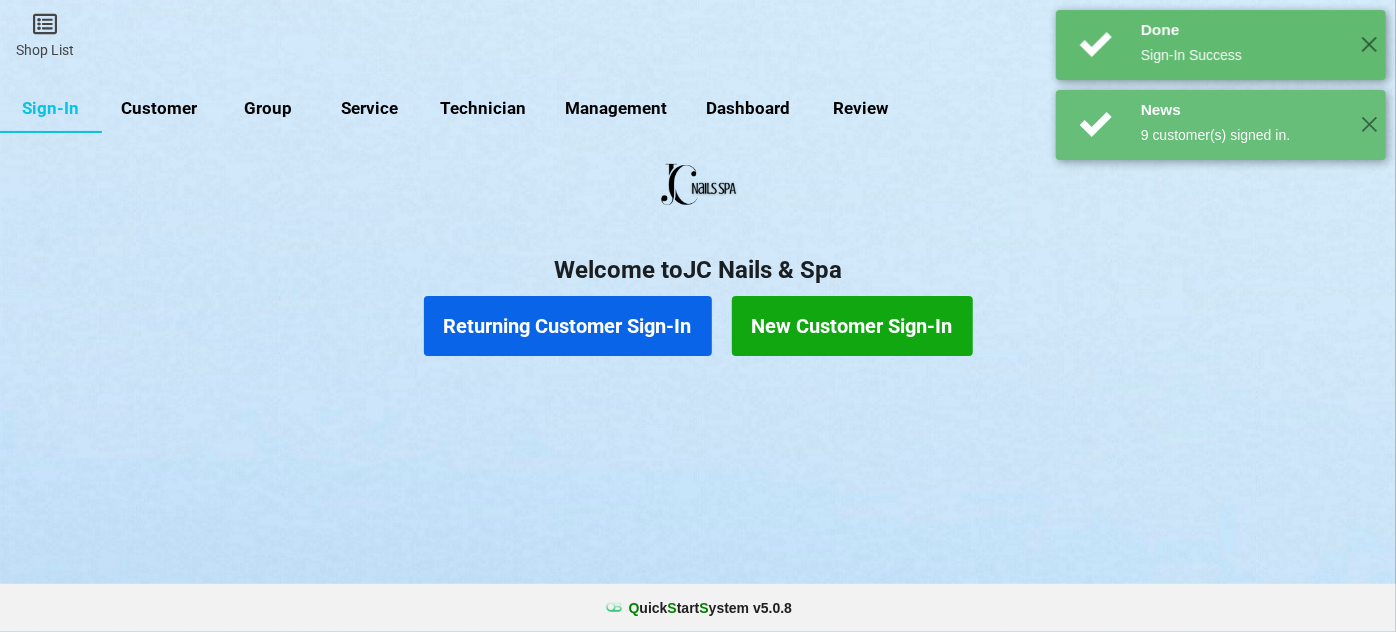 click on "Returning Customer Sign-In" at bounding box center [568, 326] 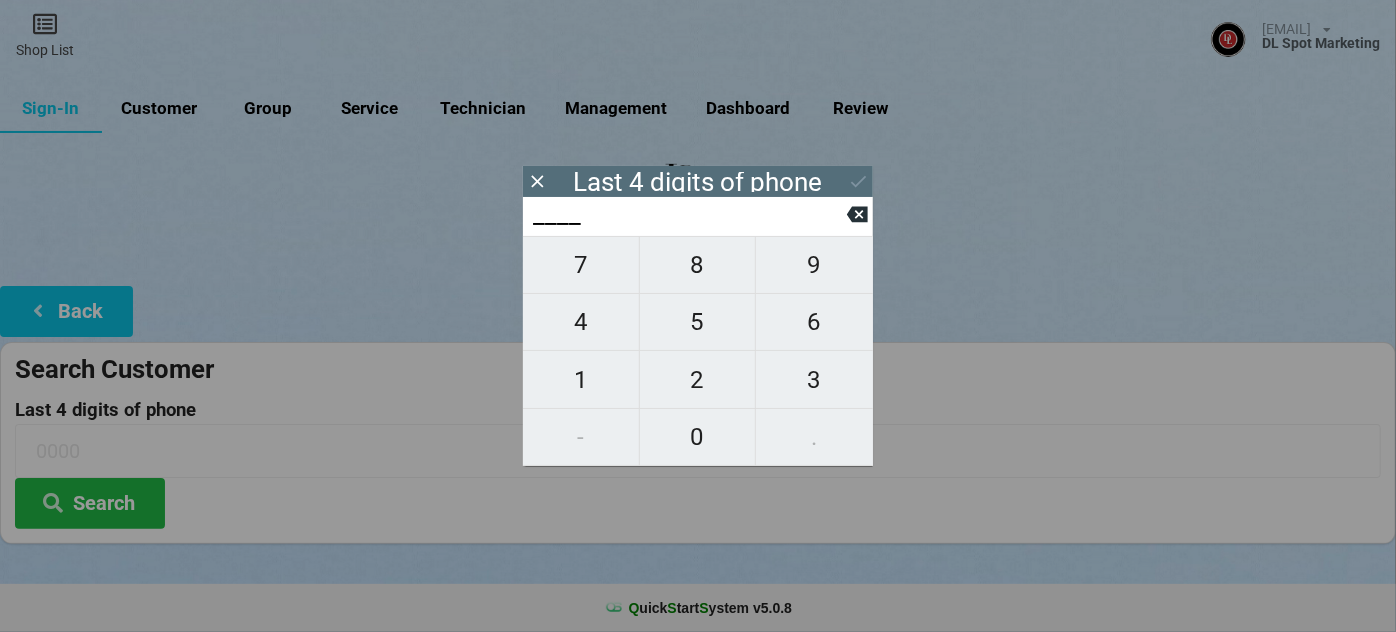 type on "6___" 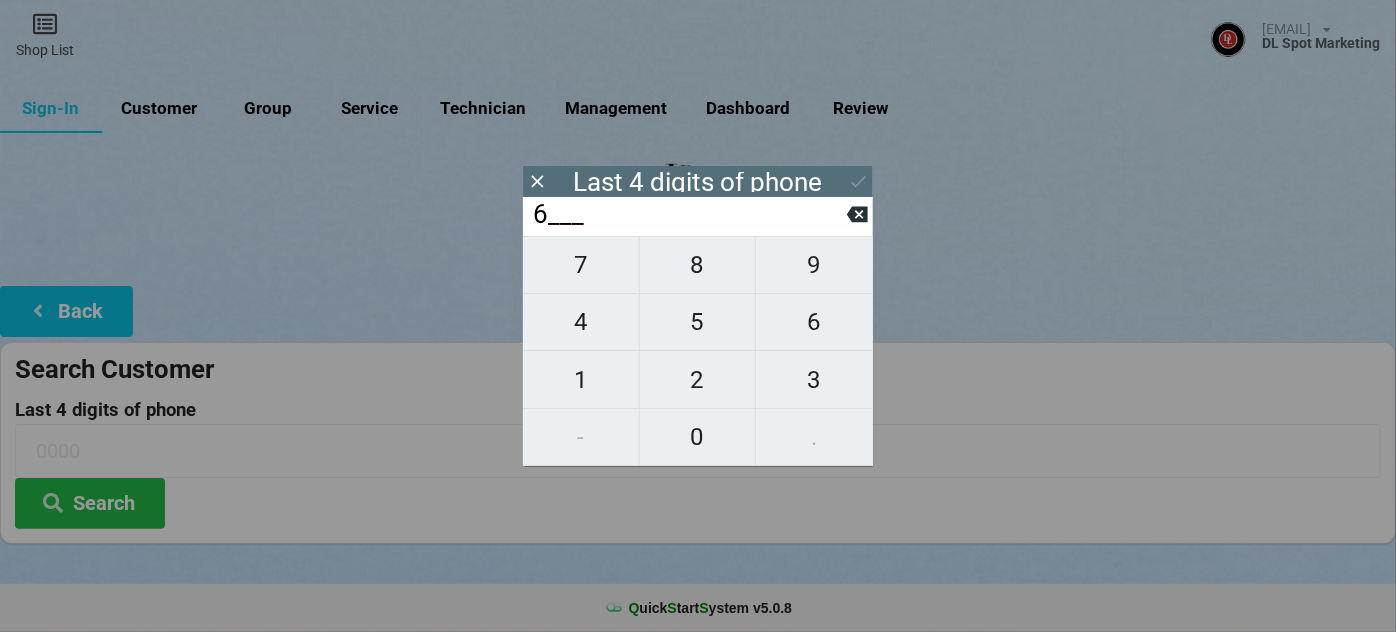 type on "6___" 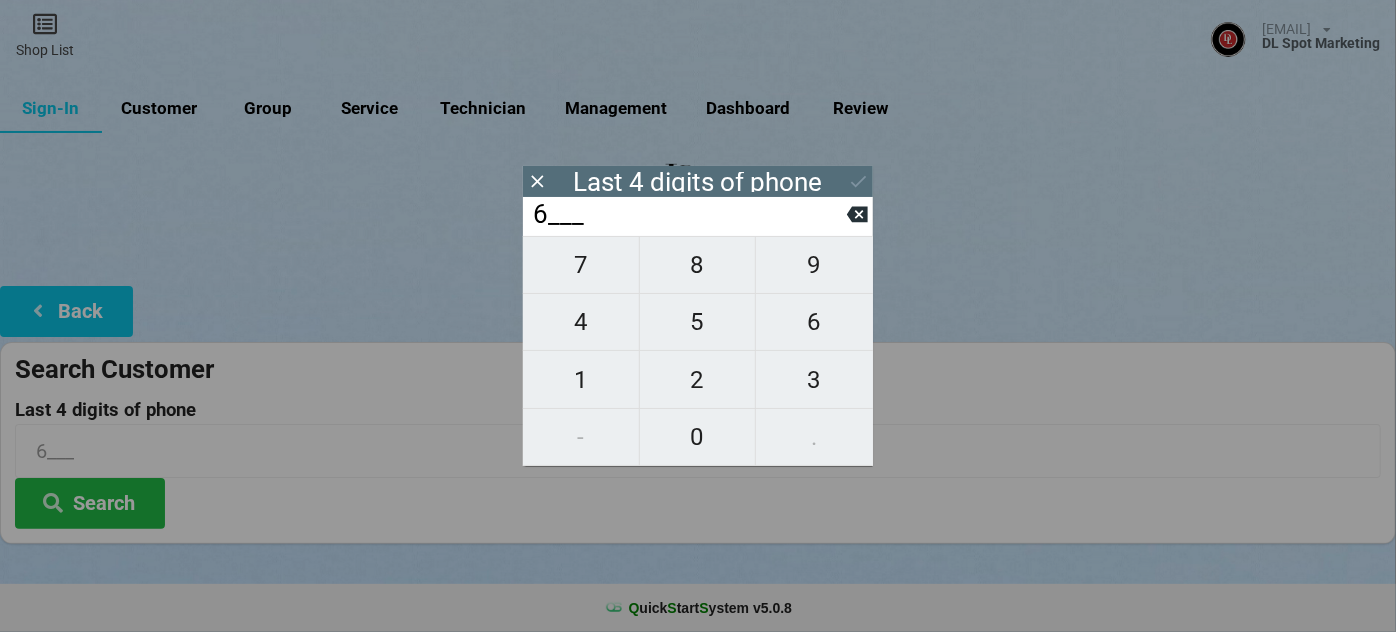 type on "[PHONE]" 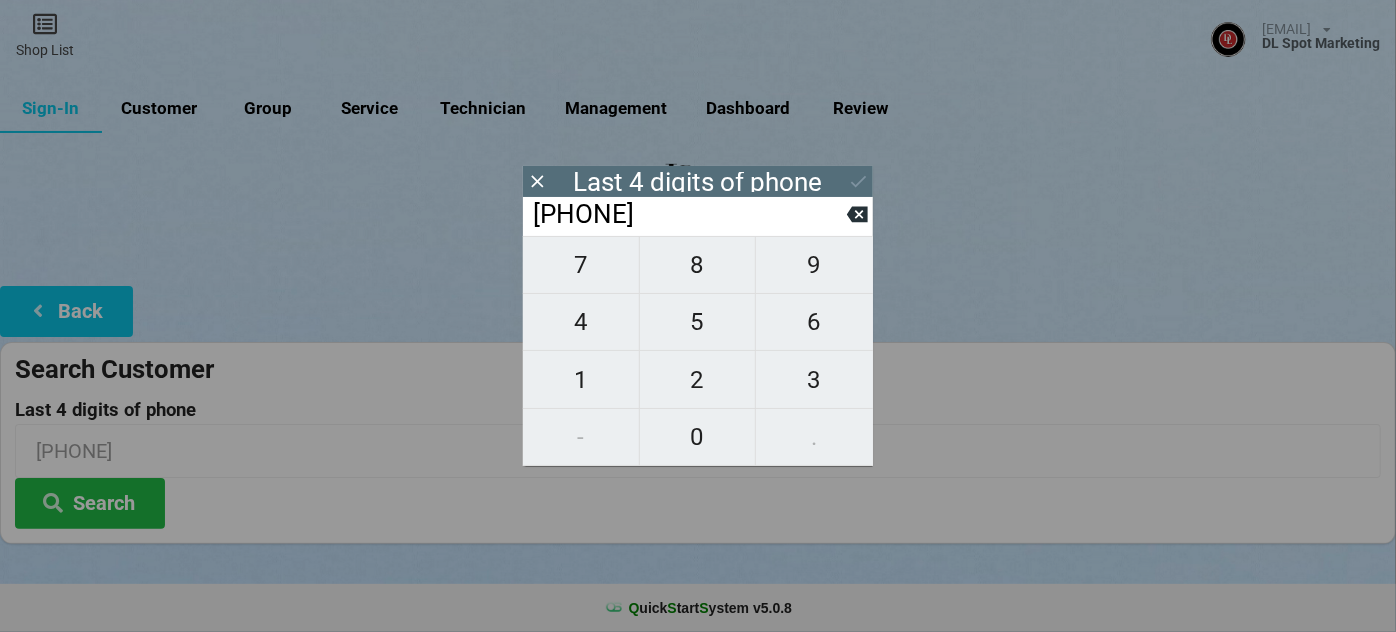 type on "670_" 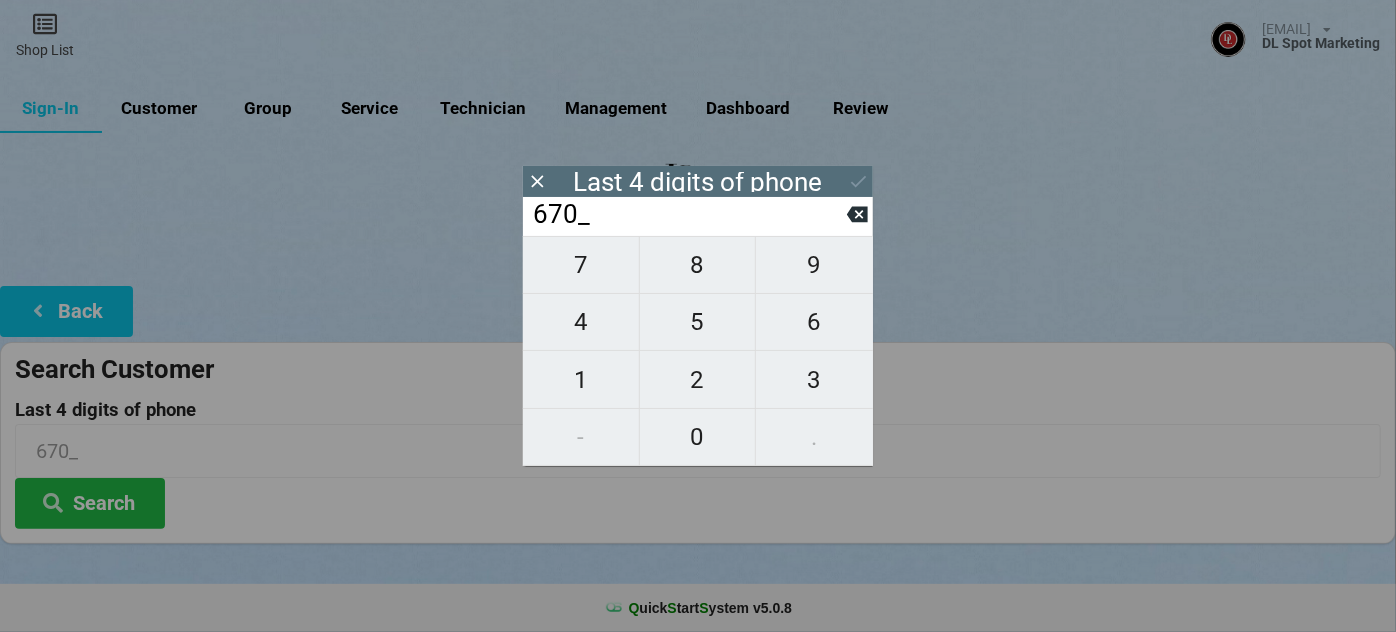 type on "6705" 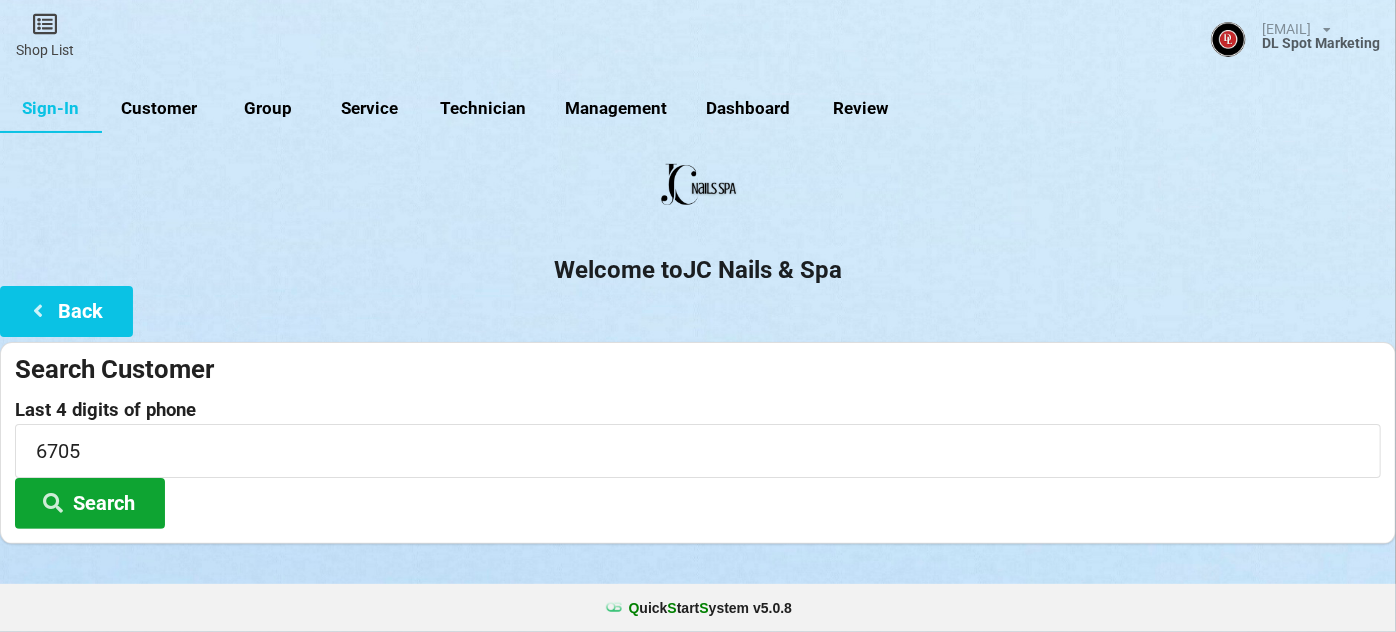 click on "Search" at bounding box center [90, 503] 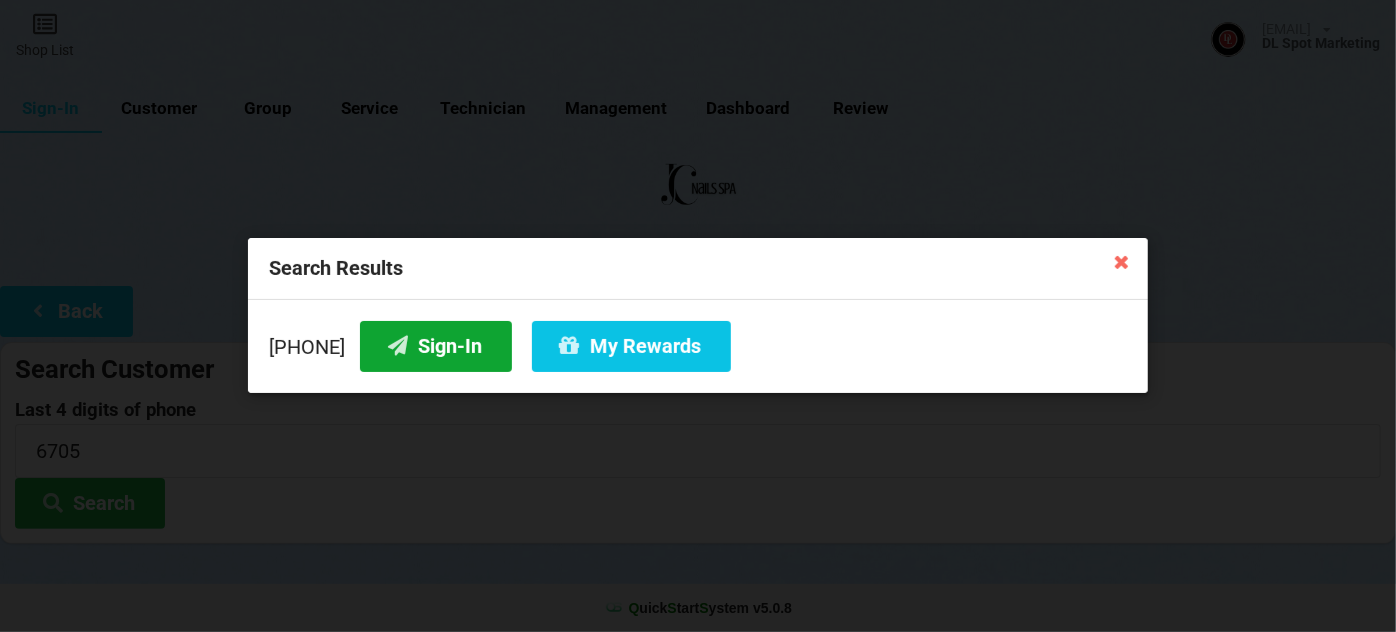 click on "Sign-In" at bounding box center [436, 346] 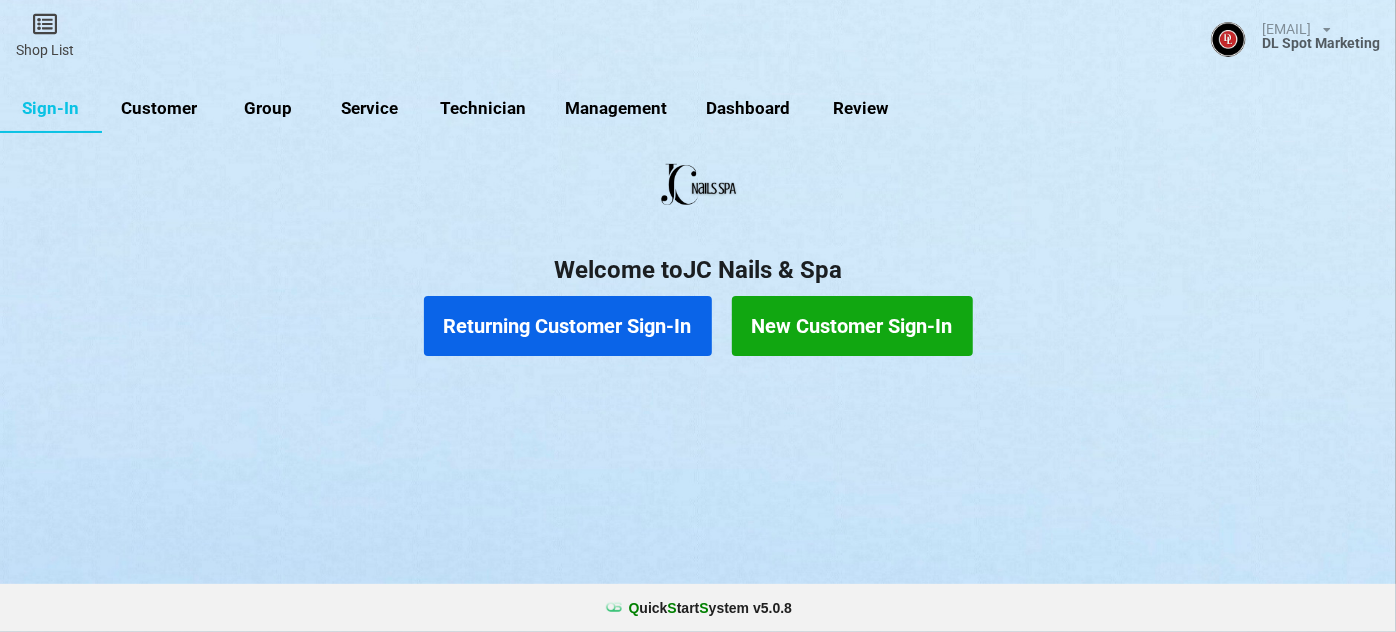 click on "Returning Customer Sign-In" at bounding box center [568, 326] 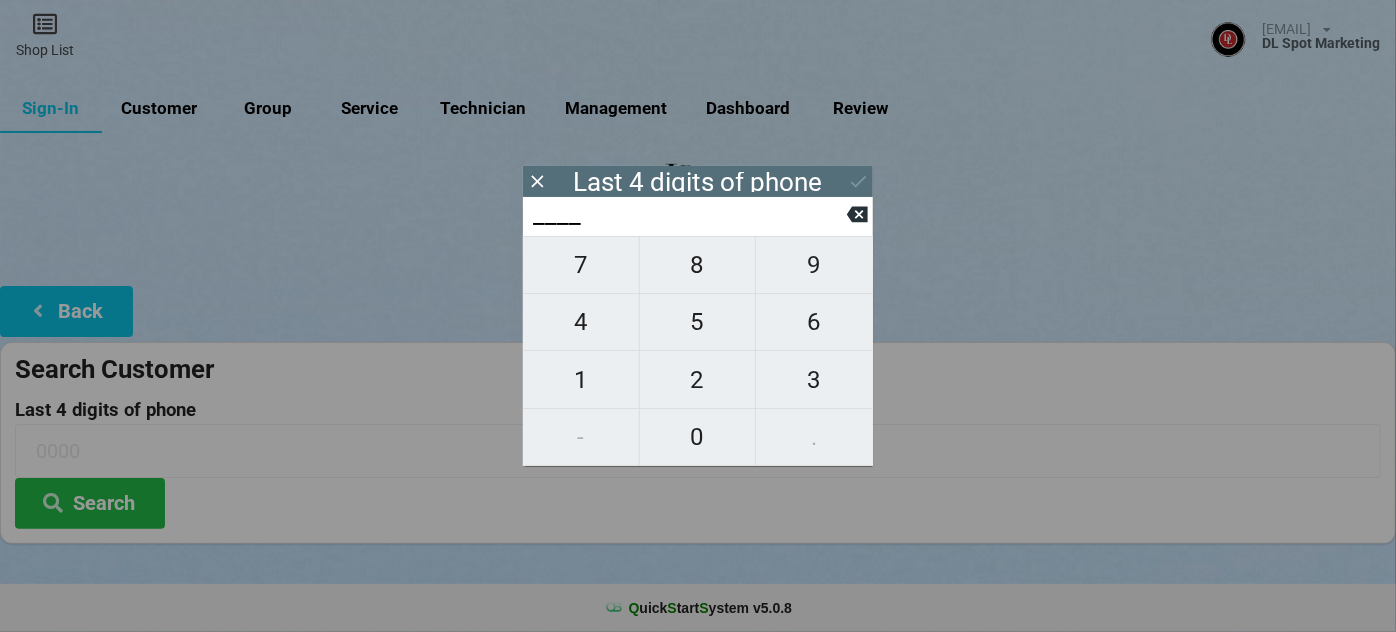 type on "1___" 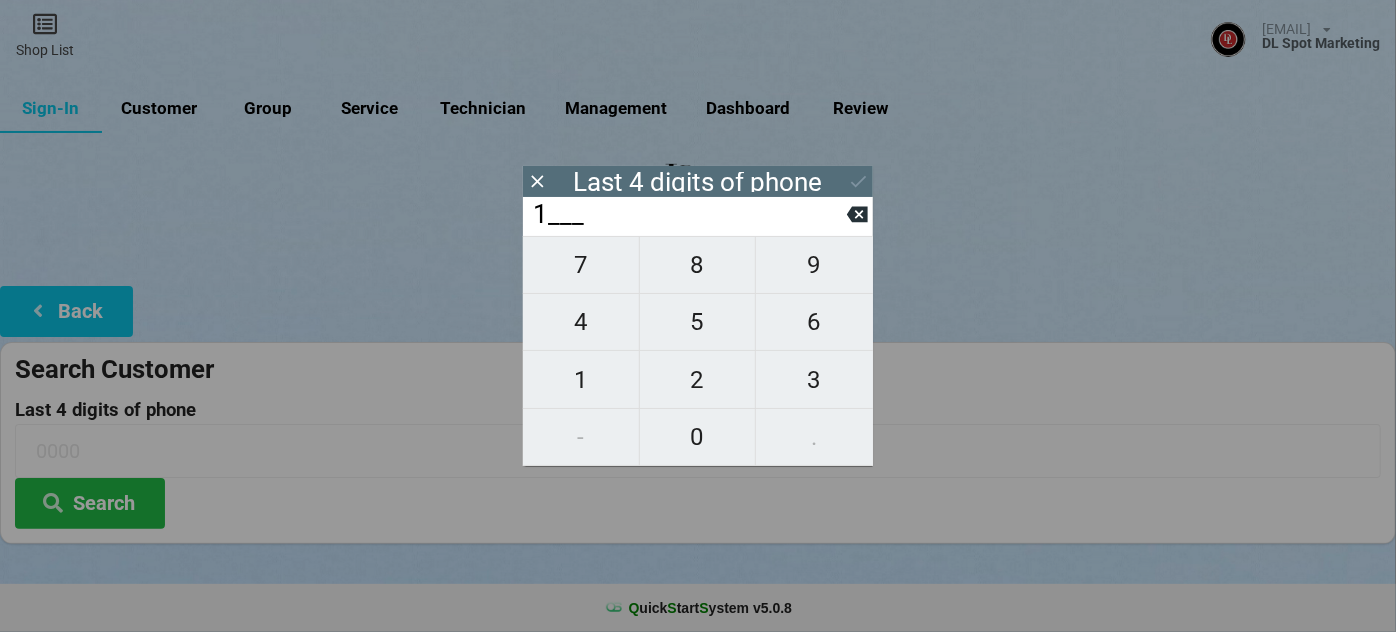 type on "1___" 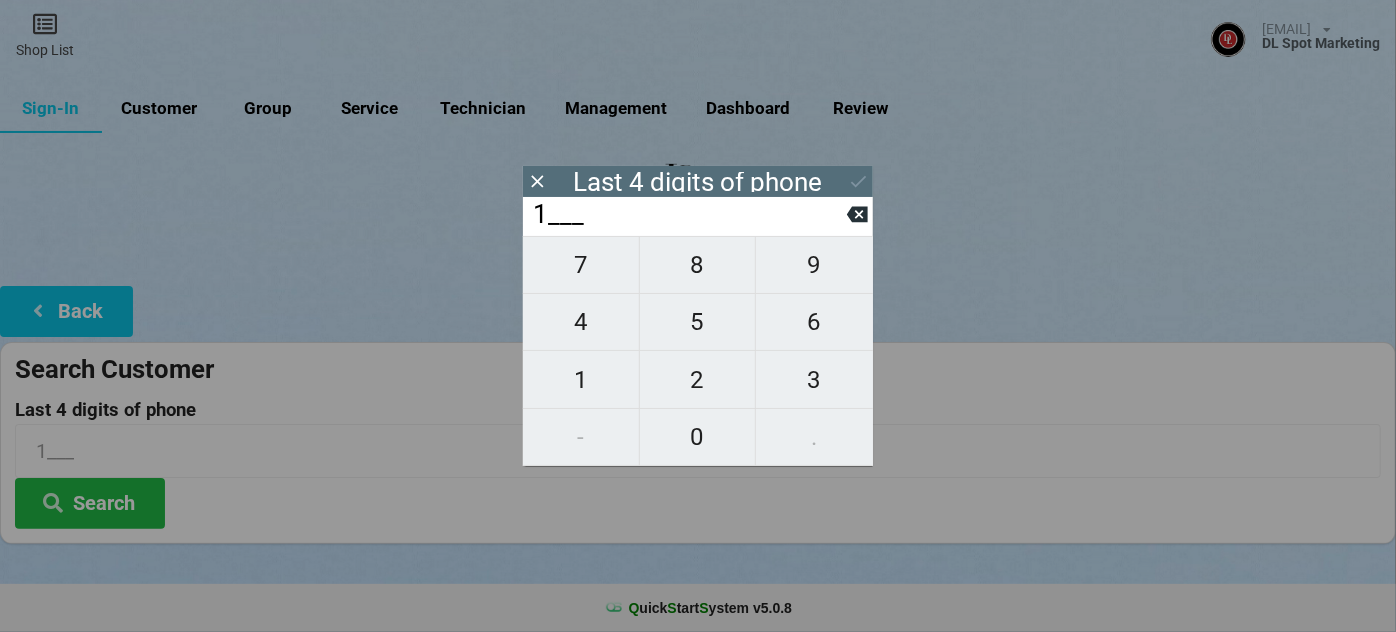 type on "12__" 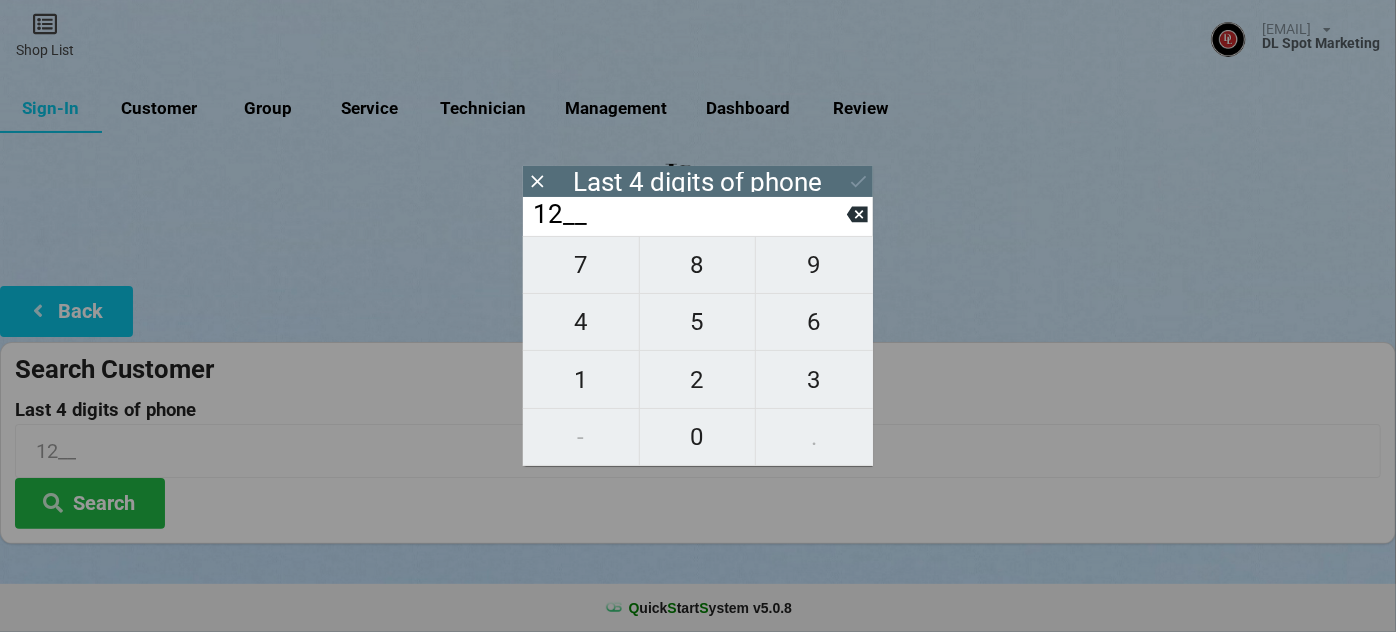 type on "123_" 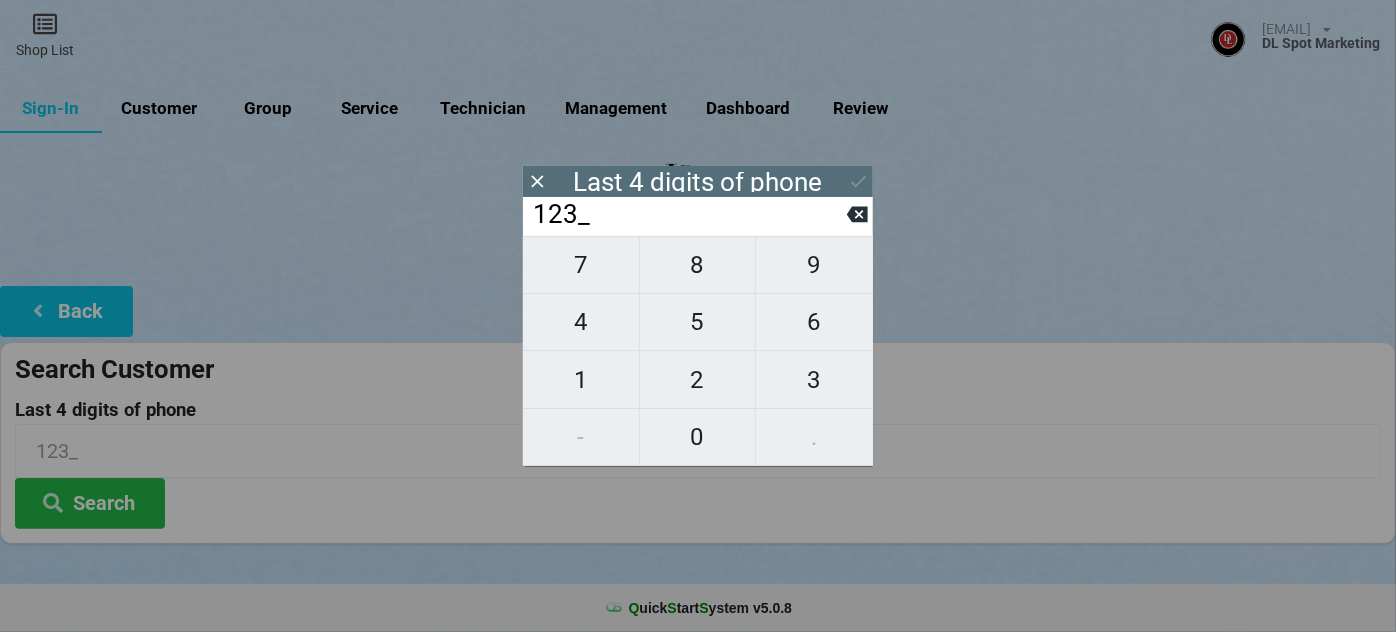 type on "1233" 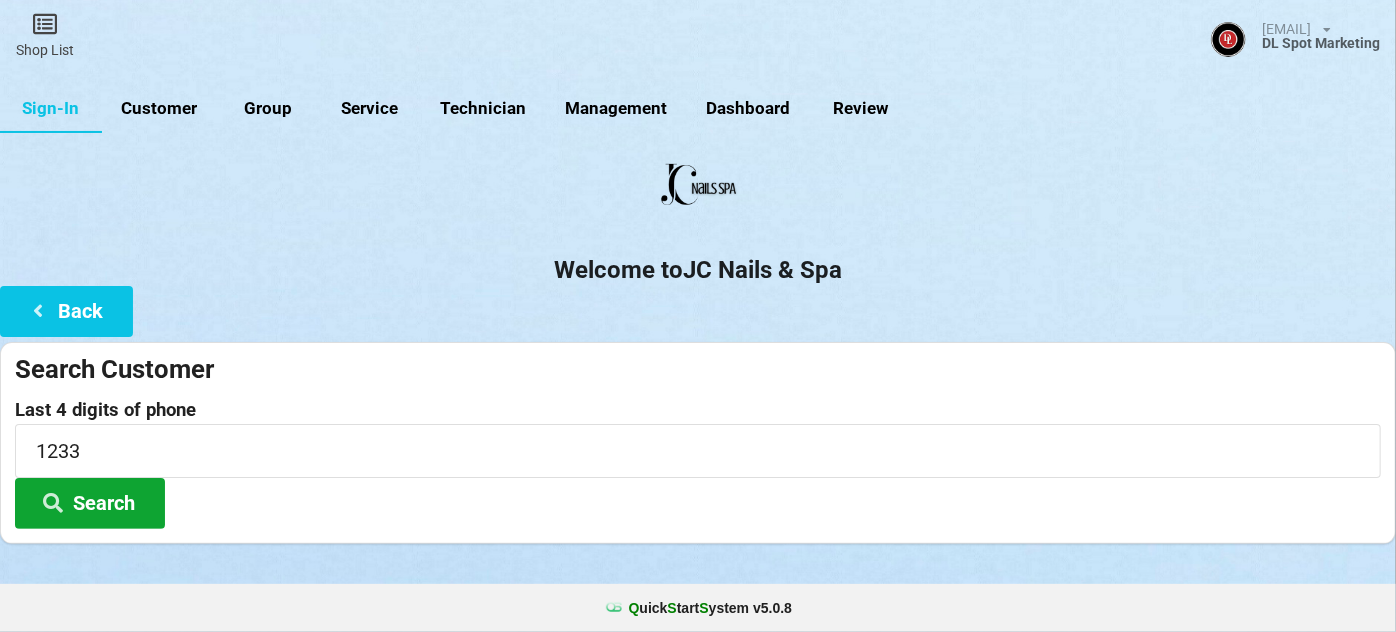 click on "Search" at bounding box center (90, 503) 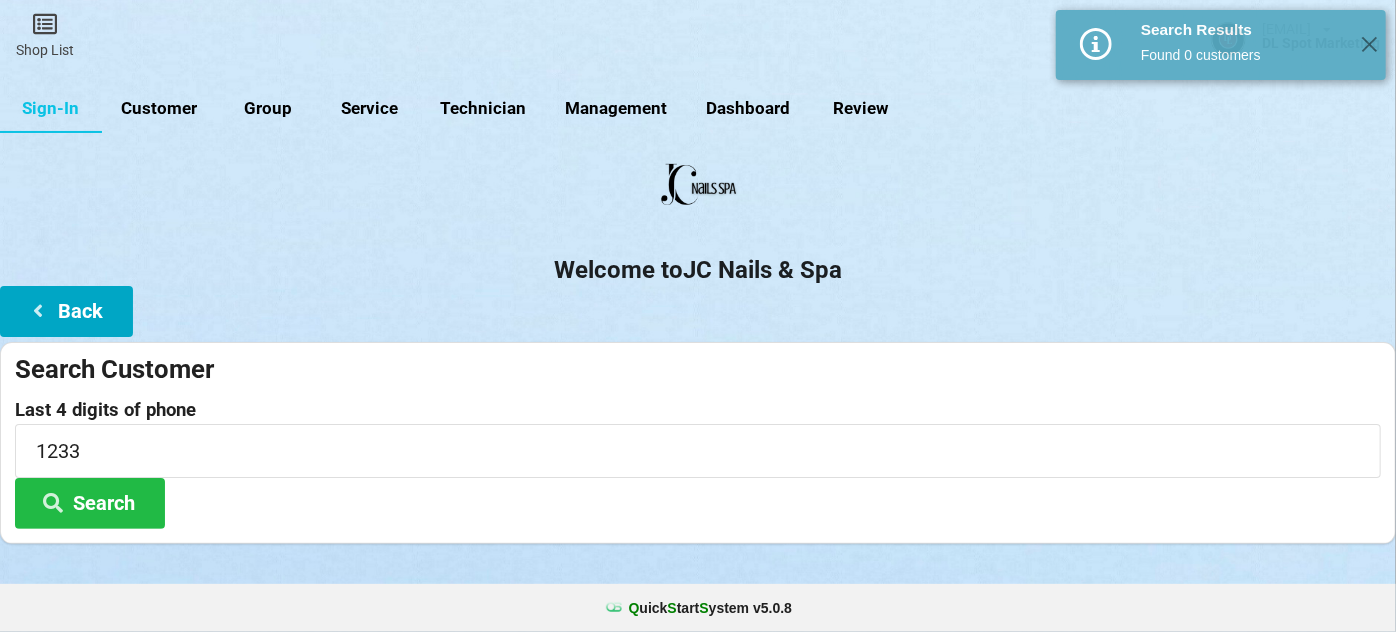 click on "Back" at bounding box center [66, 311] 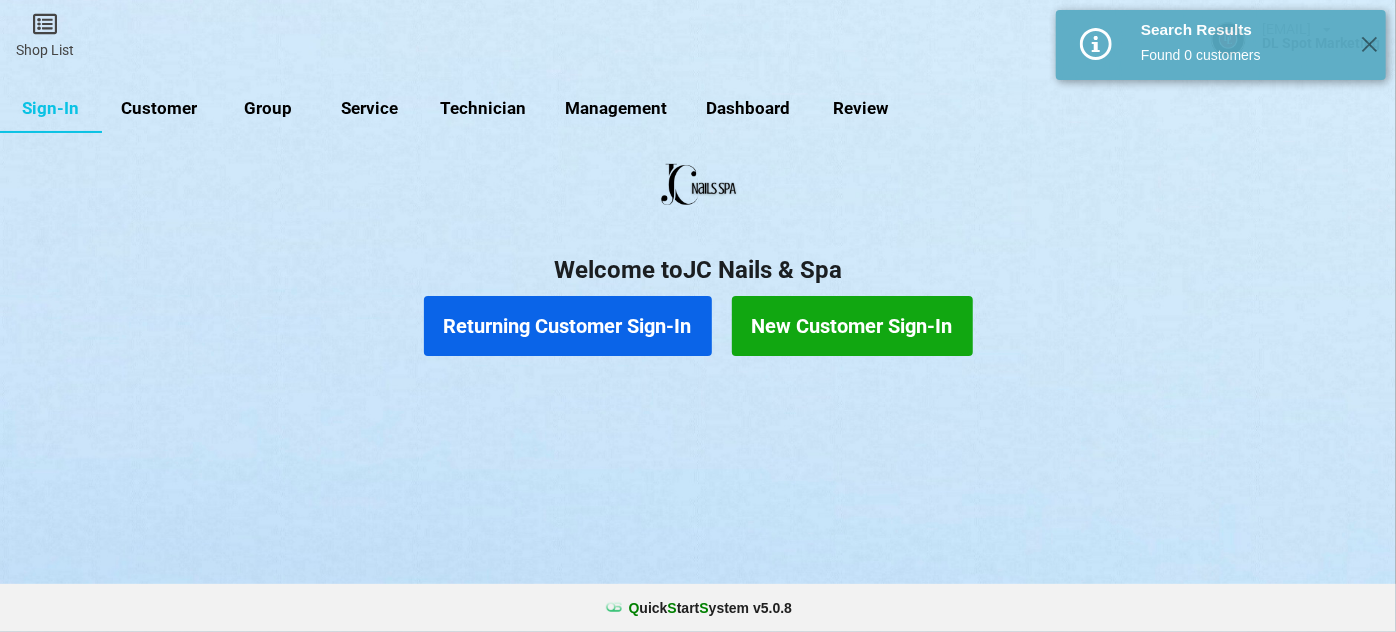 click on "New Customer Sign-In" at bounding box center (852, 326) 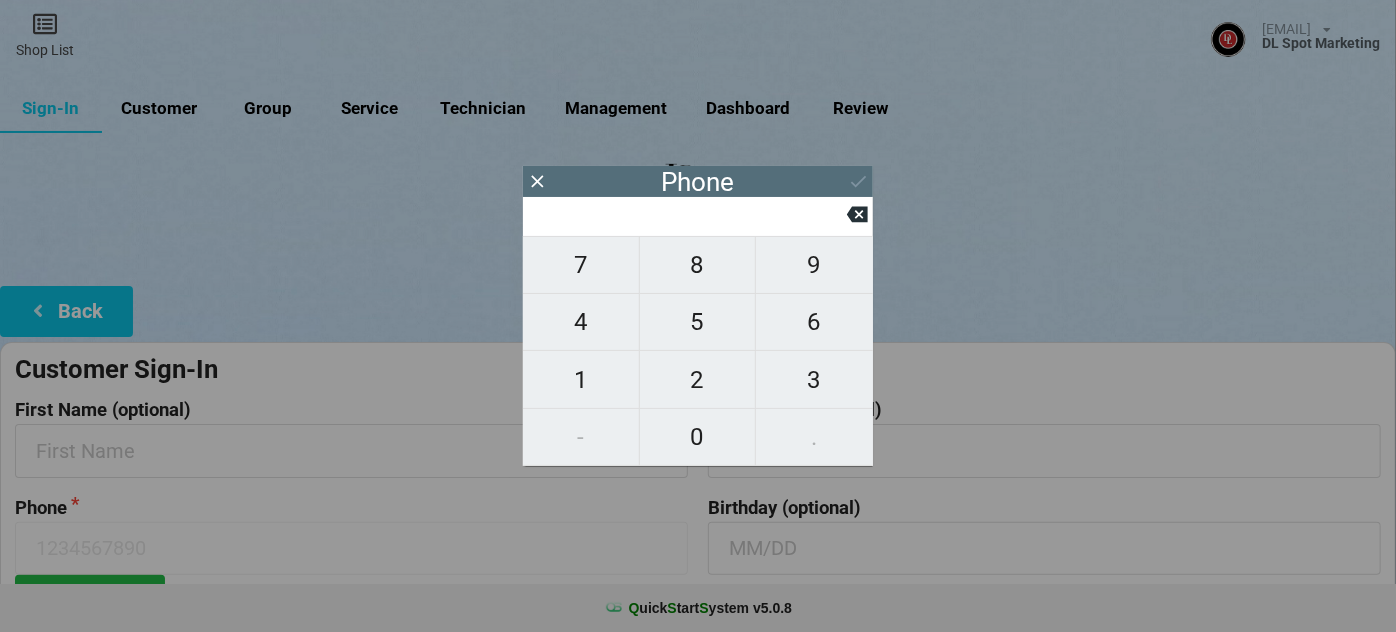 type on "5" 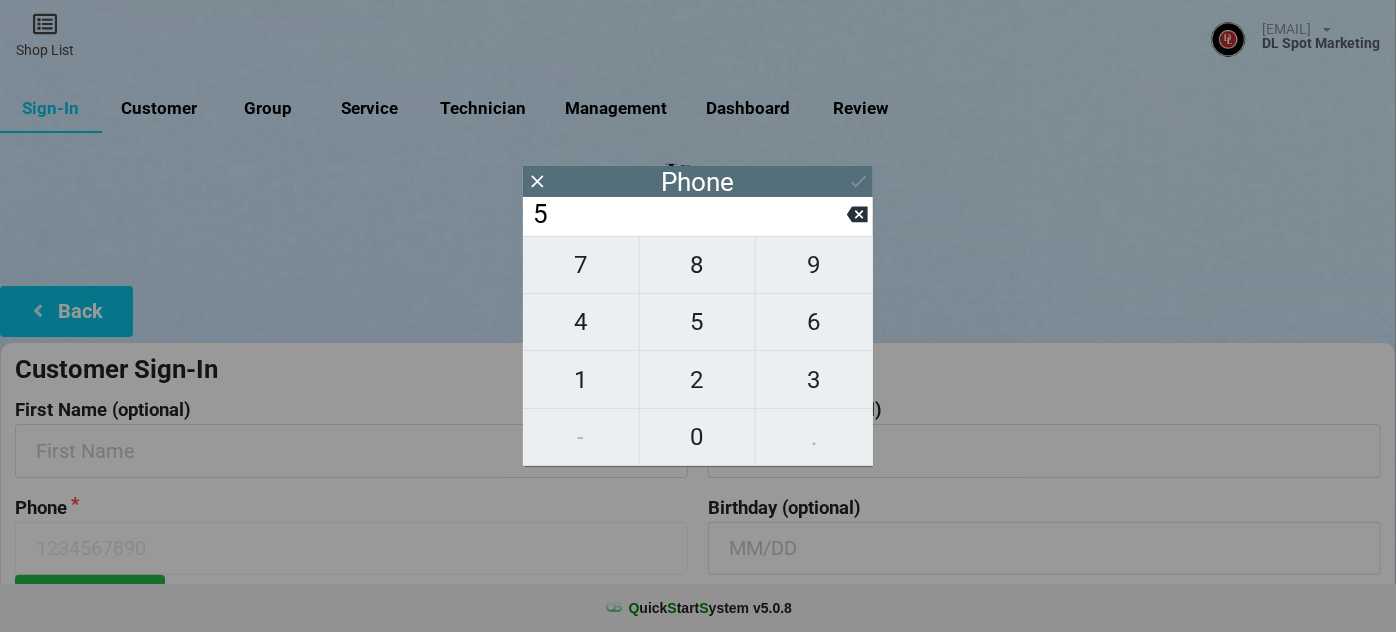 type on "5" 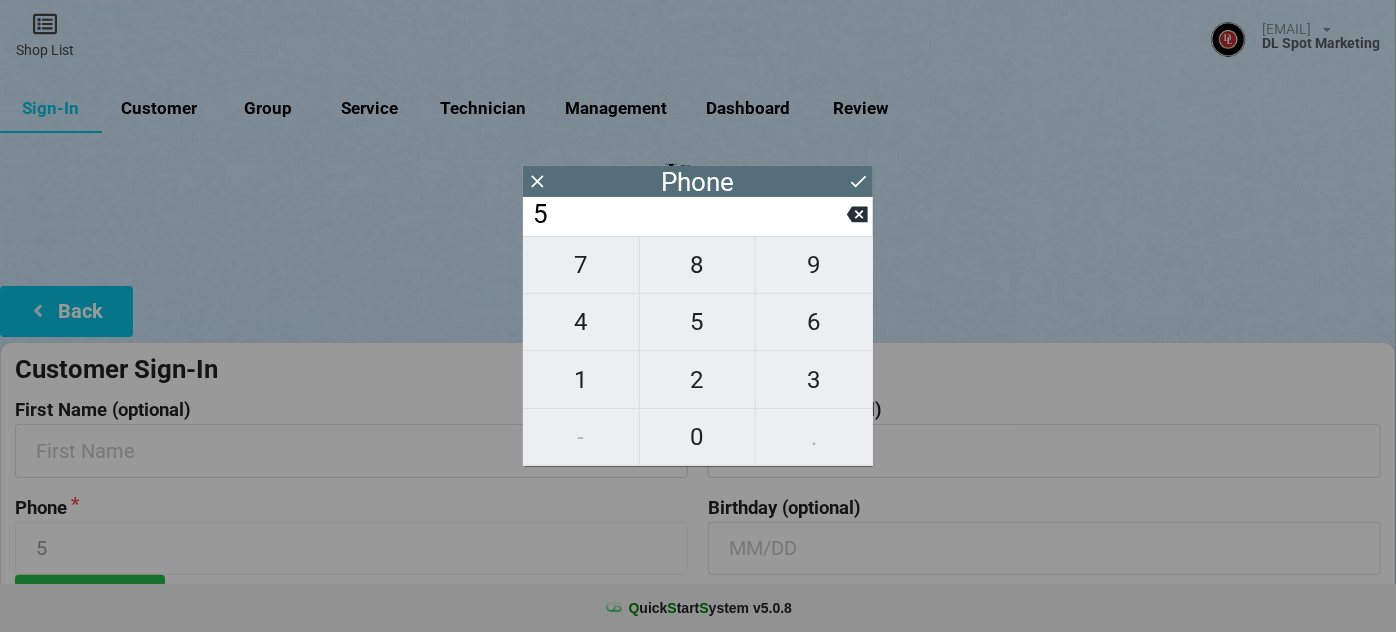 type on "51" 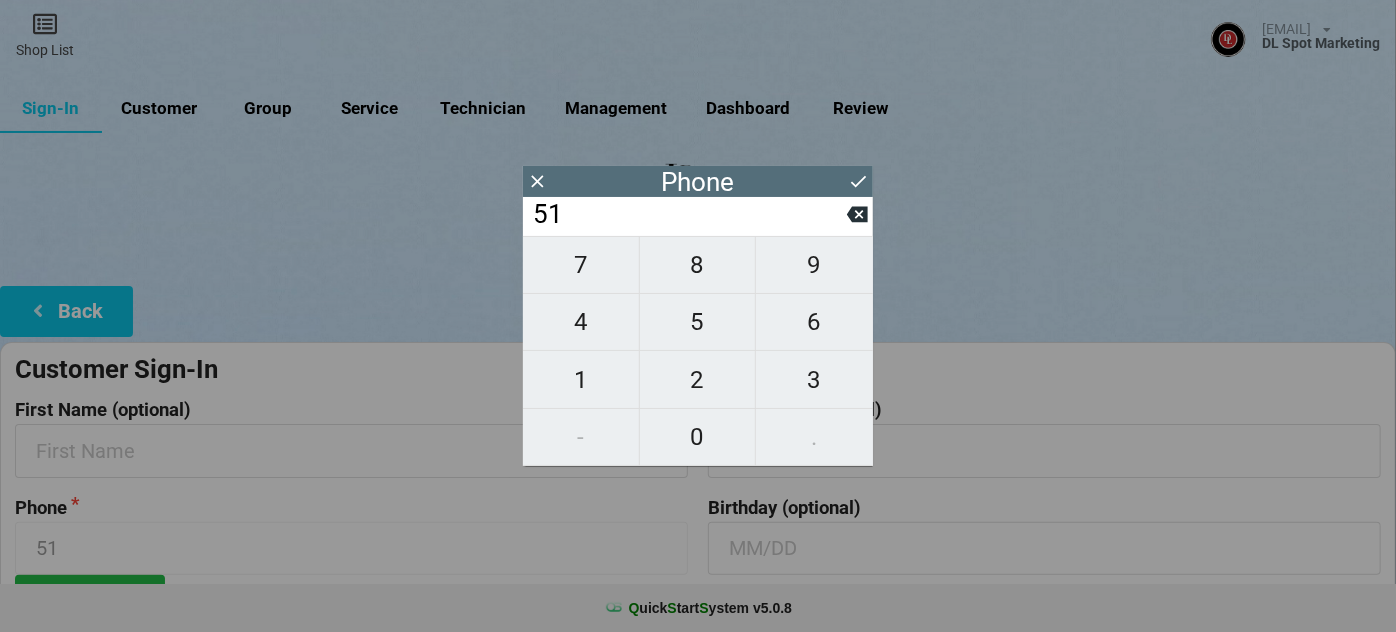 type on "510" 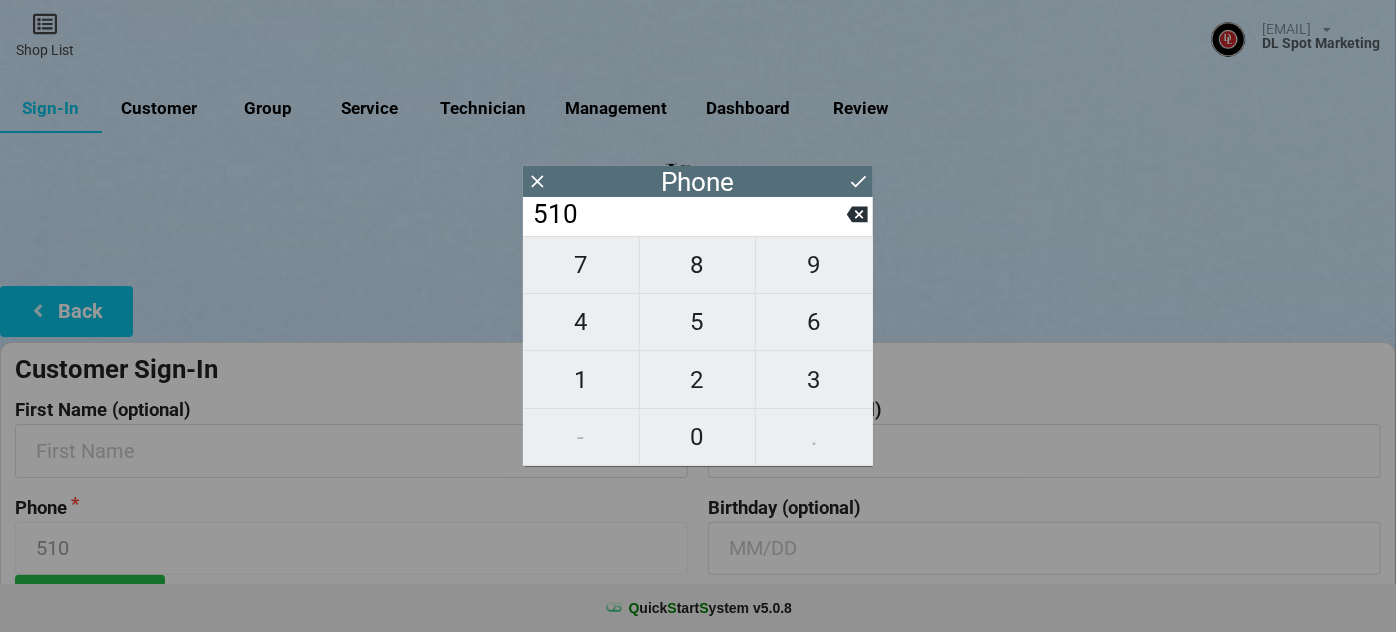 type on "5107" 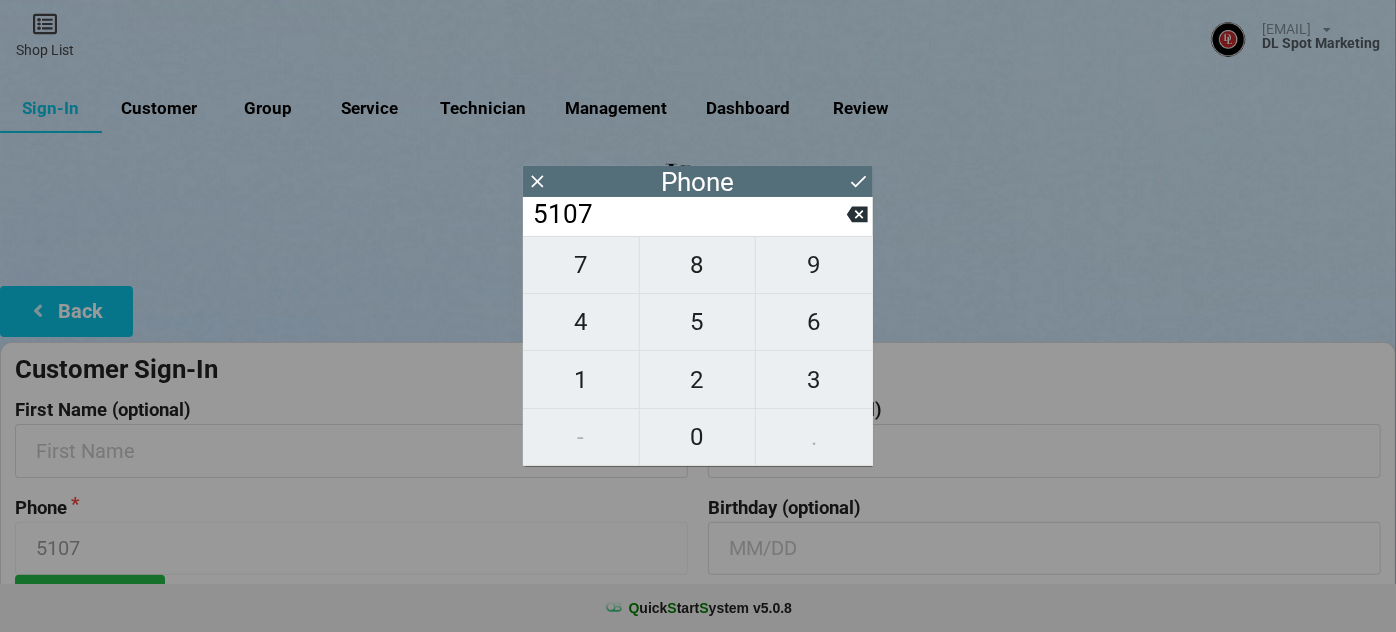 type on "51070" 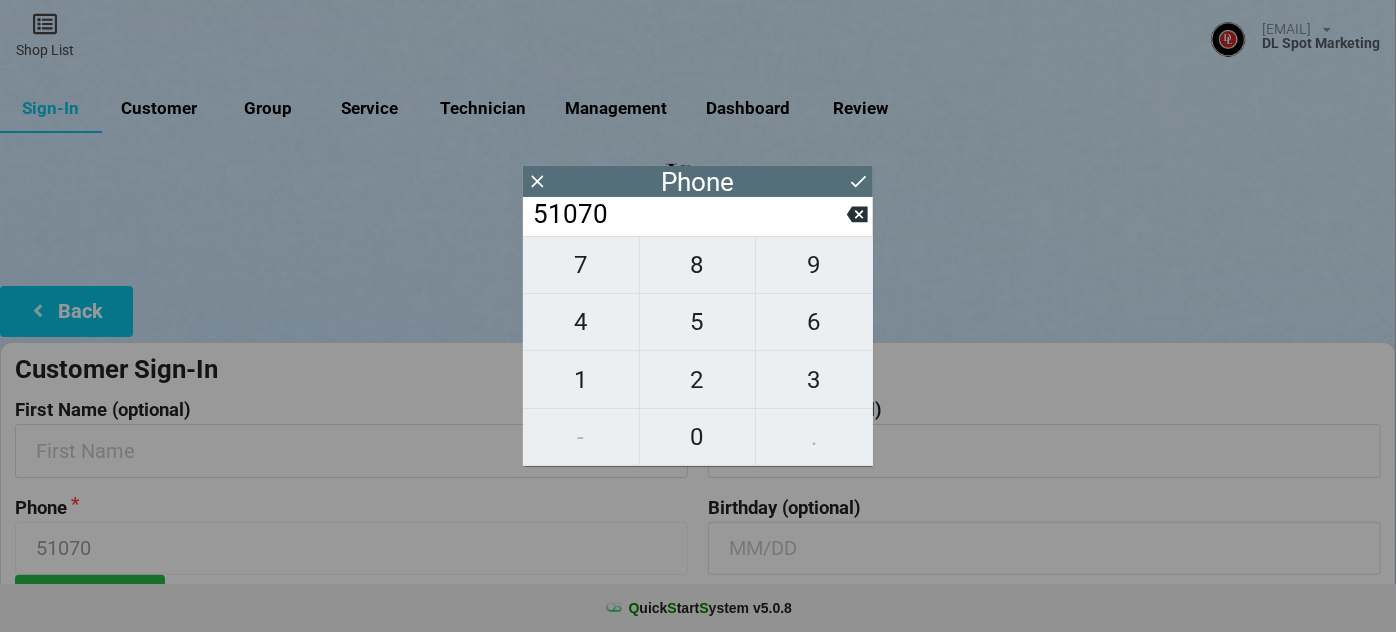 type on "[PHONE]" 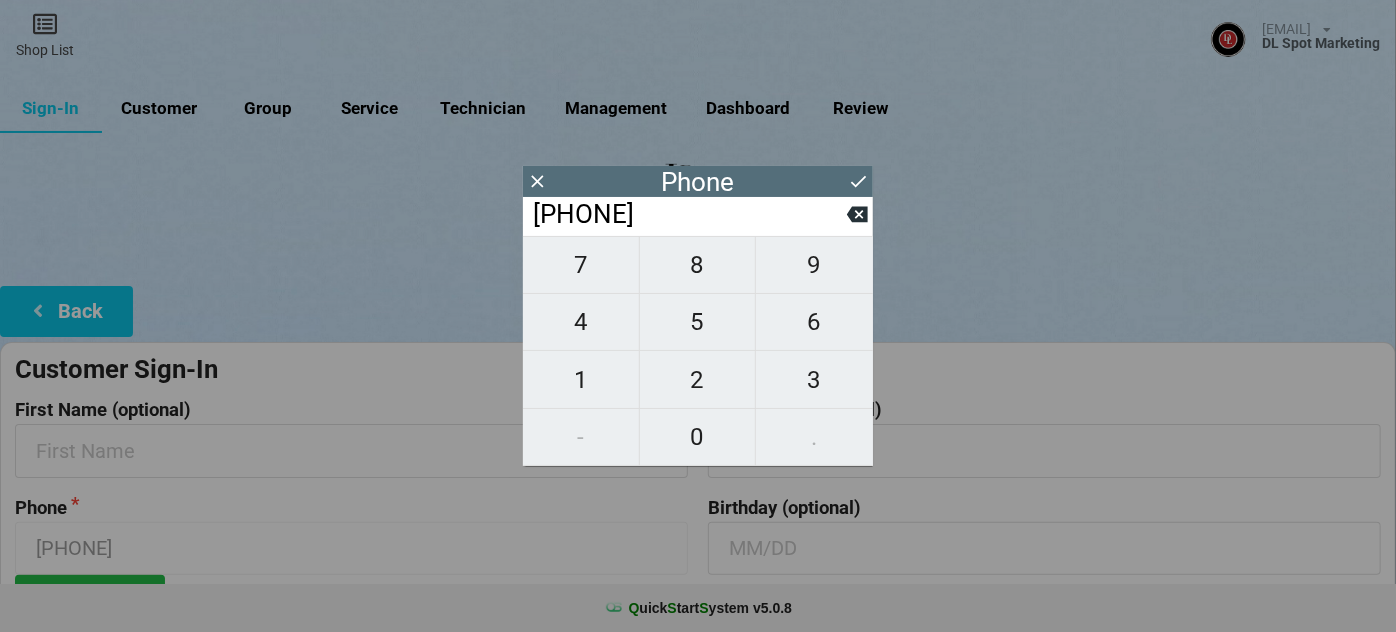 type on "[PHONE]" 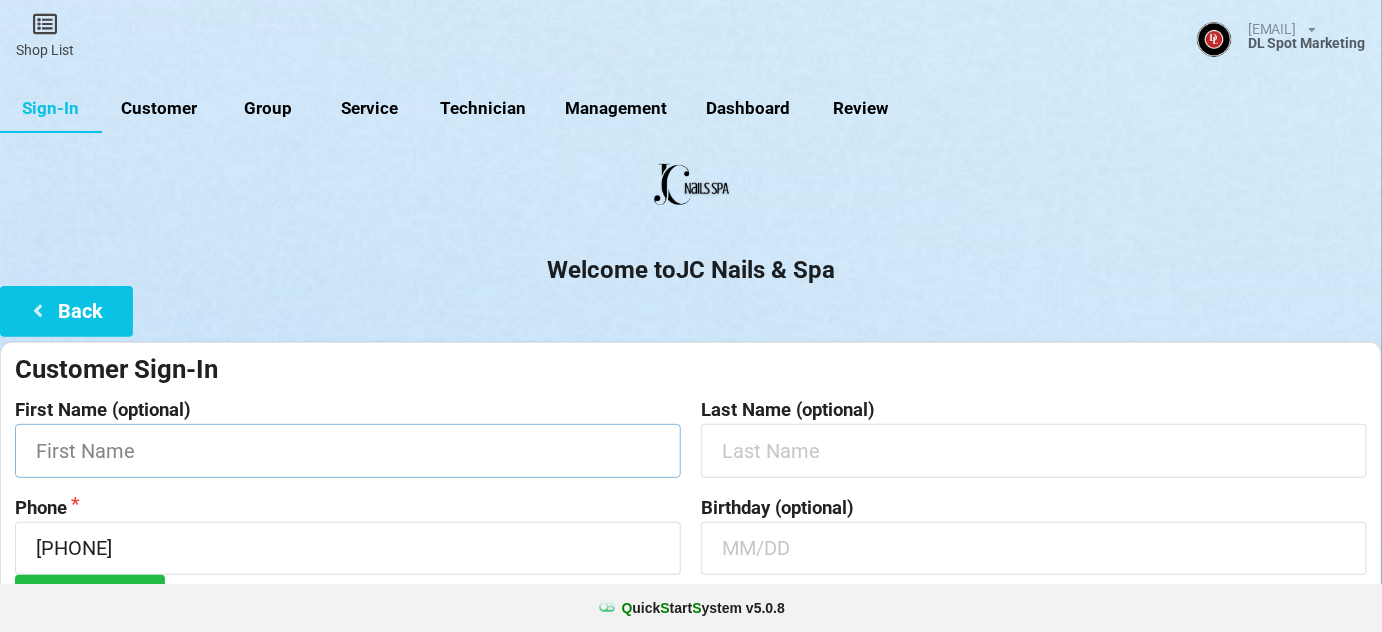 click at bounding box center (348, 450) 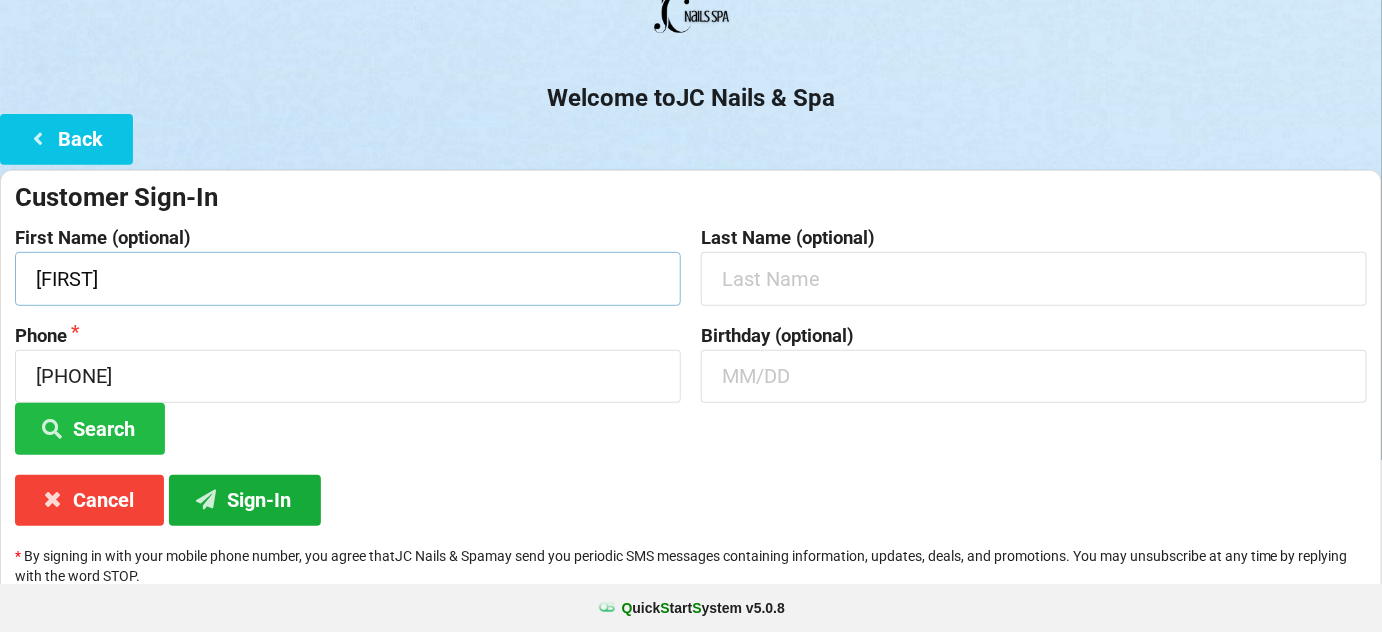 scroll, scrollTop: 191, scrollLeft: 0, axis: vertical 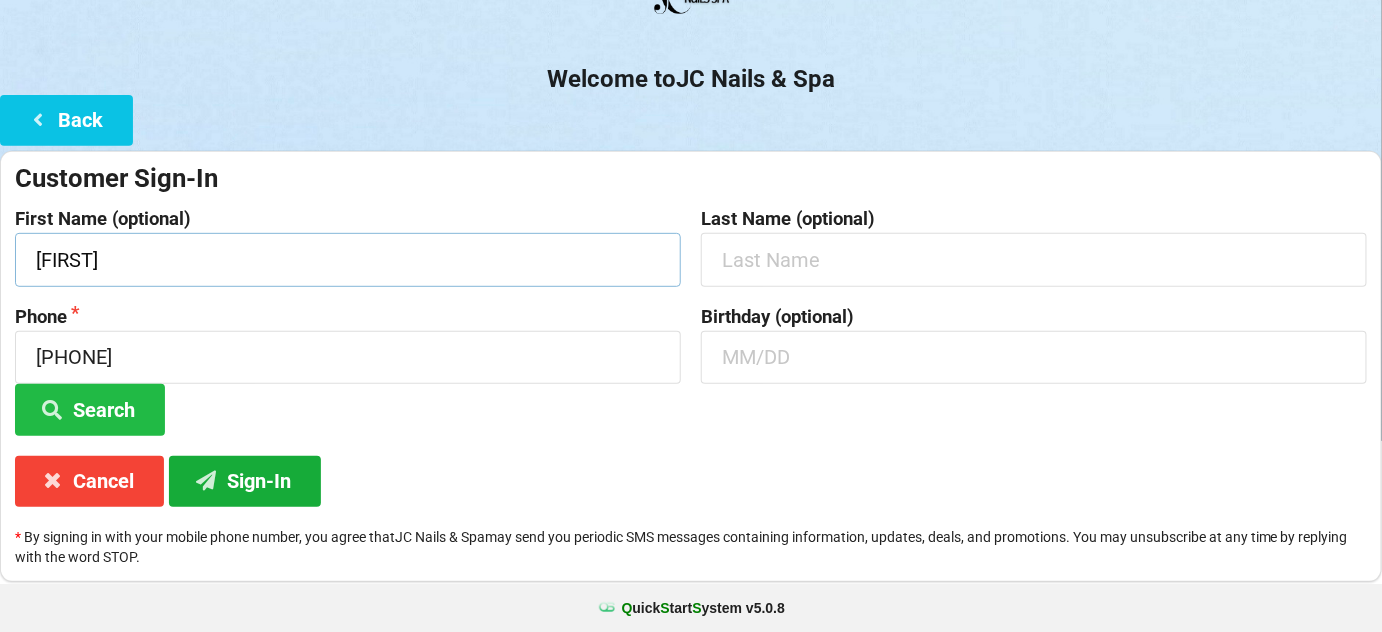 type on "[FIRST]" 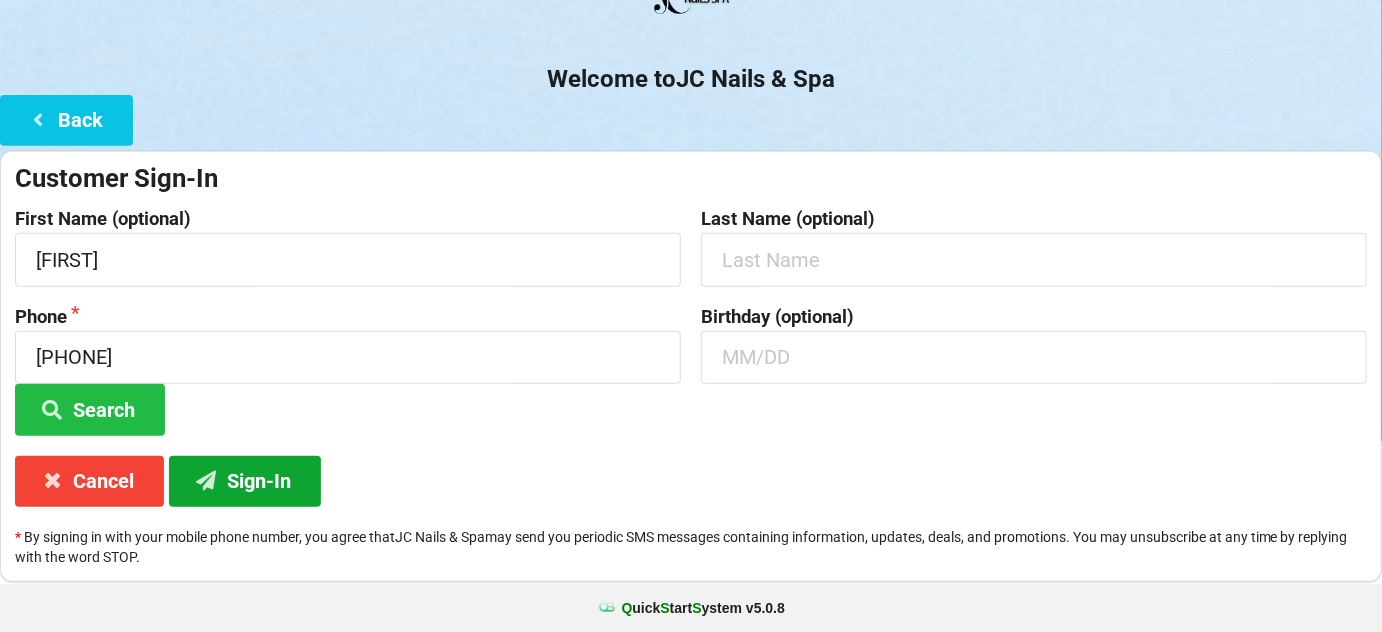 click on "Sign-In" at bounding box center [245, 481] 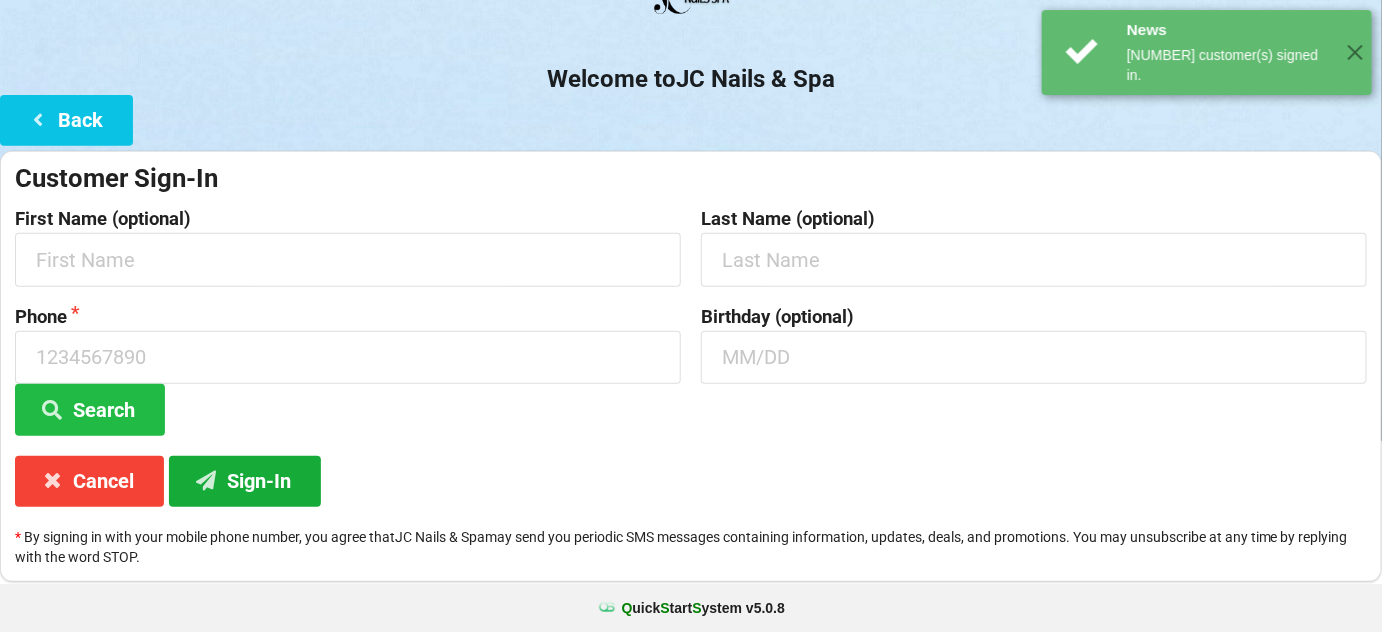 scroll, scrollTop: 0, scrollLeft: 0, axis: both 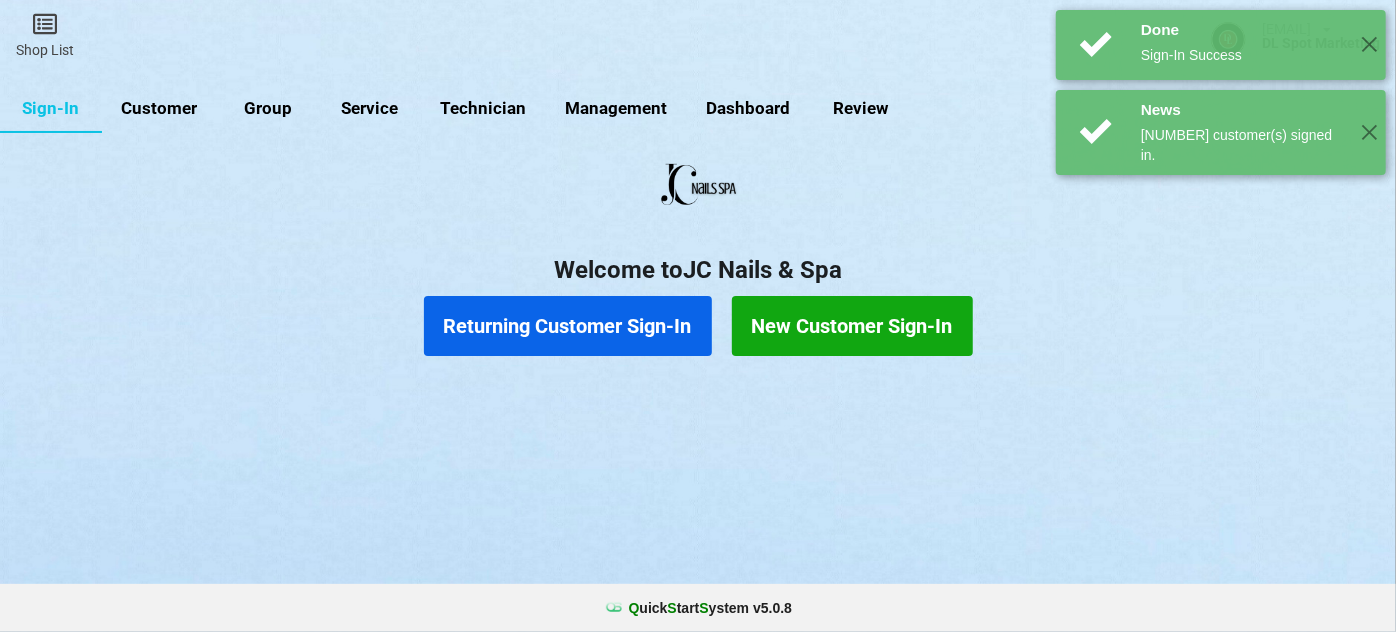 click on "Returning Customer Sign-In" at bounding box center [568, 326] 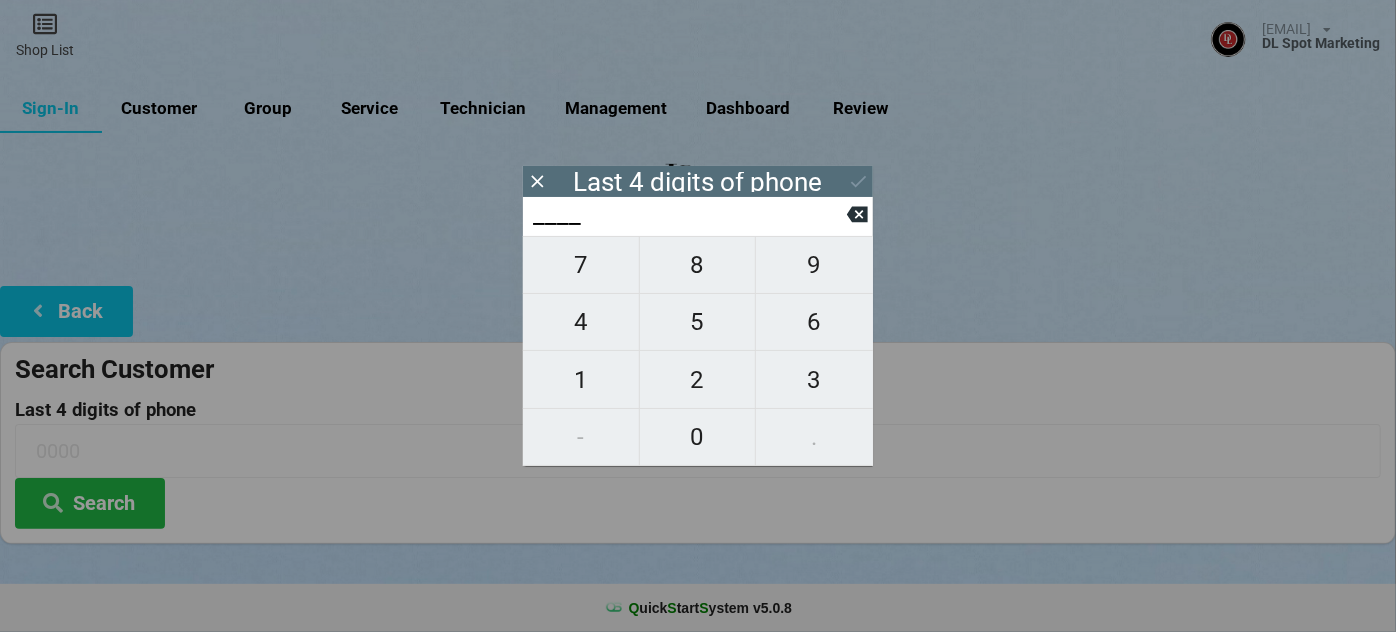 type on "8___" 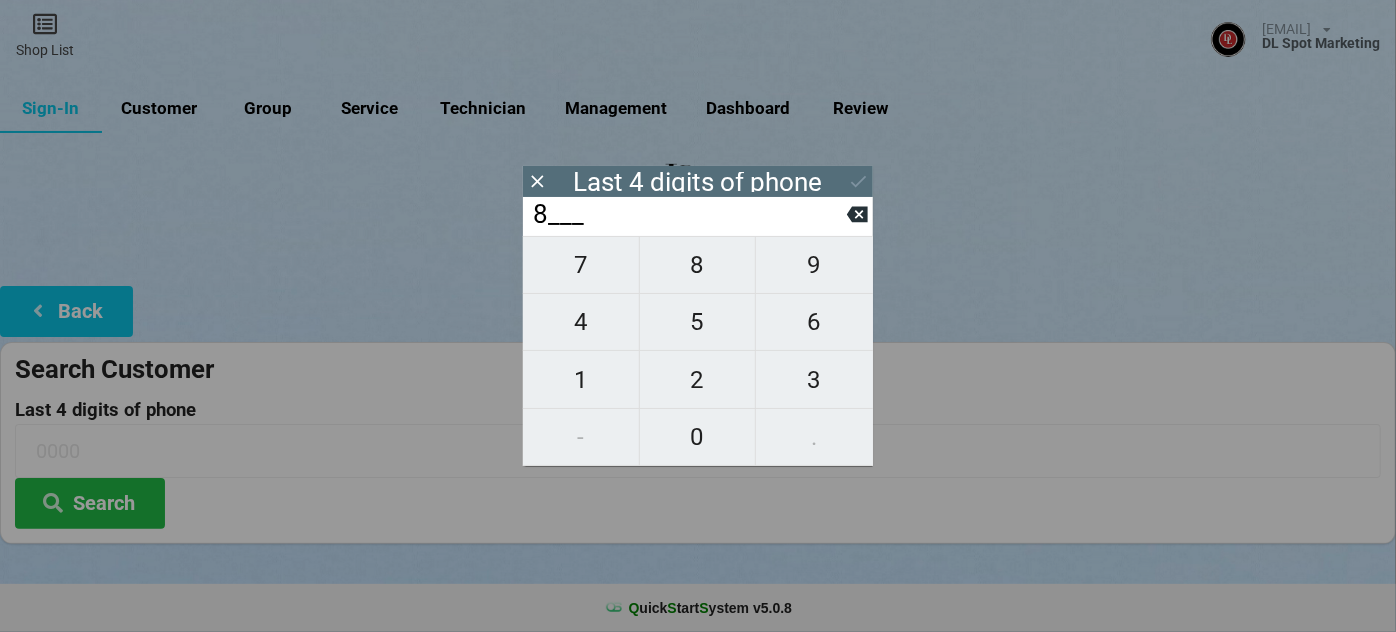 type on "8___" 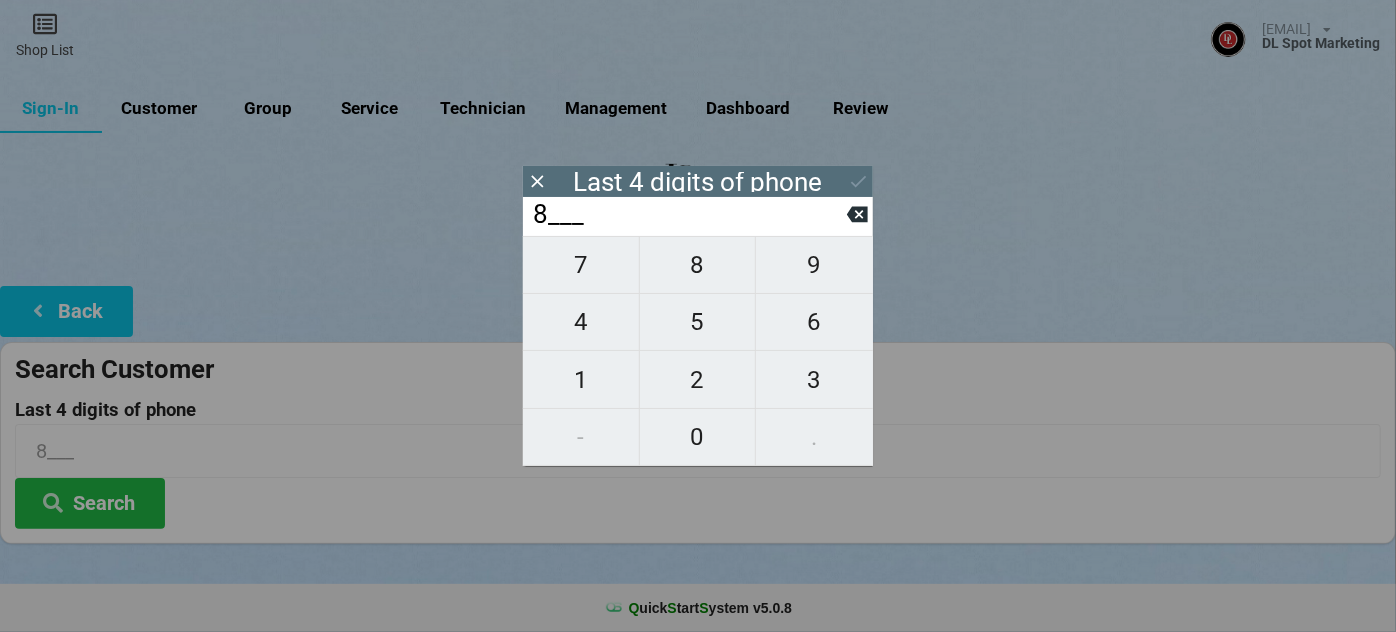 type on "85__" 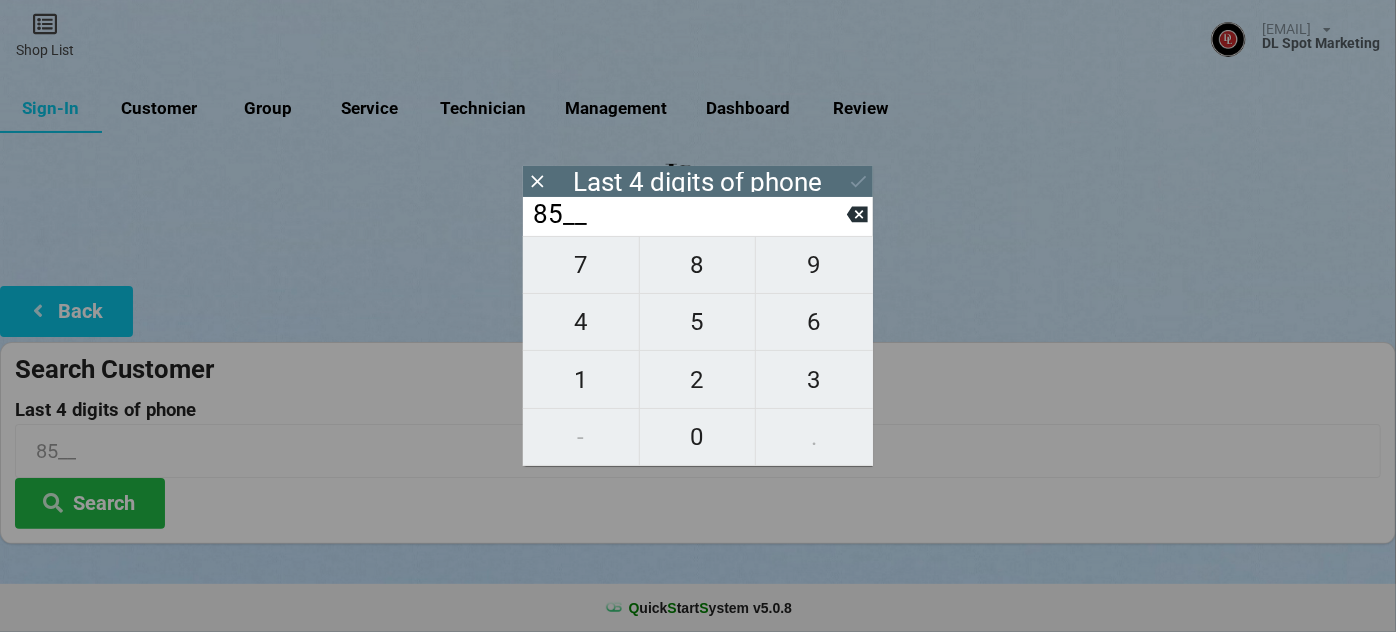 type on "[PHONE]" 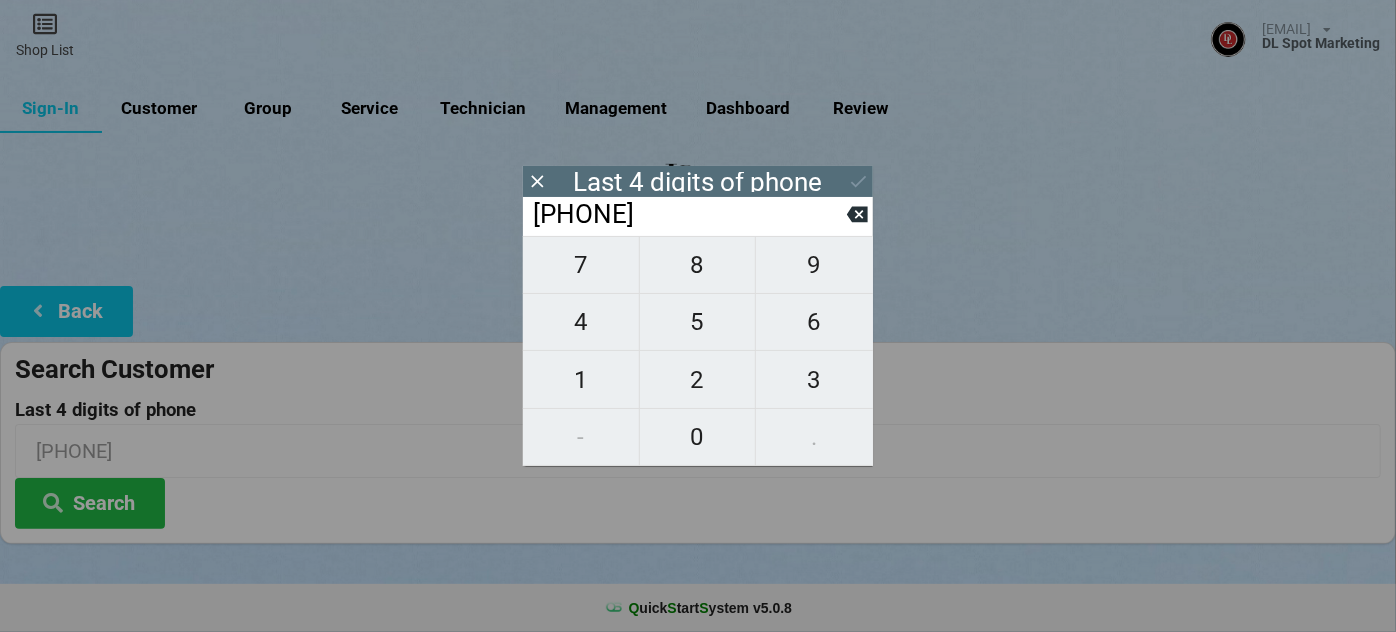 type on "[PHONE]" 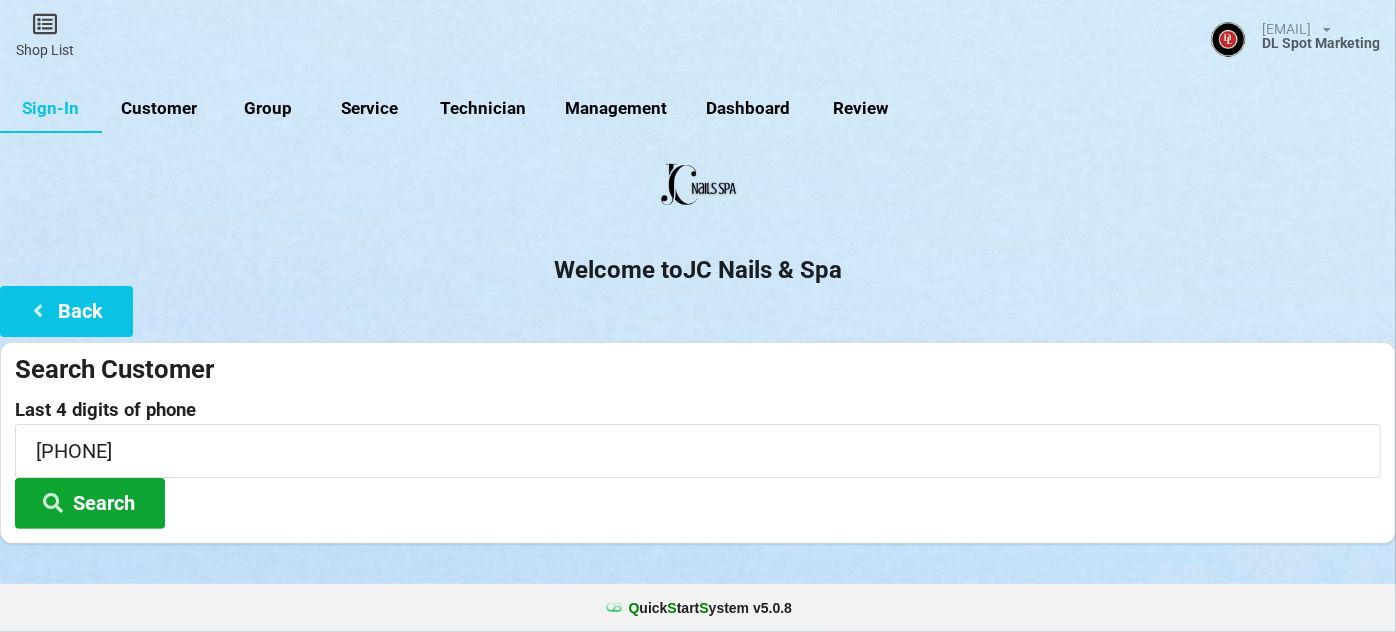 click on "Search" at bounding box center (90, 503) 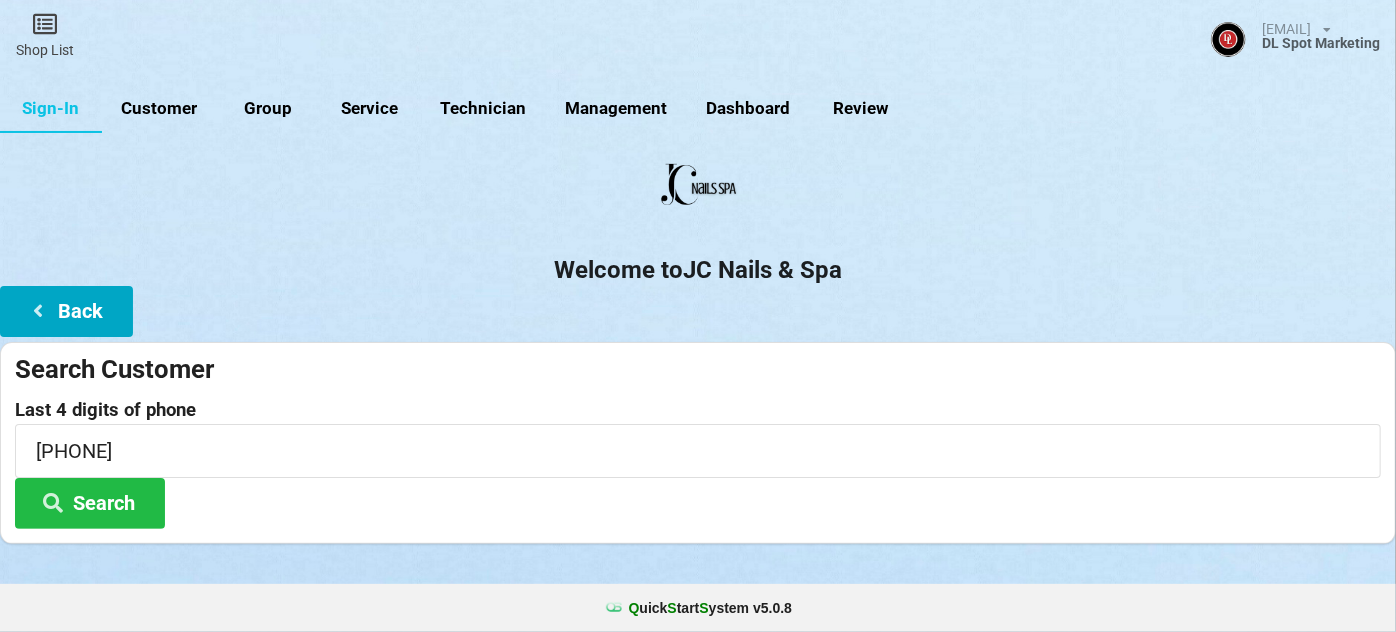 click on "Back" at bounding box center (66, 311) 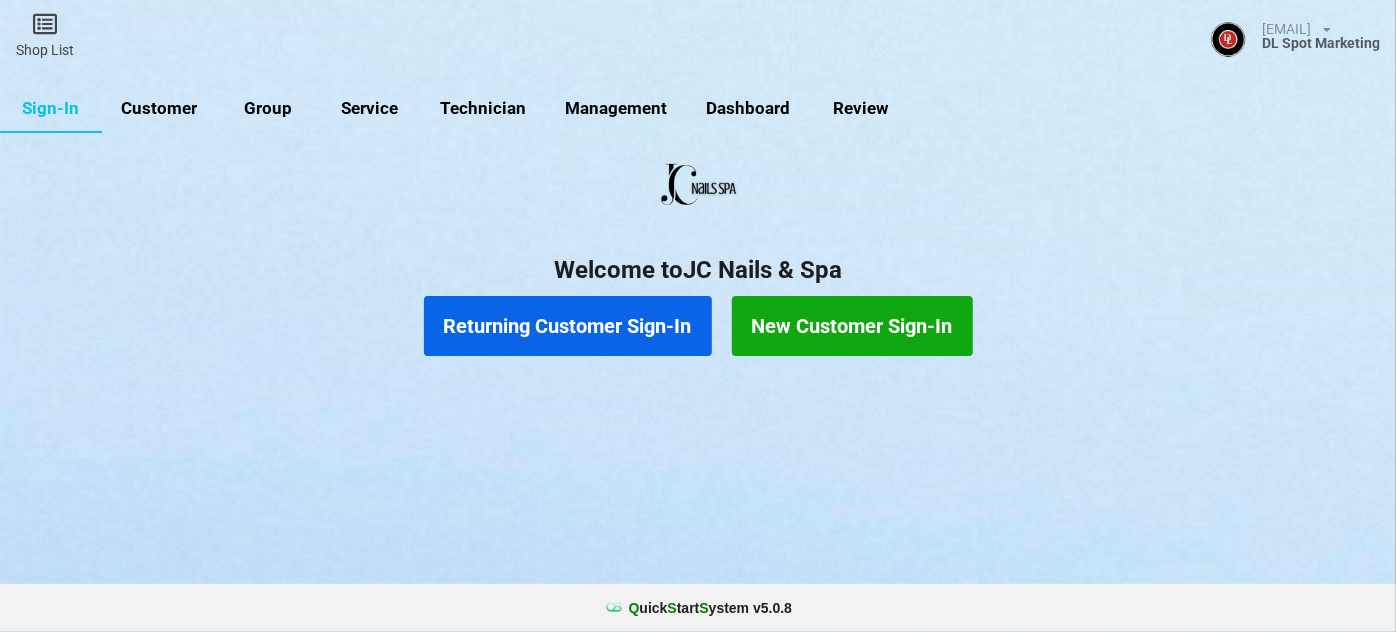 click on "Returning Customer Sign-In" at bounding box center [568, 326] 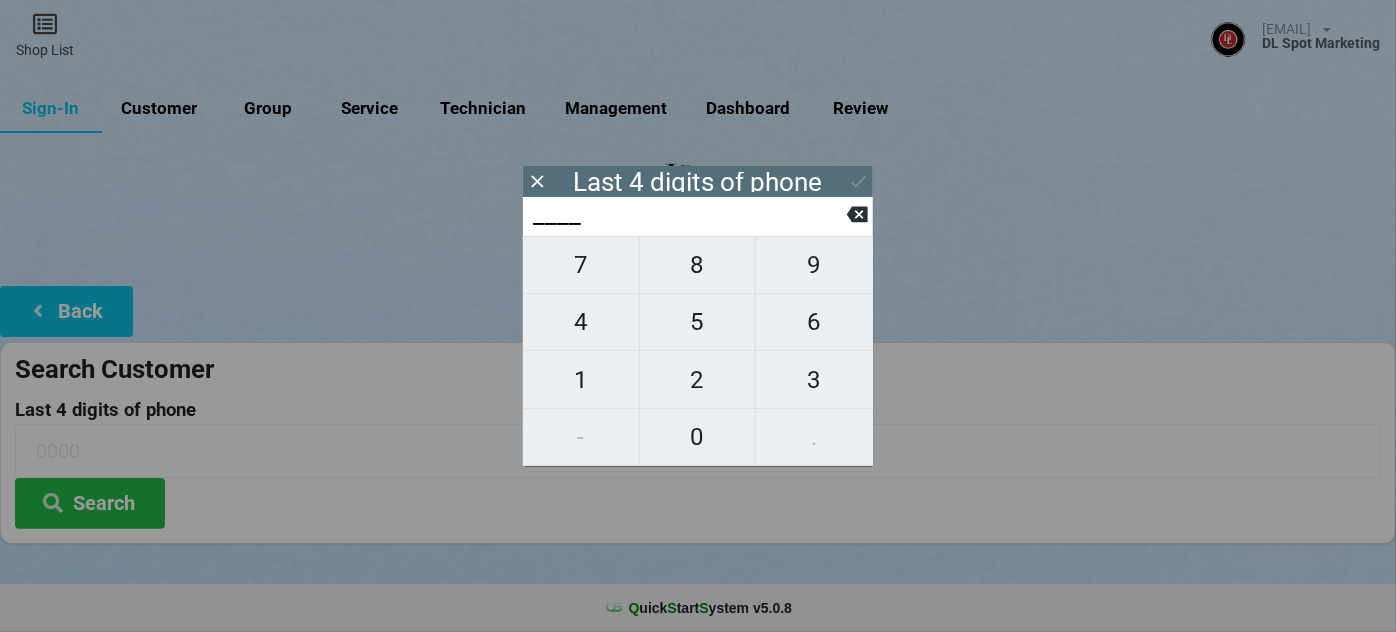 type on "8___" 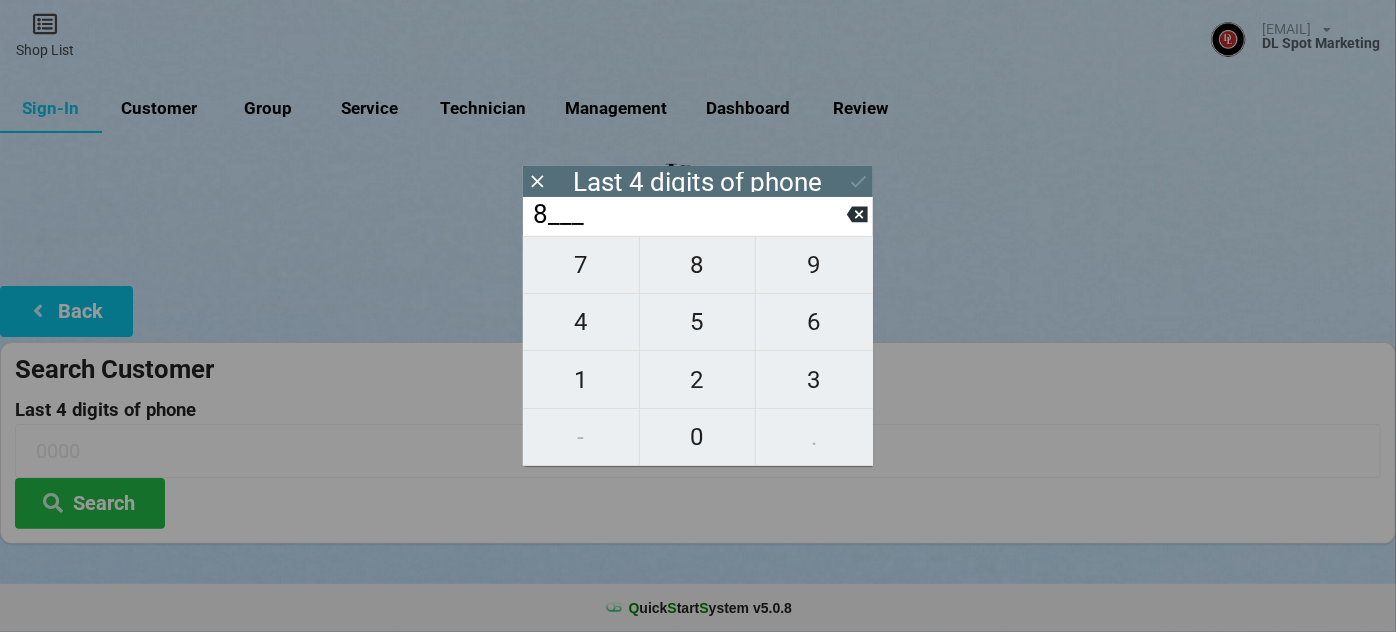 type on "8___" 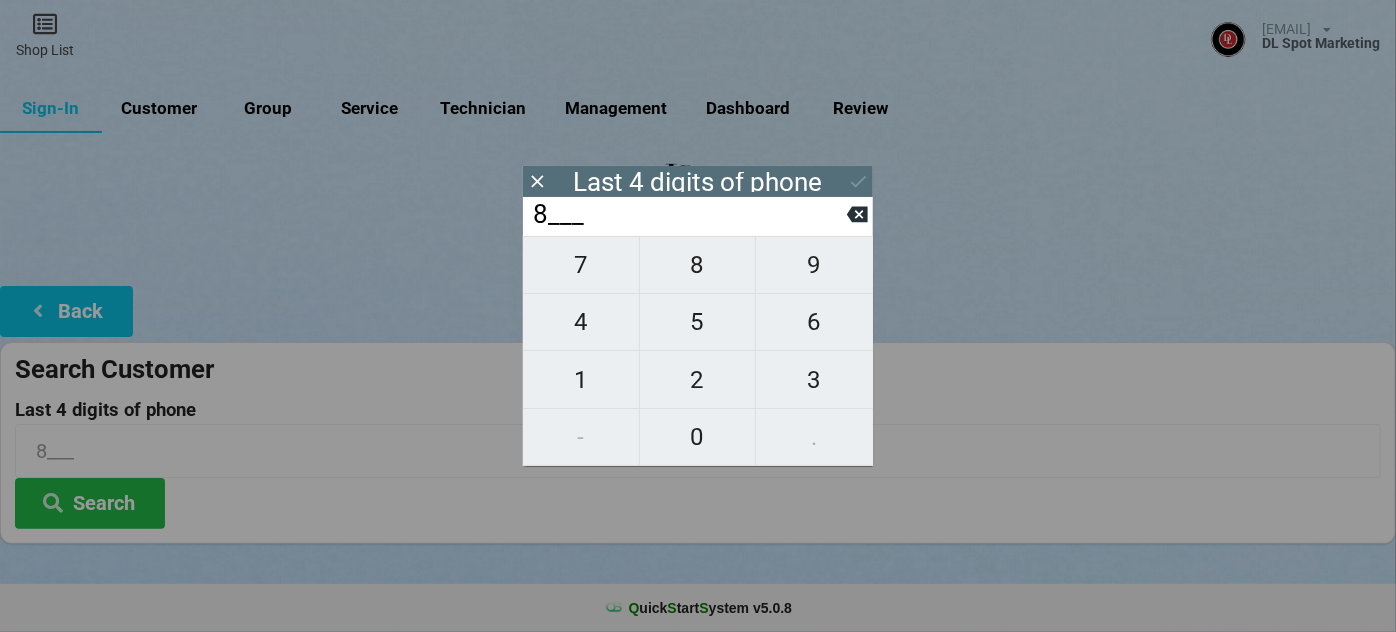 type on "85__" 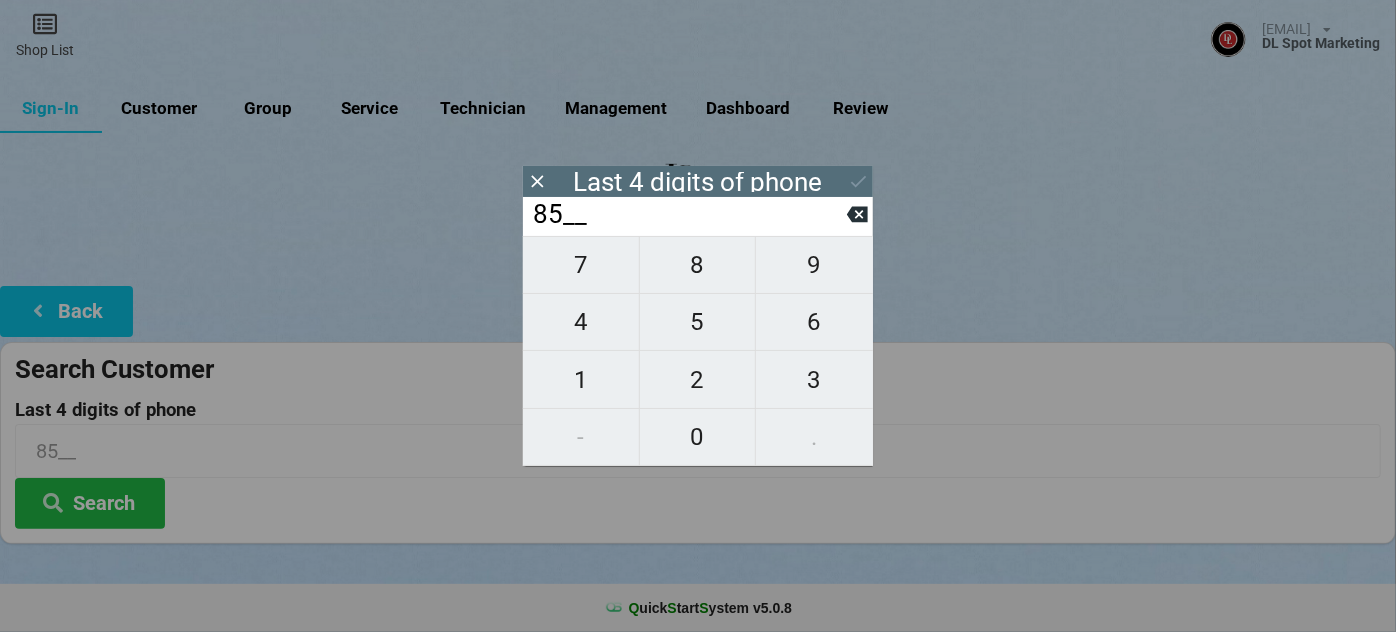 type on "[PHONE]" 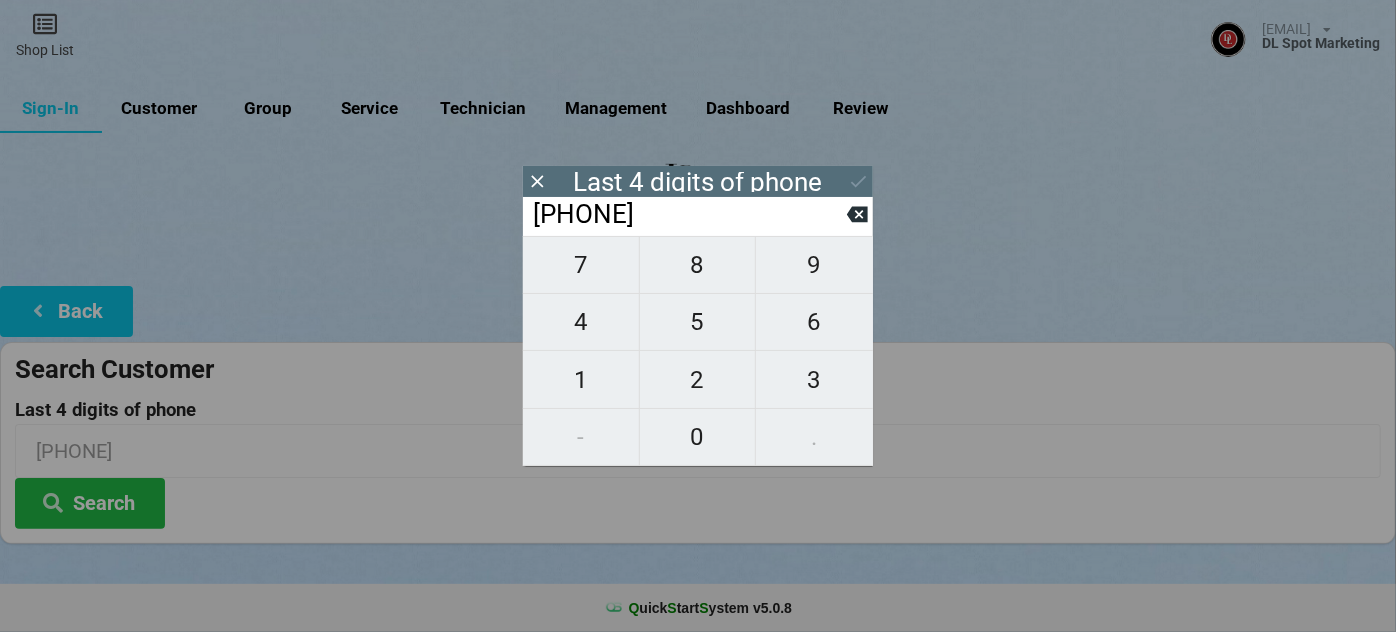 type on "[PHONE]" 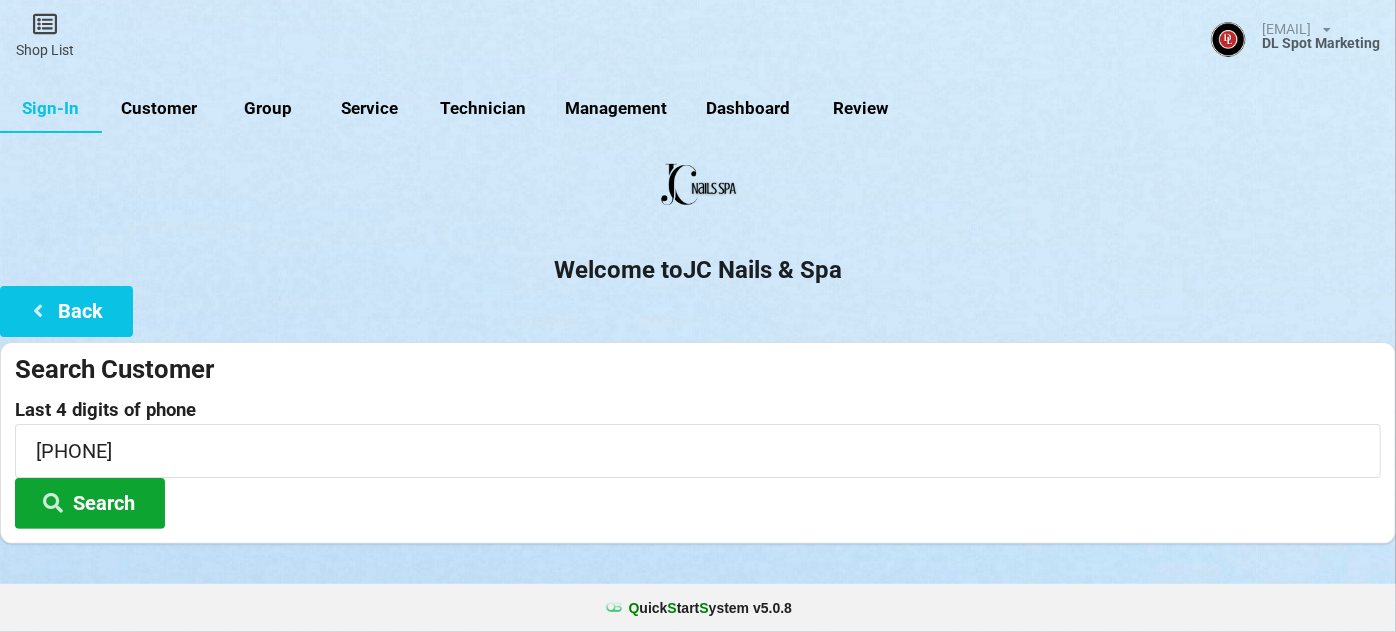 click on "Search" at bounding box center (90, 503) 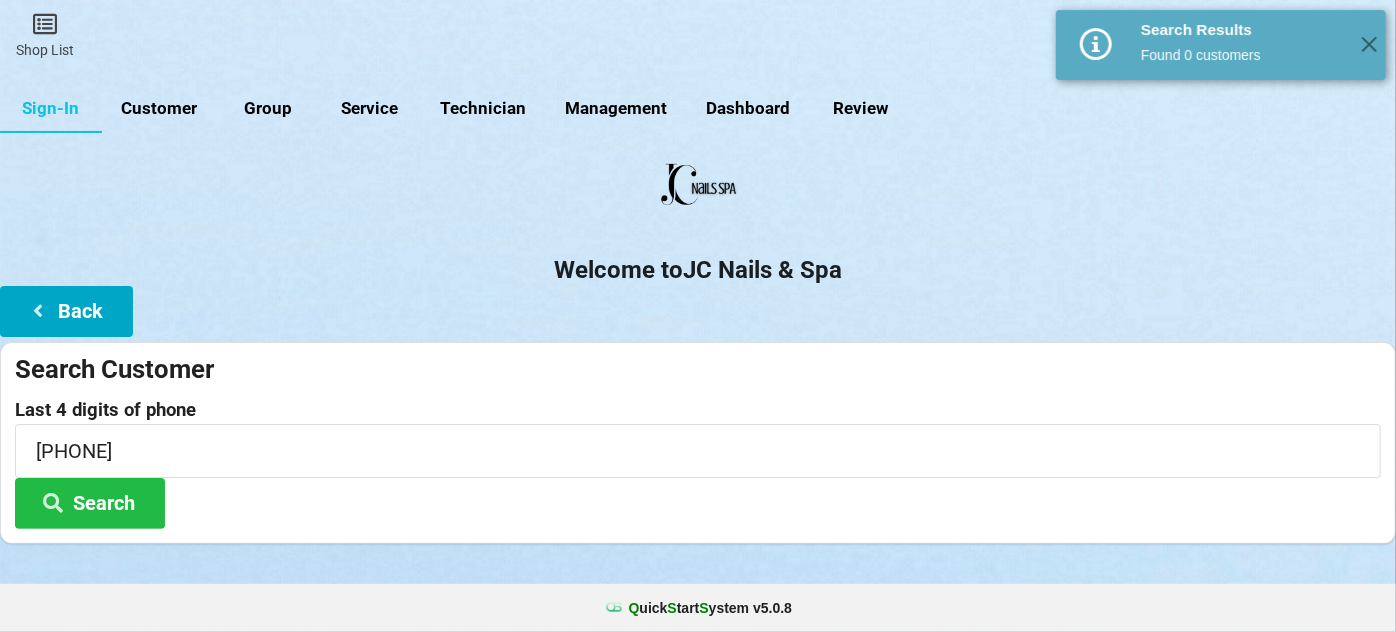 click on "Back" at bounding box center (66, 311) 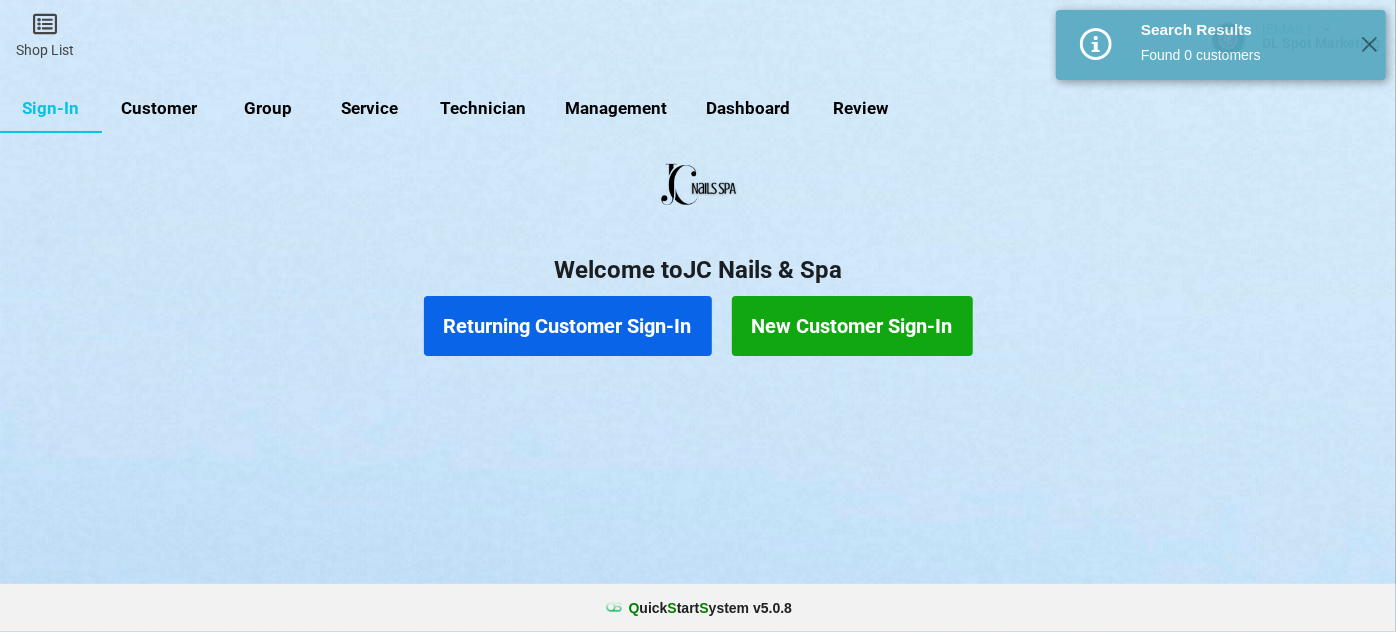 click on "New Customer Sign-In" at bounding box center (852, 326) 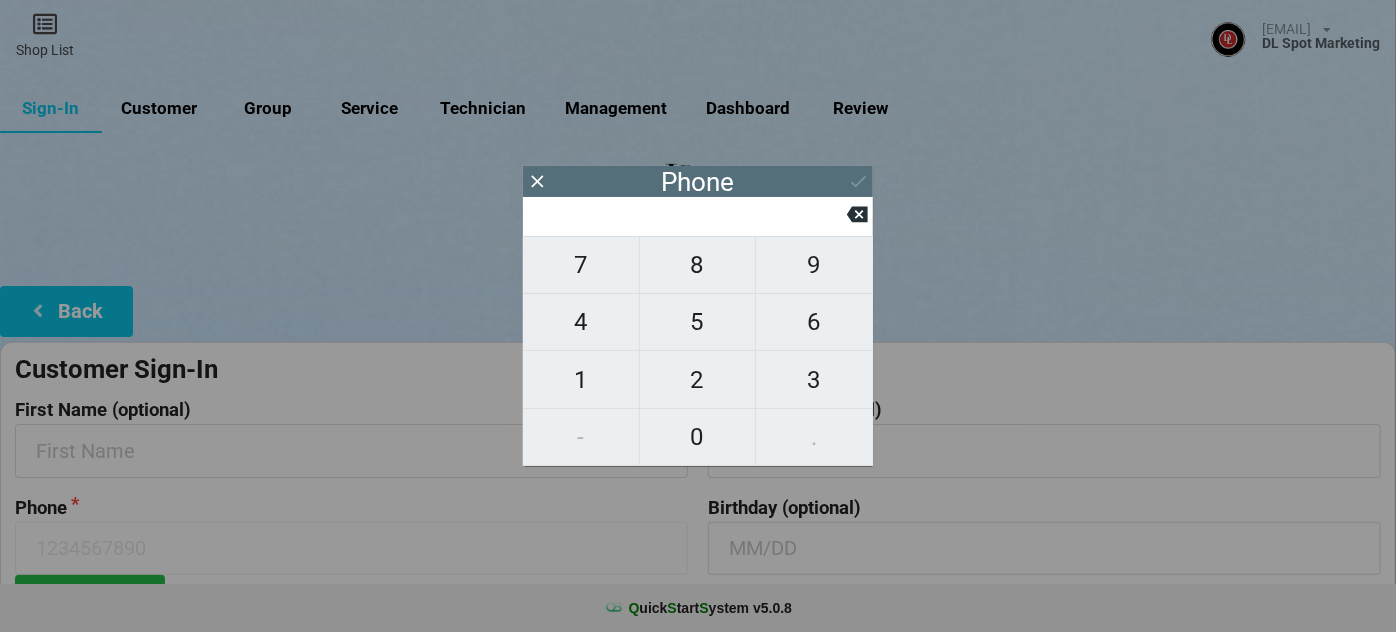 type on "5" 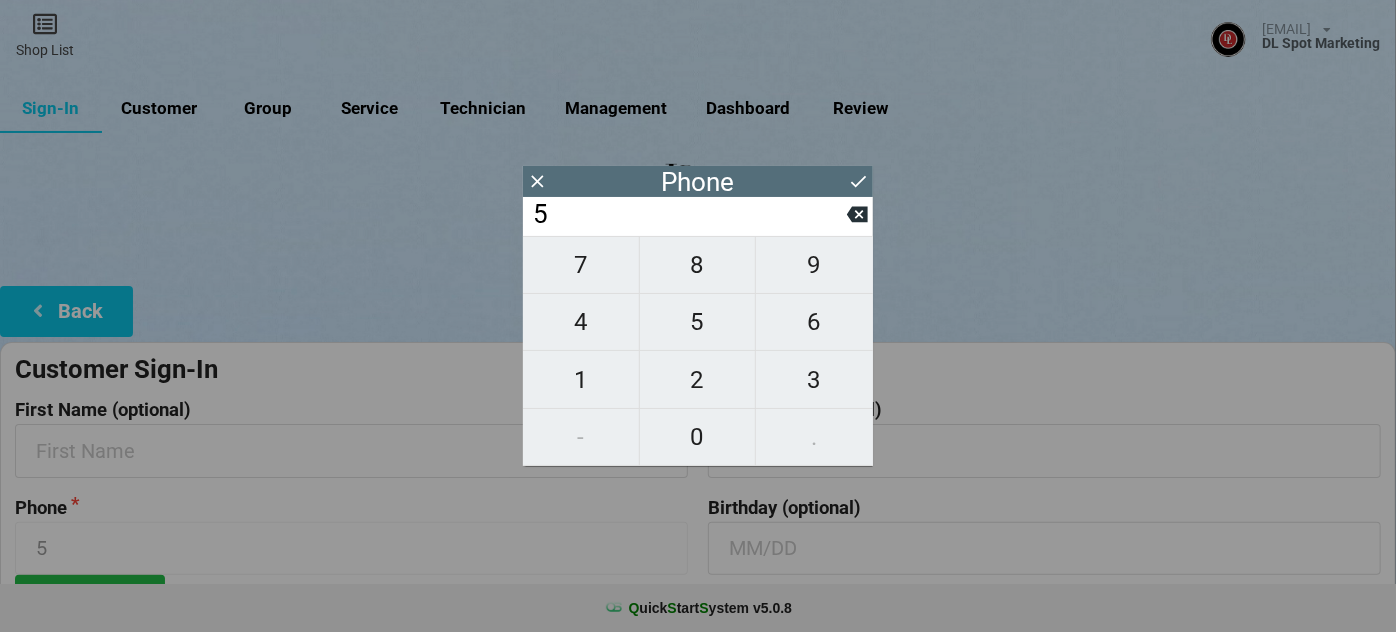 type on "51" 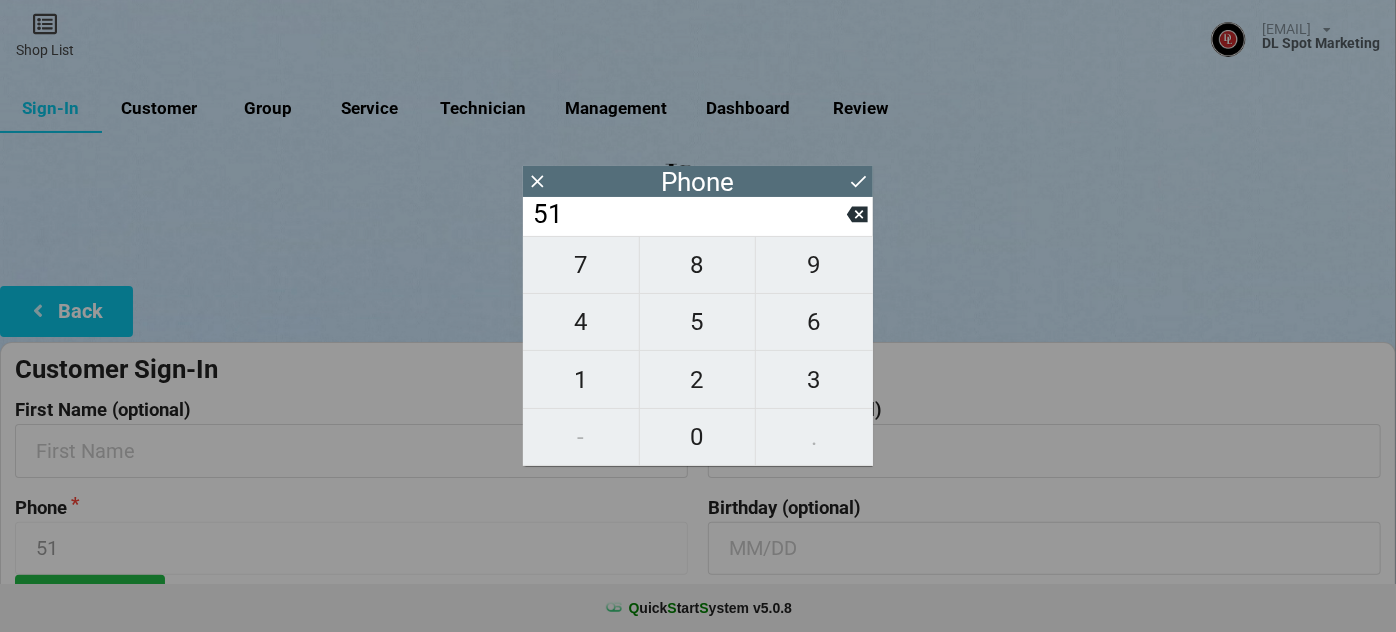 type on "510" 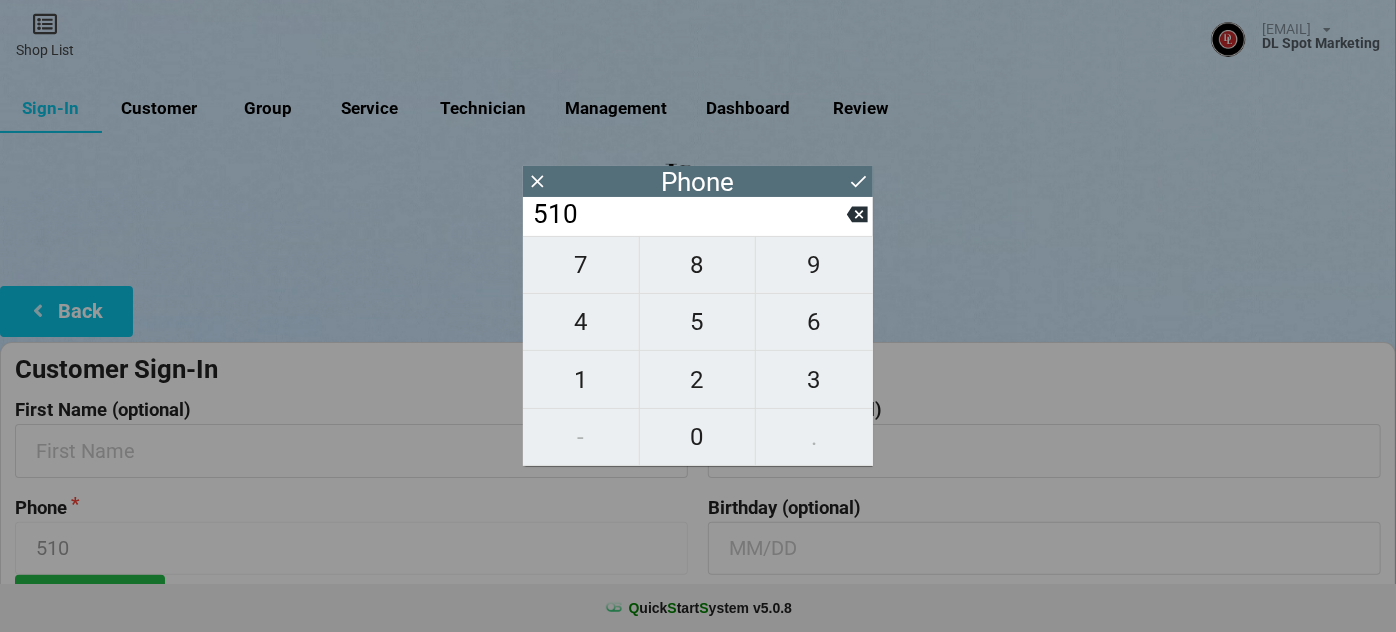 type on "5105" 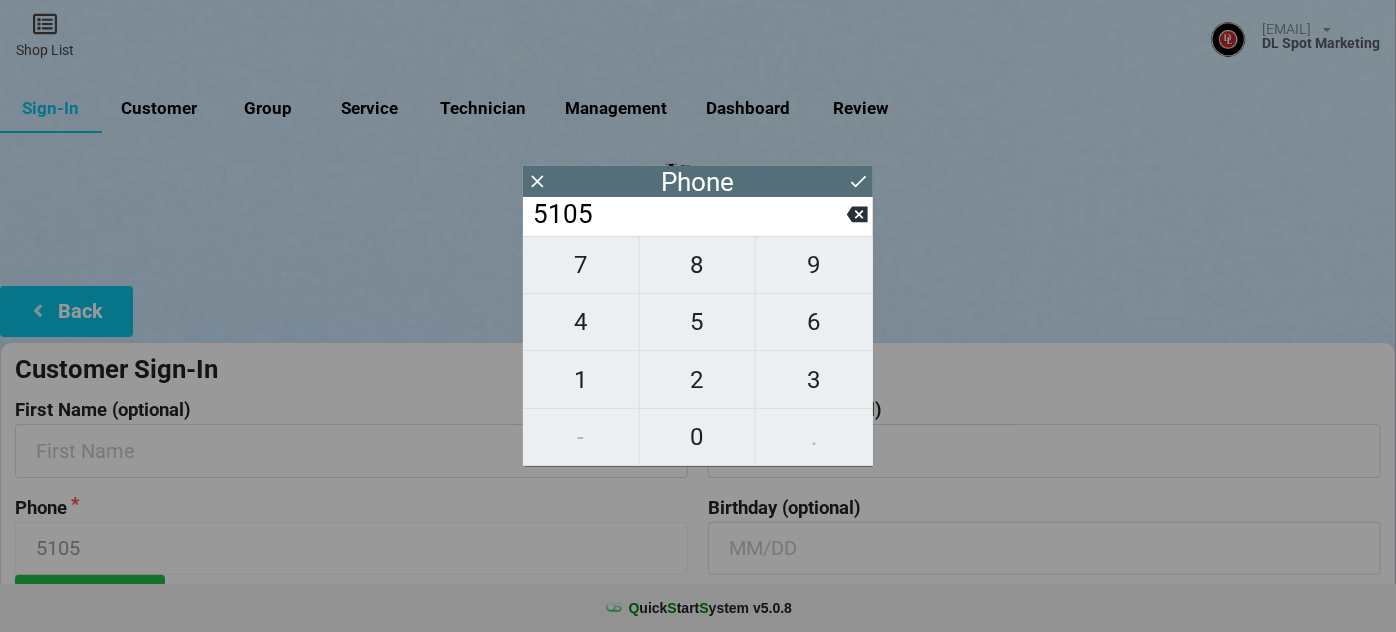 type on "51051" 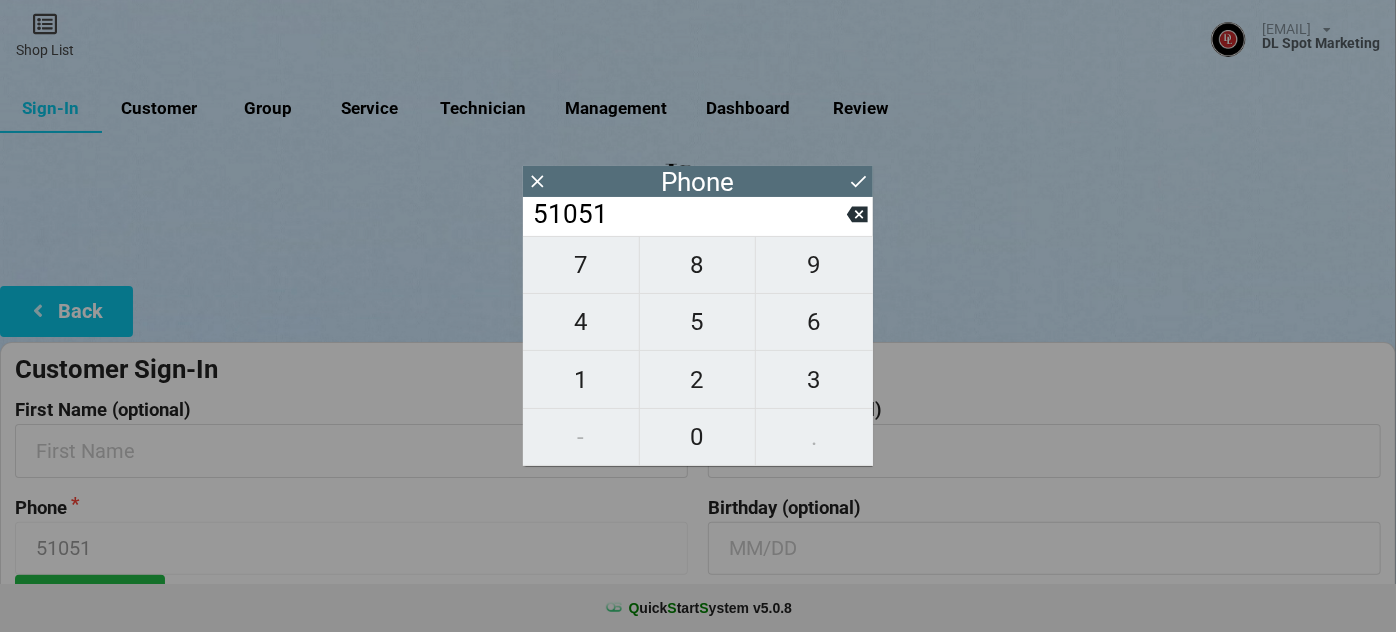 type on "[PHONE]" 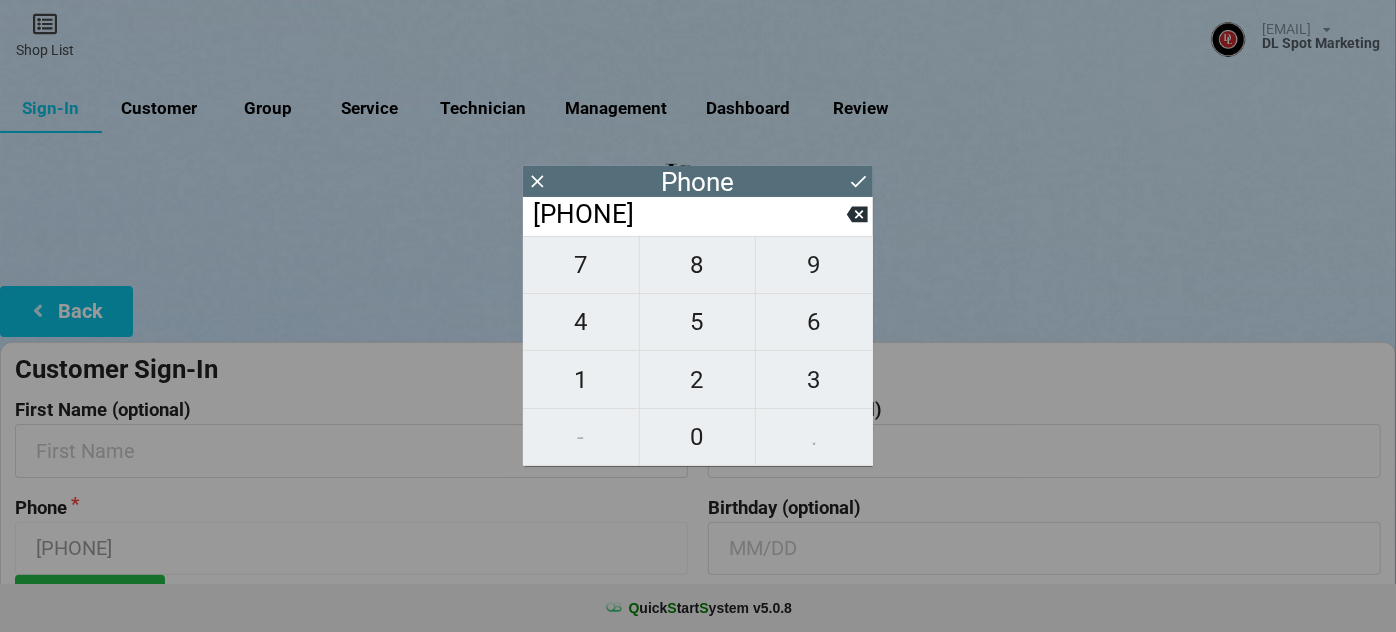 type on "[PHONE]" 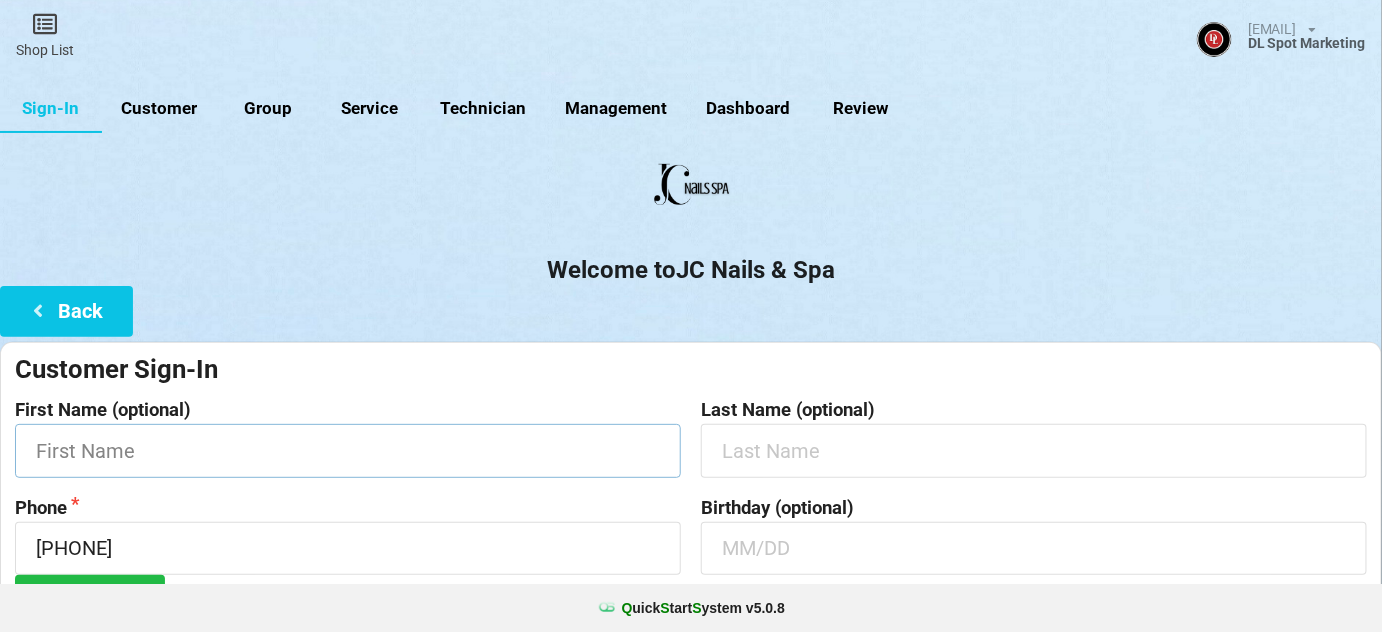 click at bounding box center (348, 450) 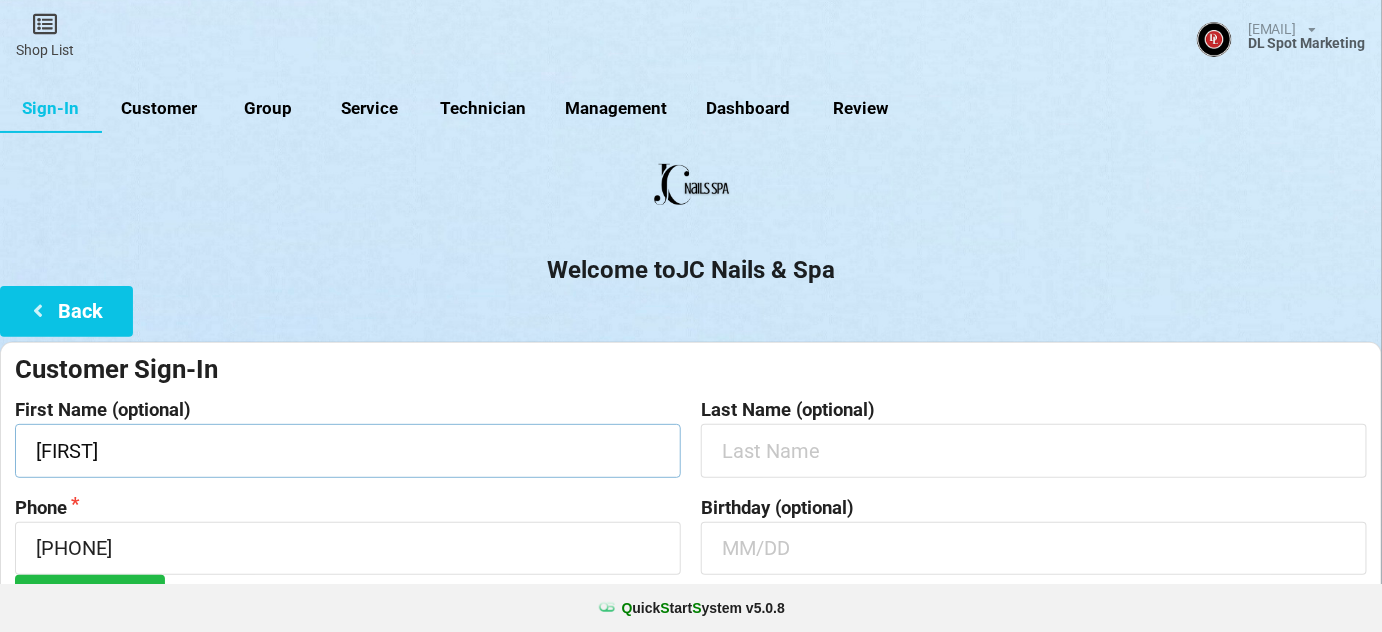 type on "[FIRST]" 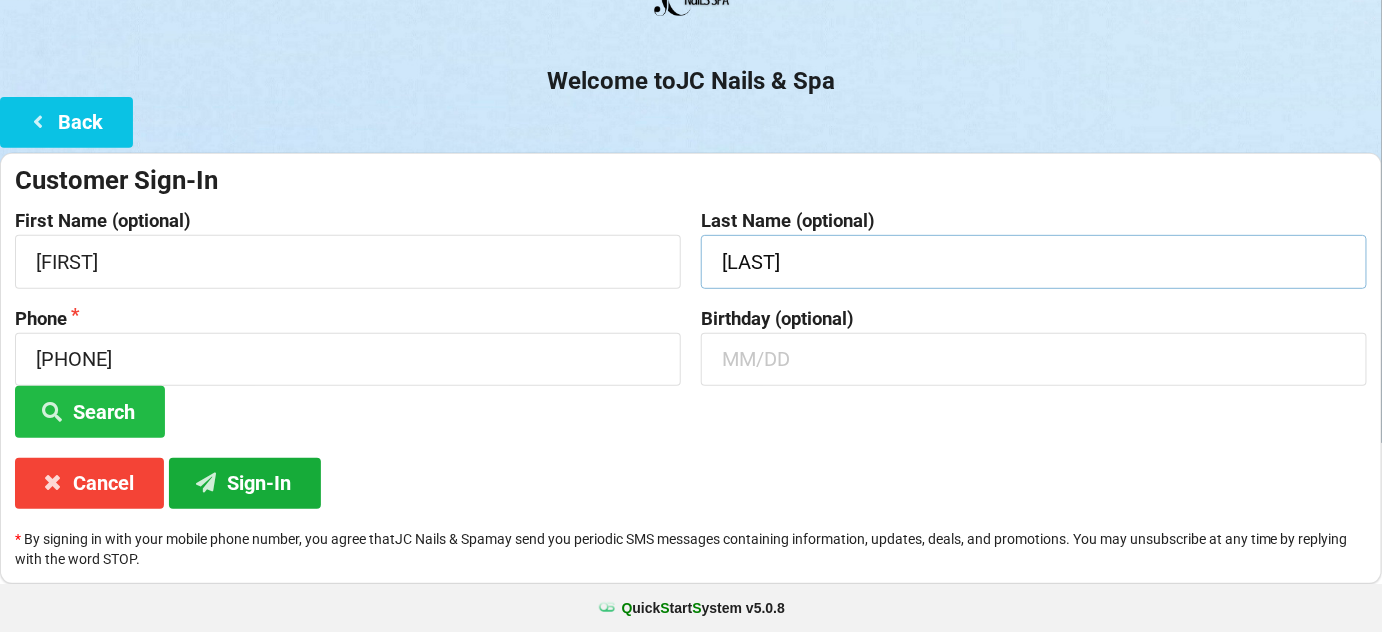 scroll, scrollTop: 191, scrollLeft: 0, axis: vertical 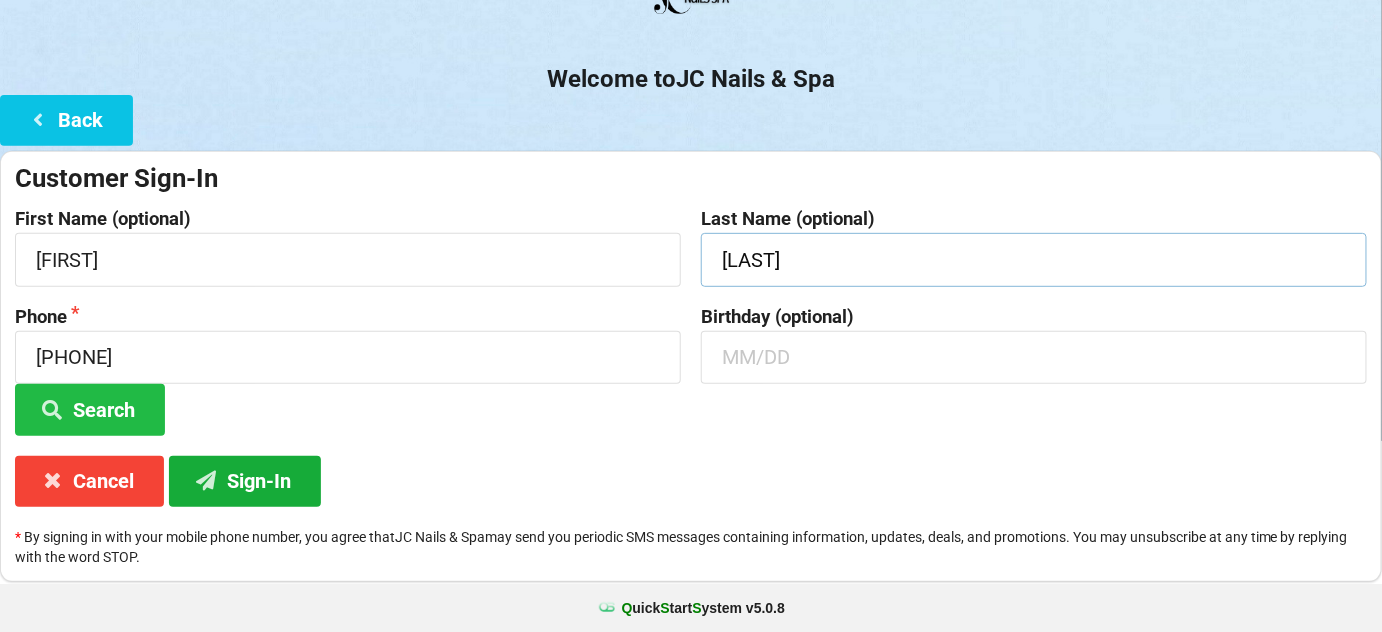 type on "[LAST]" 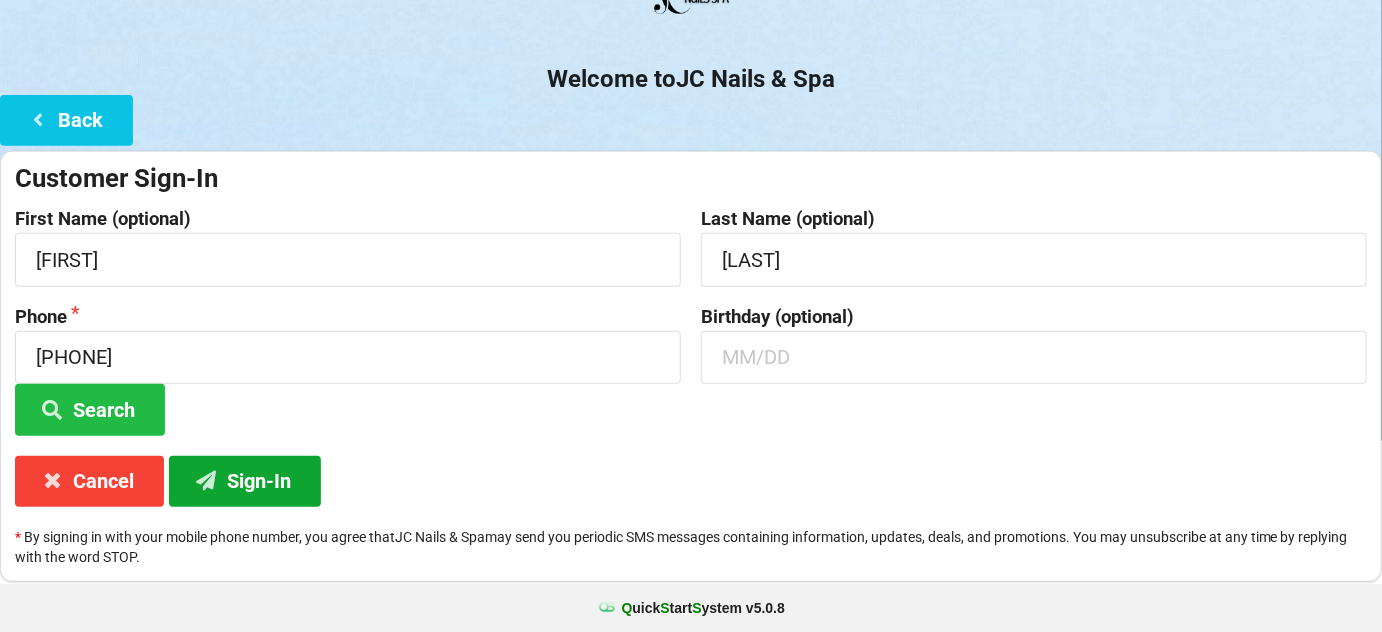 click on "Sign-In" at bounding box center (245, 481) 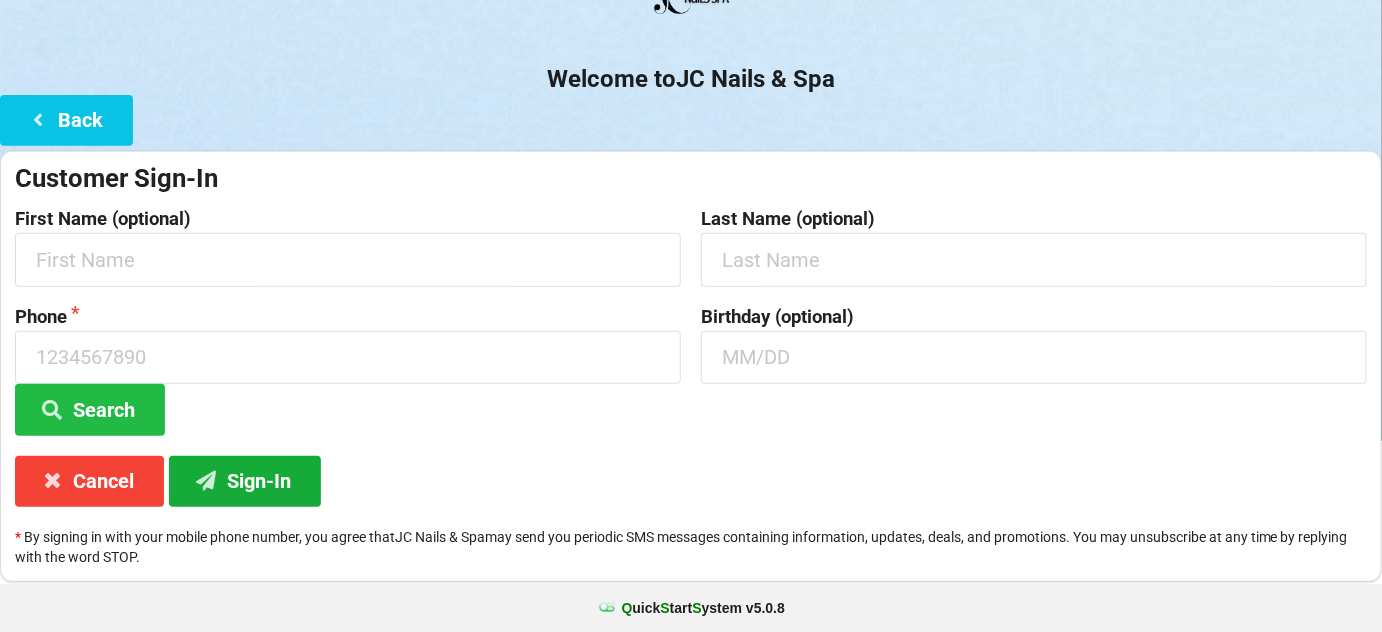 scroll, scrollTop: 0, scrollLeft: 0, axis: both 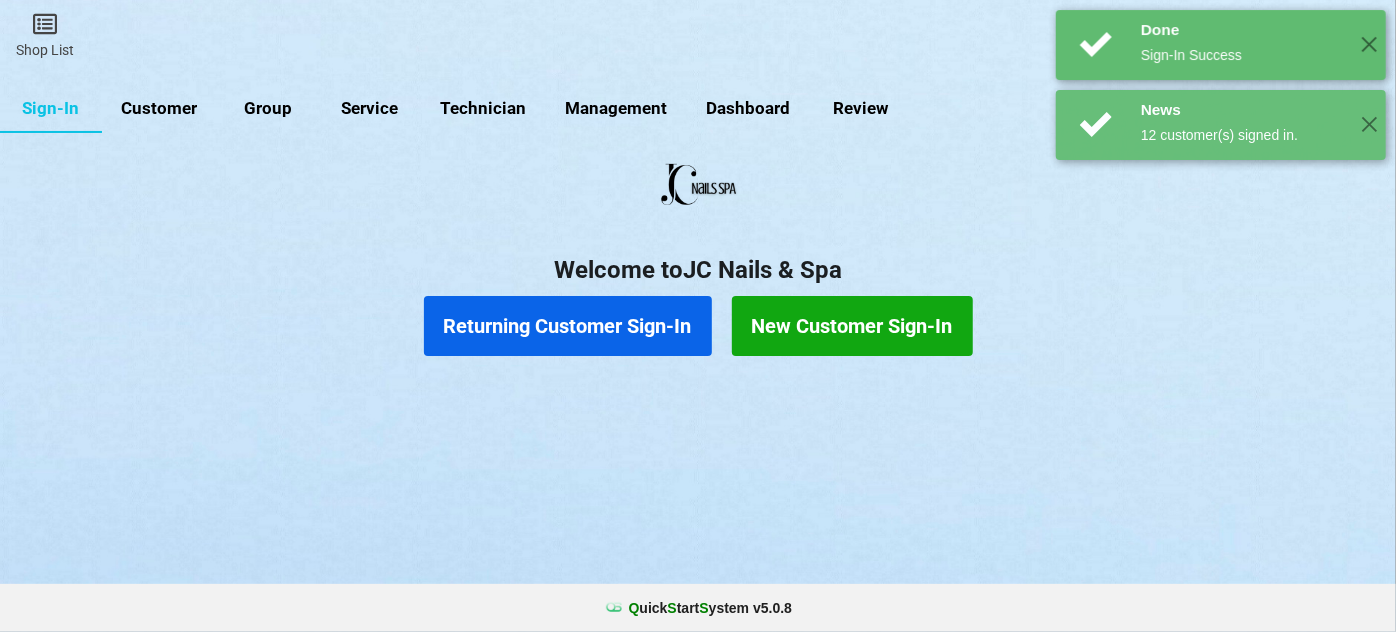 click on "Returning Customer Sign-In" at bounding box center (568, 326) 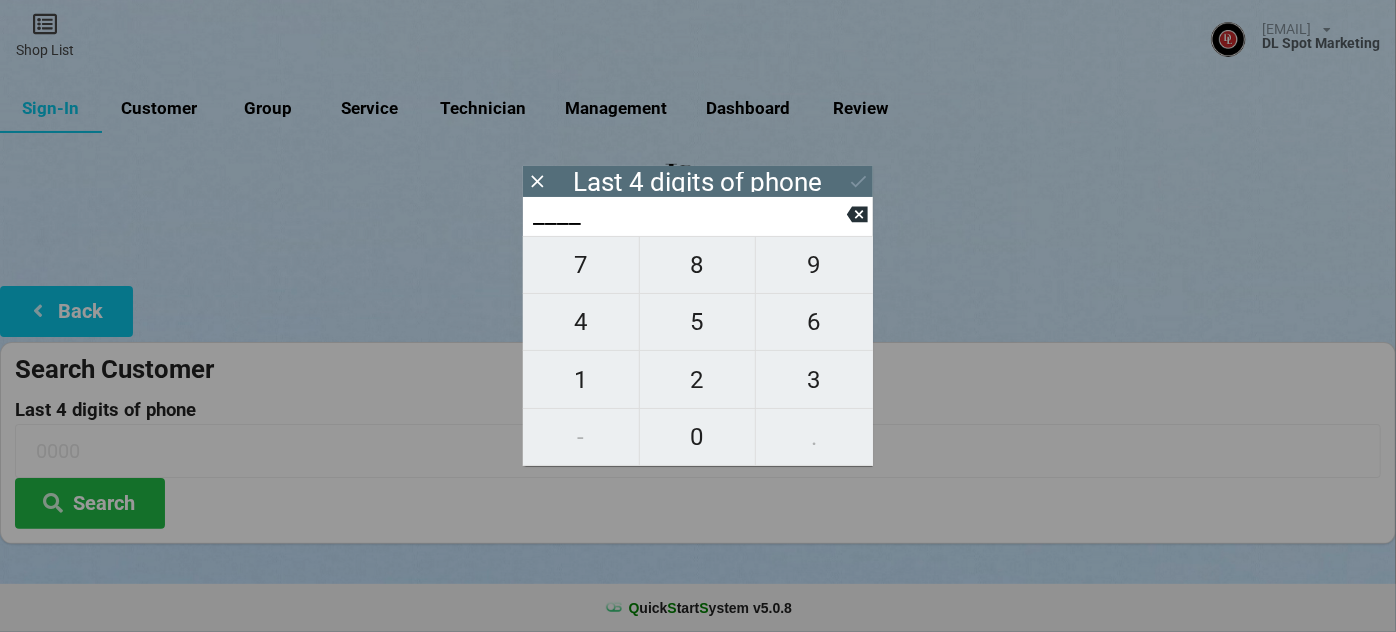 type on "9___" 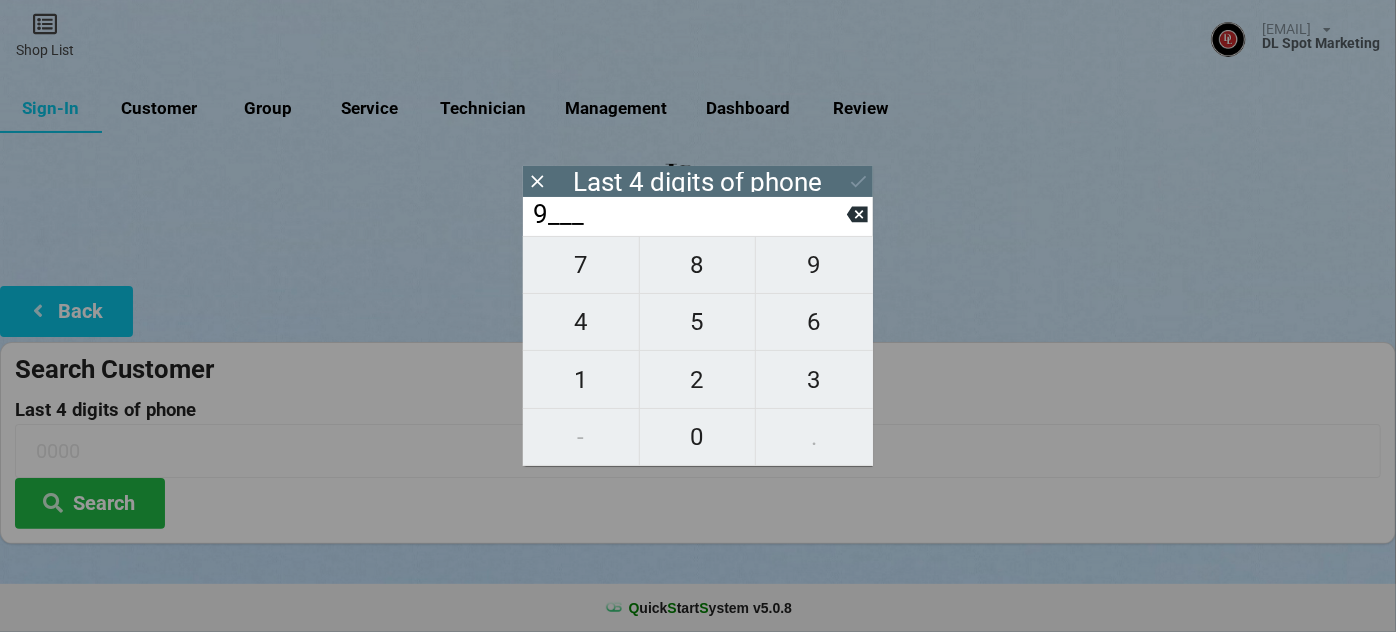 type on "9___" 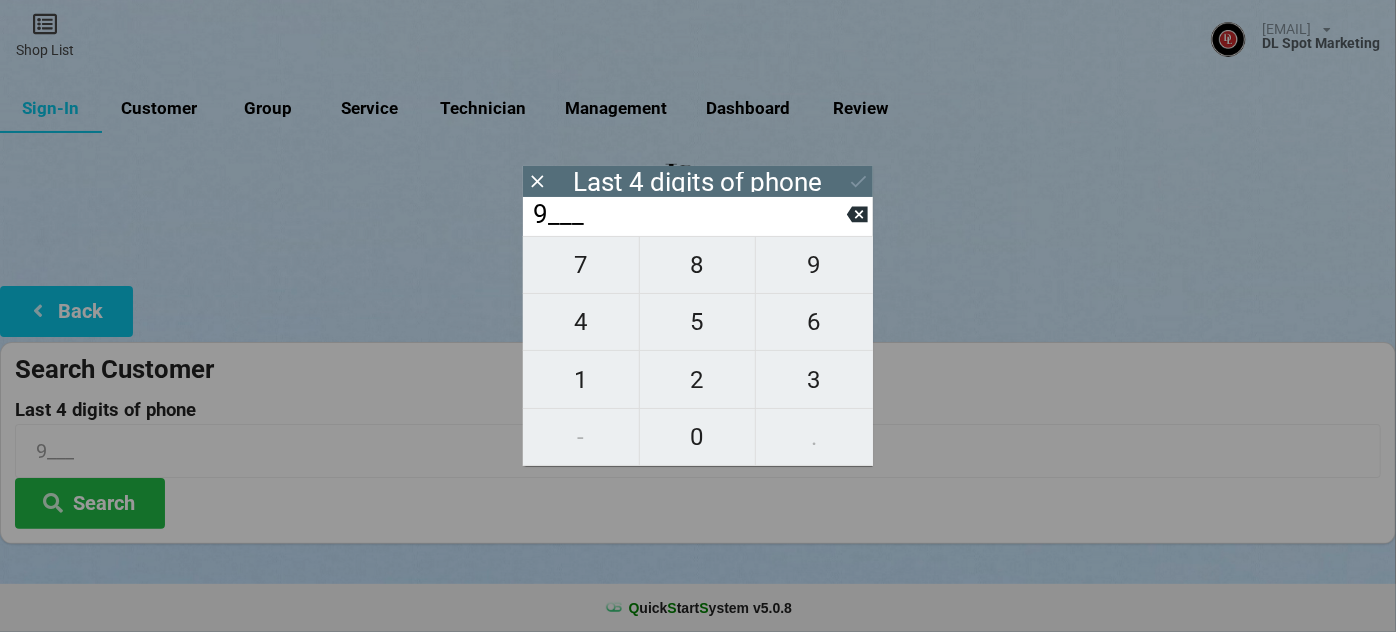 type on "93__" 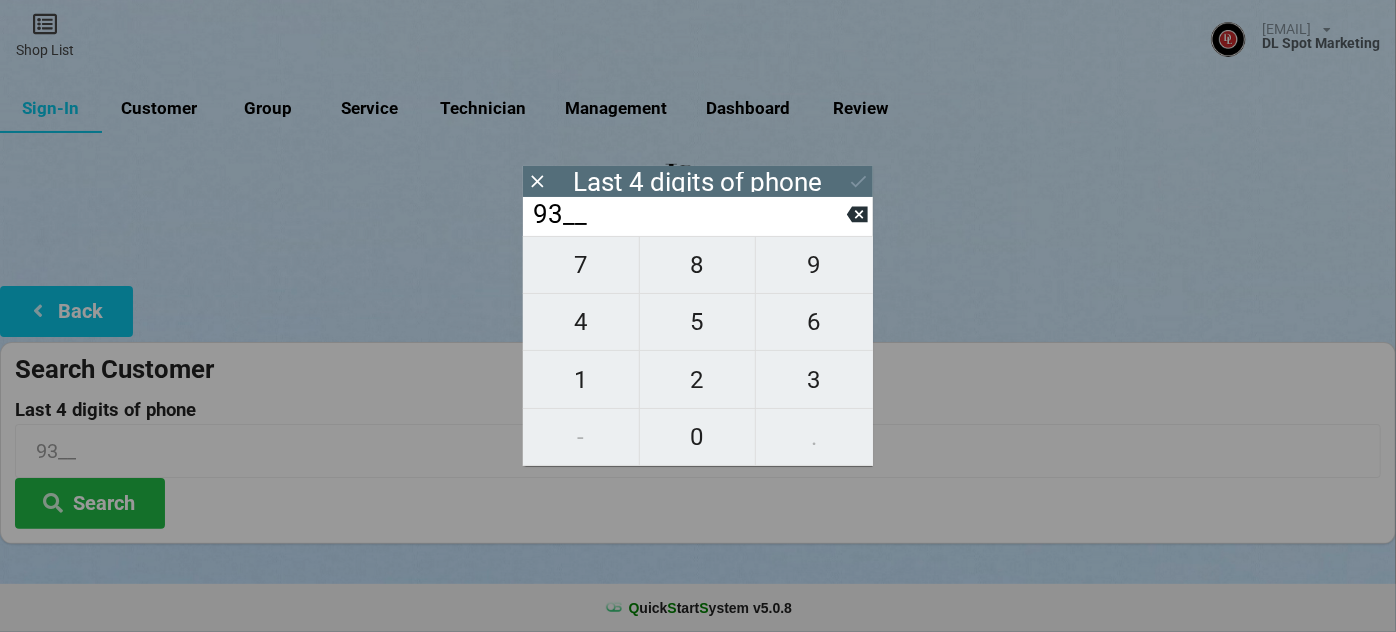 type on "932_" 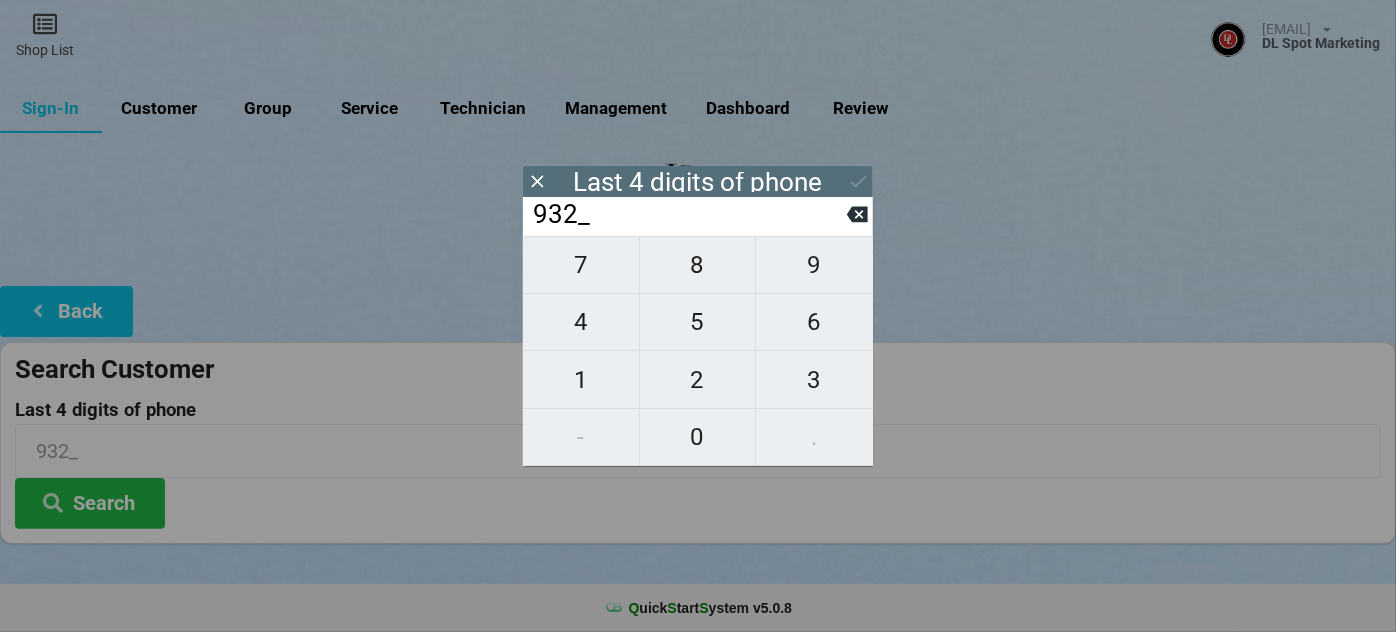 type on "9329" 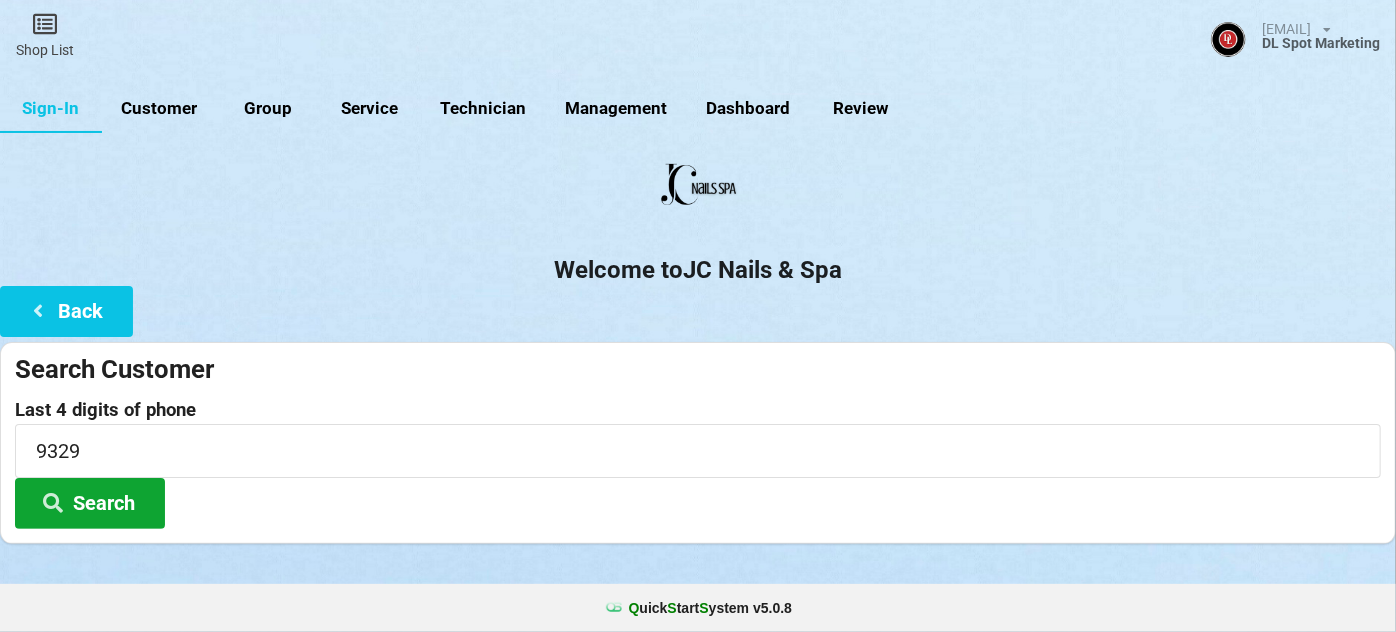 click on "Search" at bounding box center (90, 503) 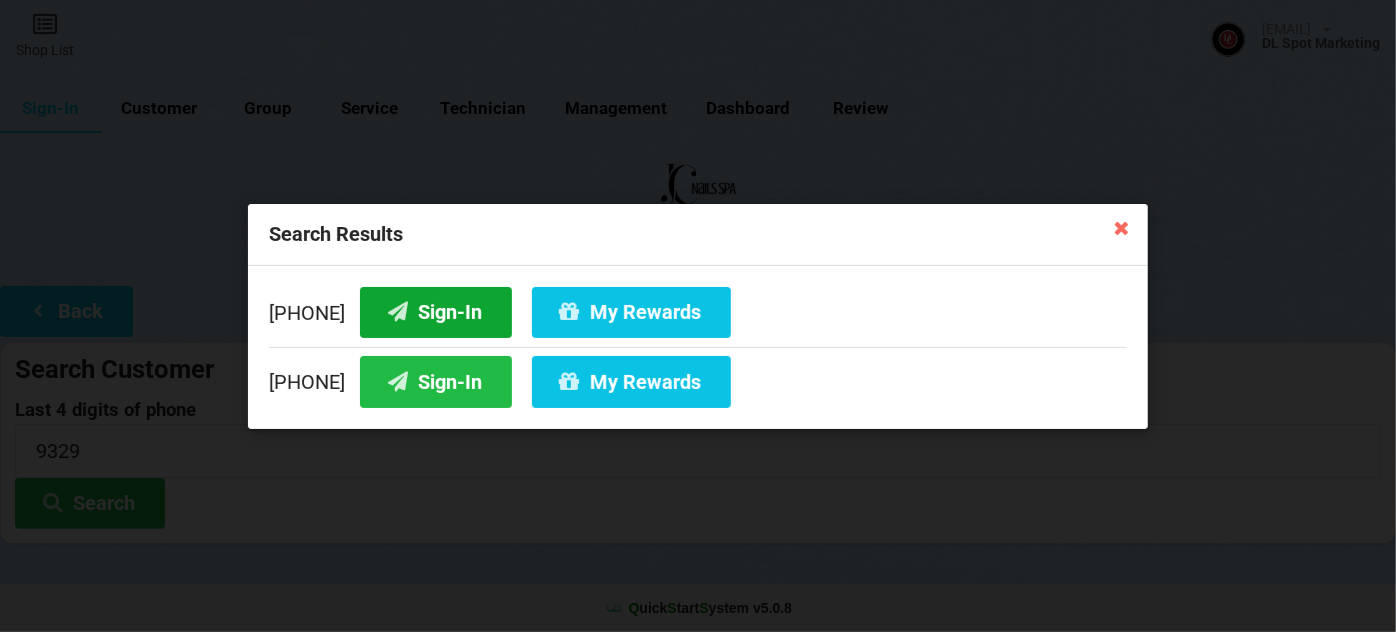click on "Sign-In" at bounding box center (436, 311) 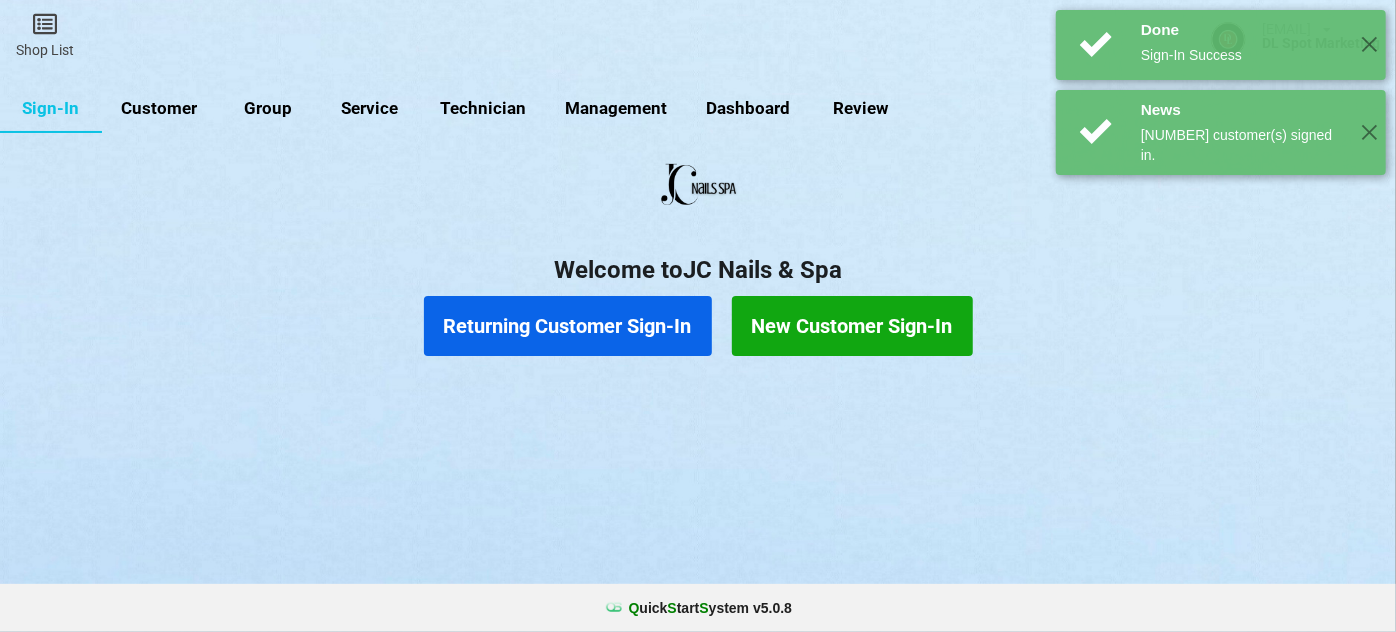 click on "Returning Customer Sign-In" at bounding box center (568, 326) 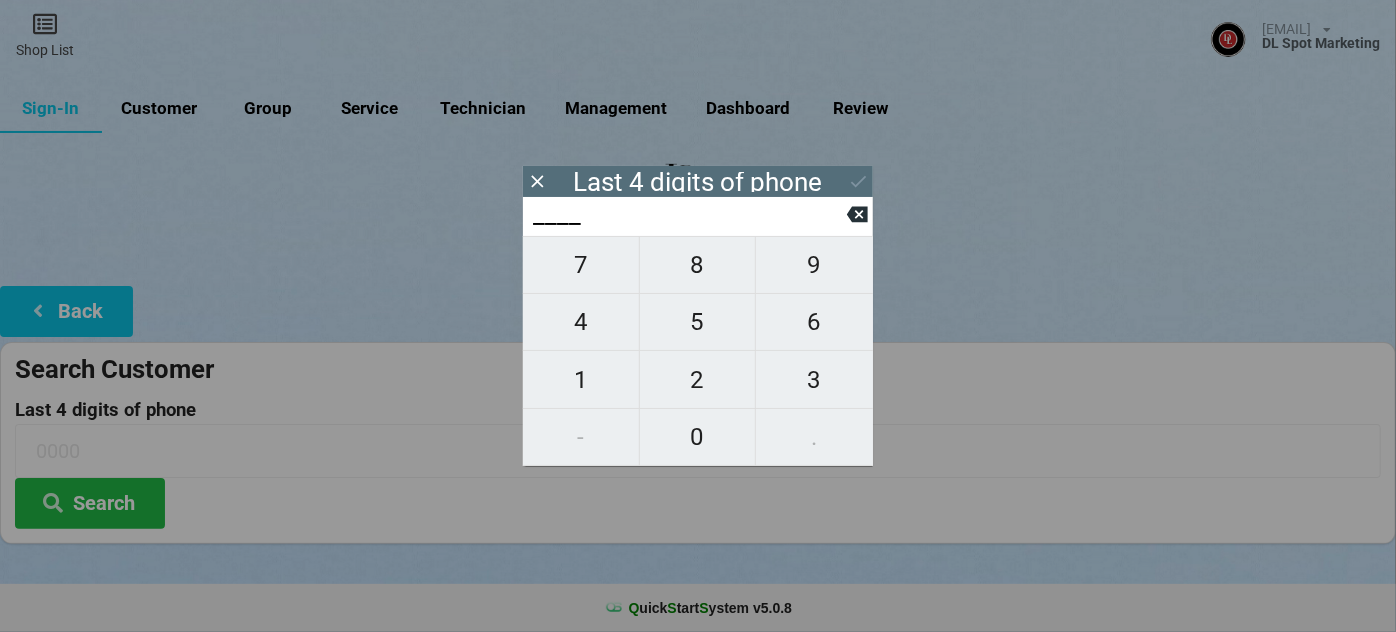 type on "3___" 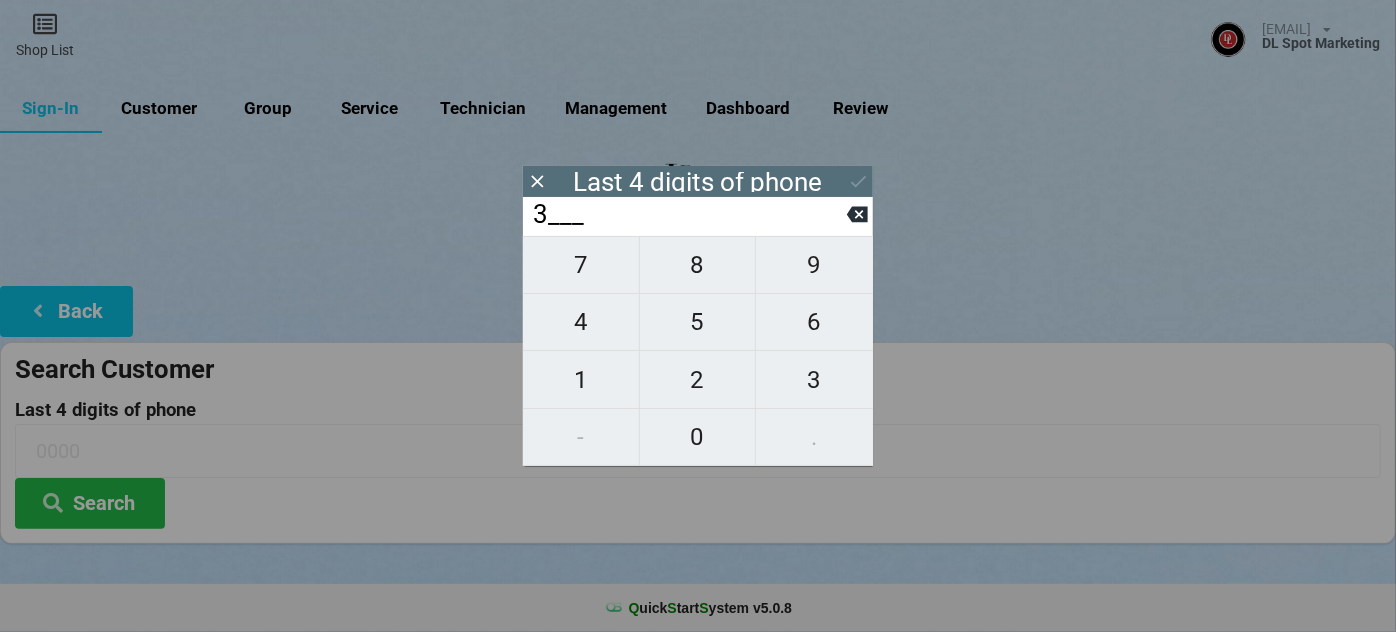 type on "3___" 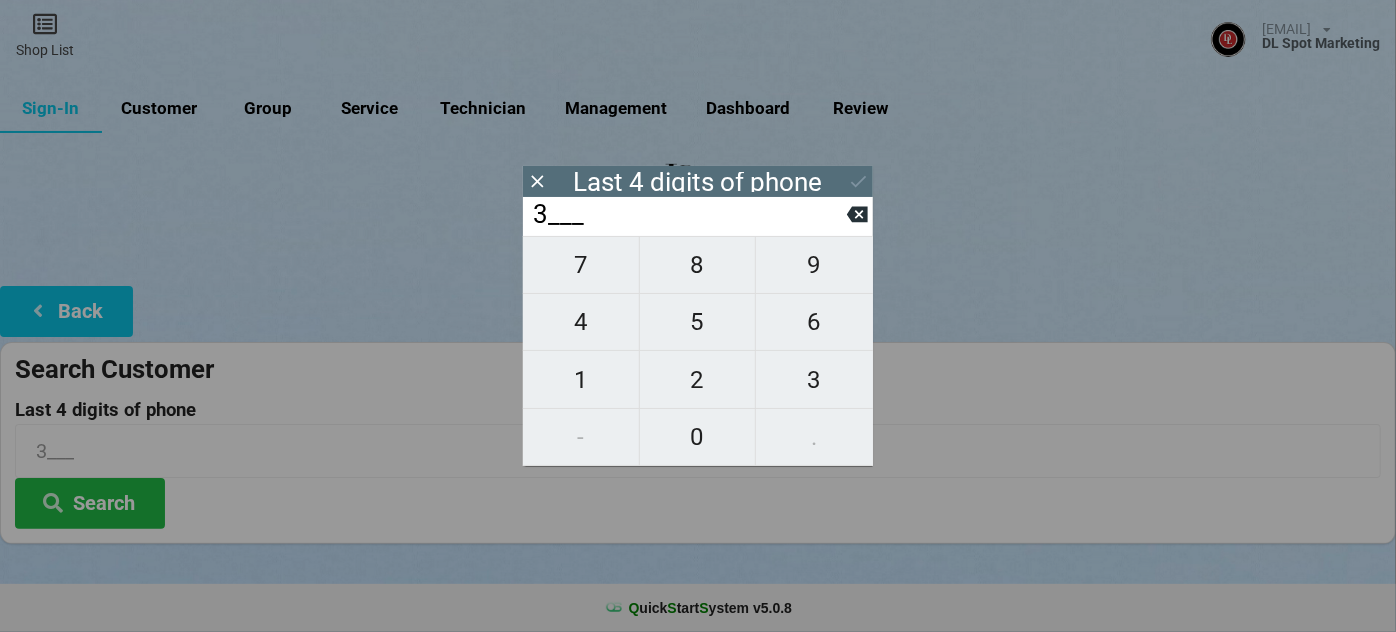 type on "39__" 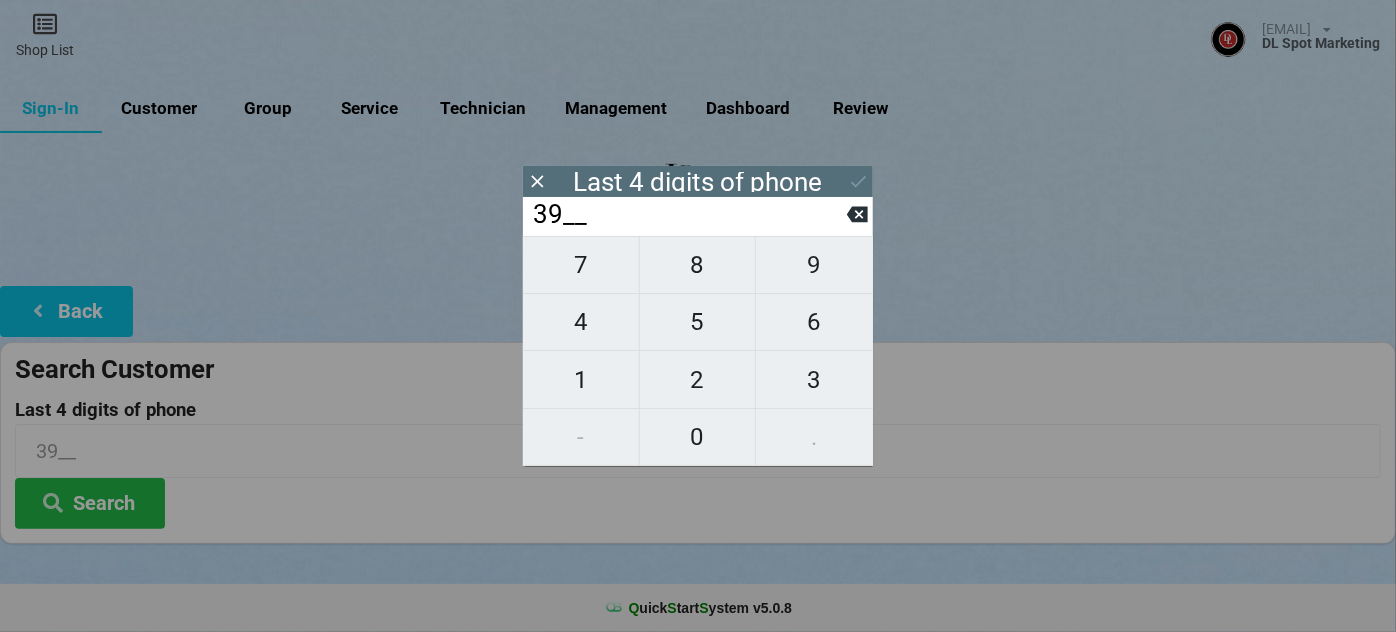 type on "393_" 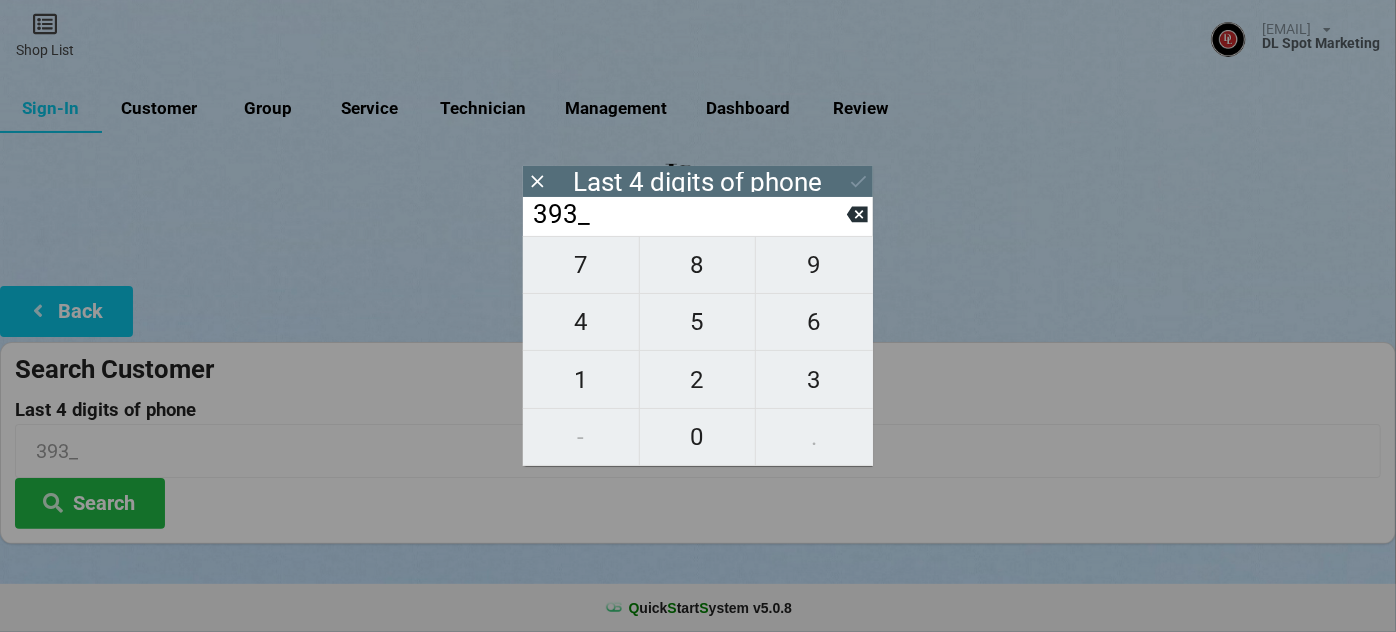 type on "3932" 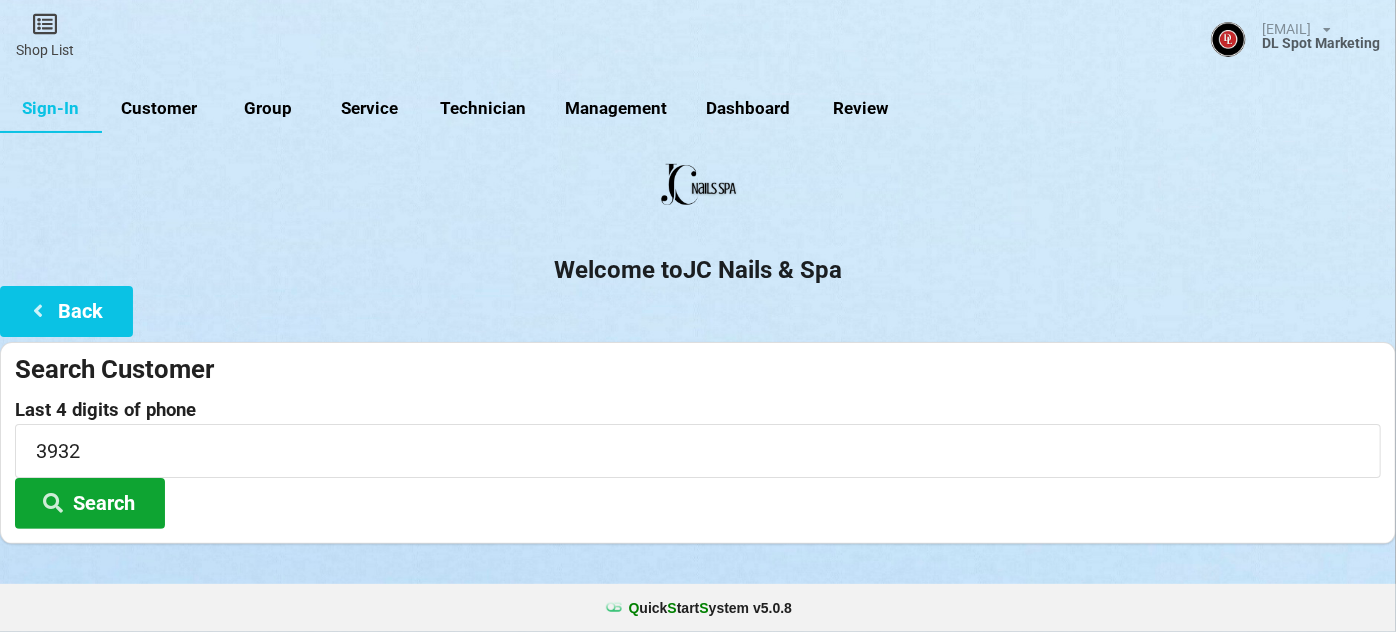 click on "Search" at bounding box center (90, 503) 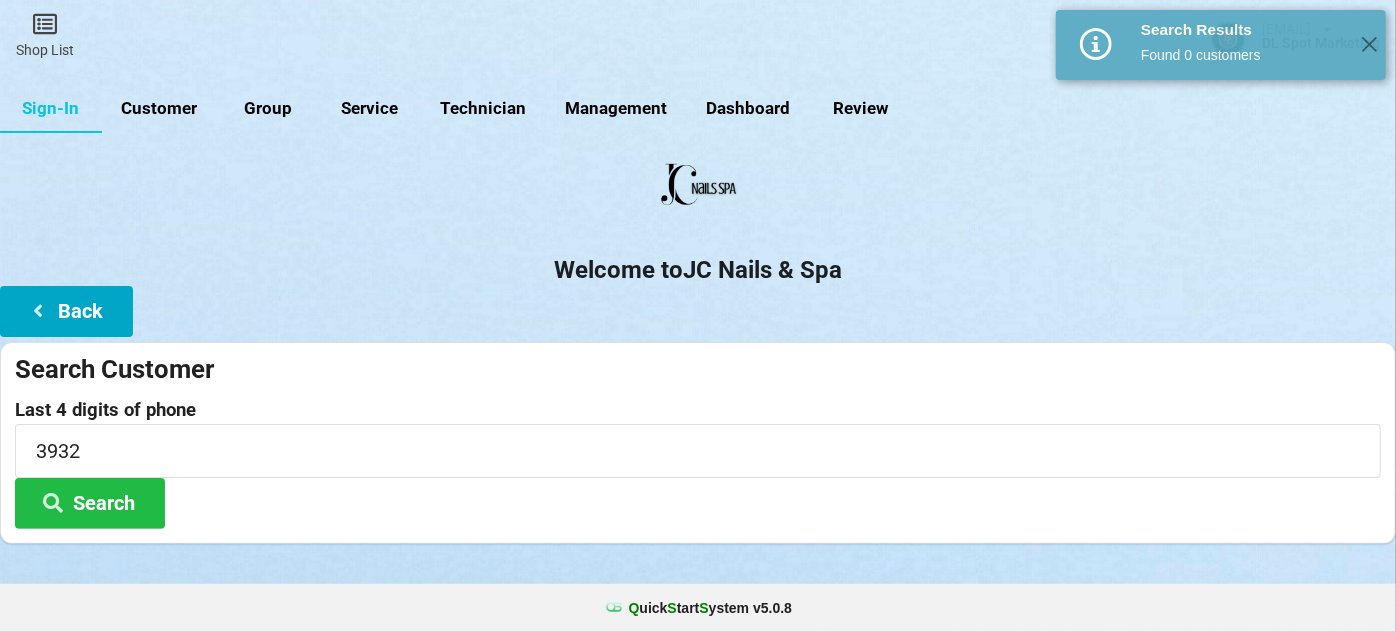 click on "Back" at bounding box center (66, 311) 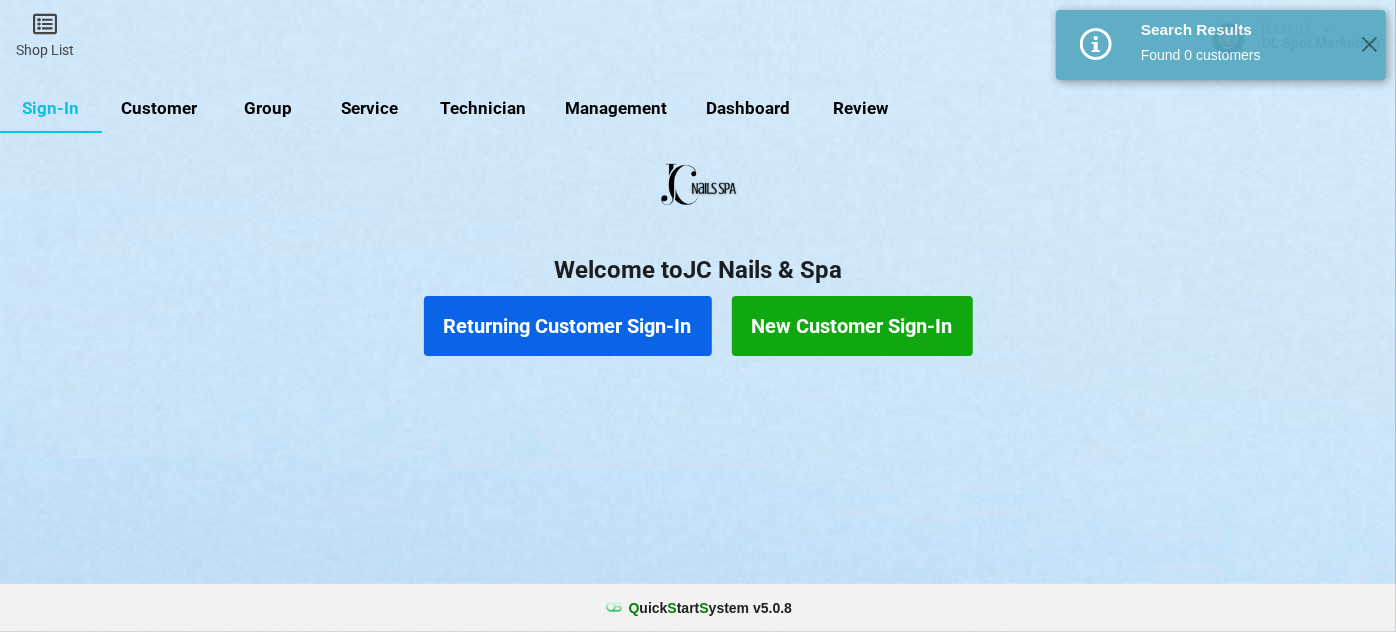 click on "New Customer Sign-In" at bounding box center (852, 326) 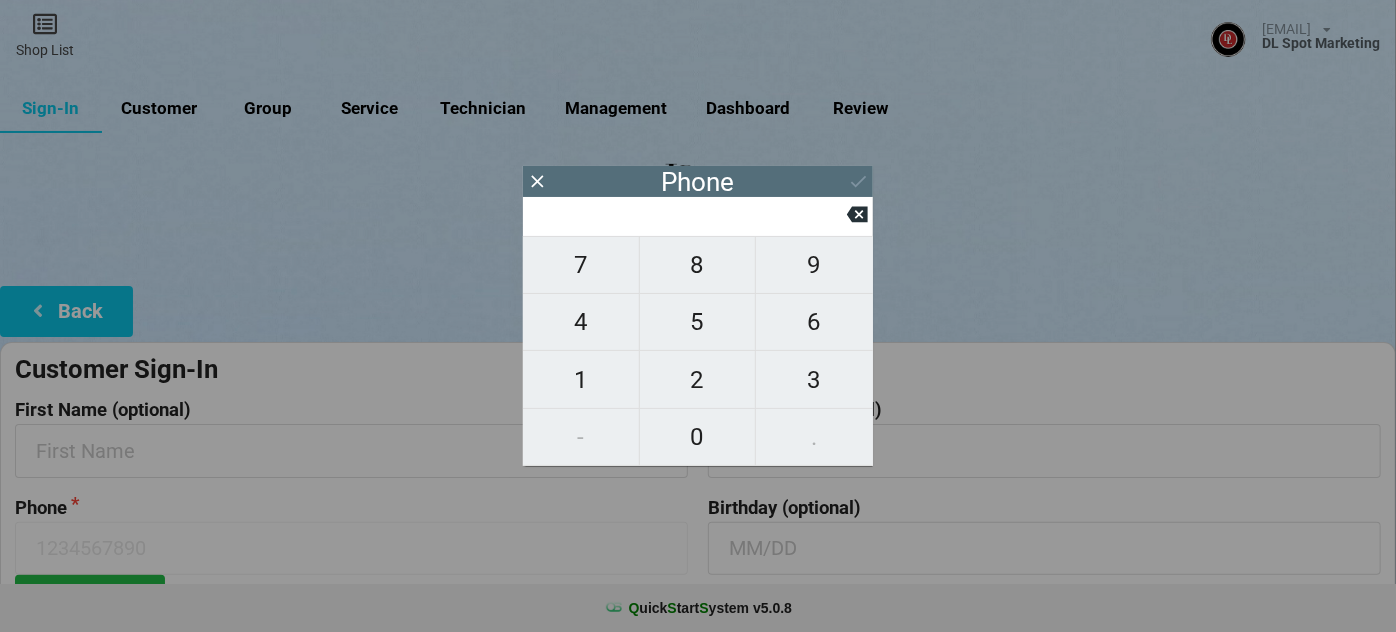 type on "9" 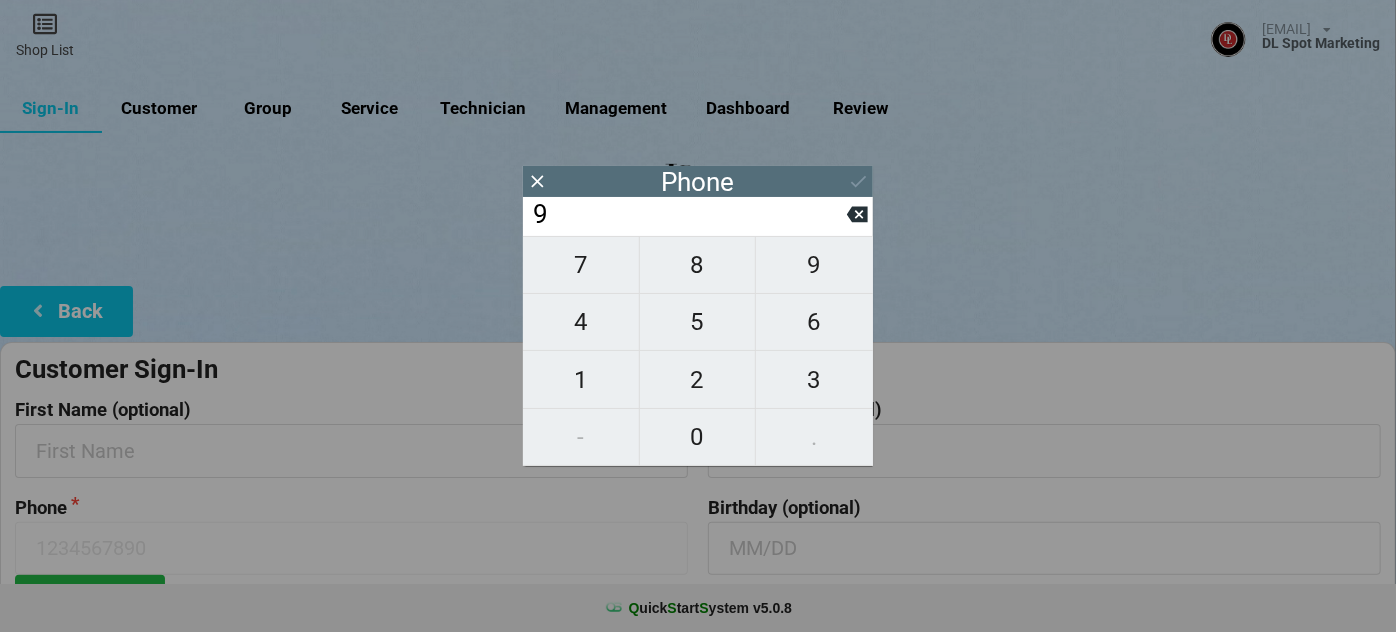 type on "9" 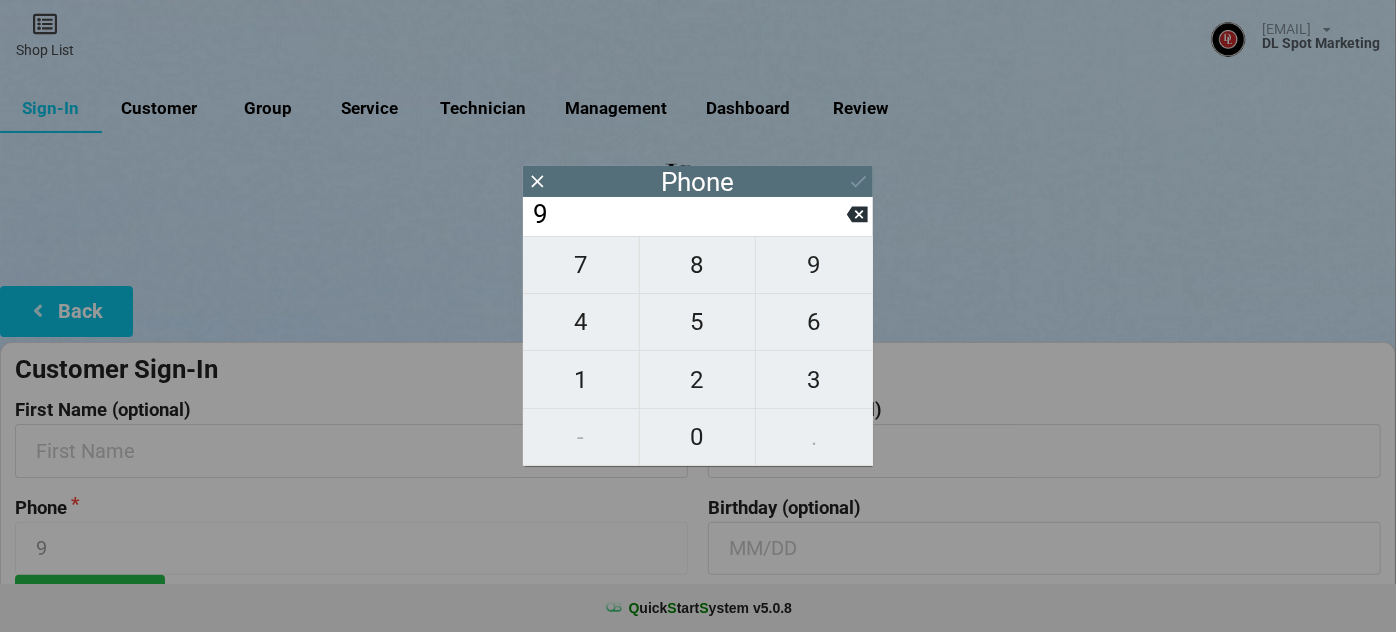 type on "91" 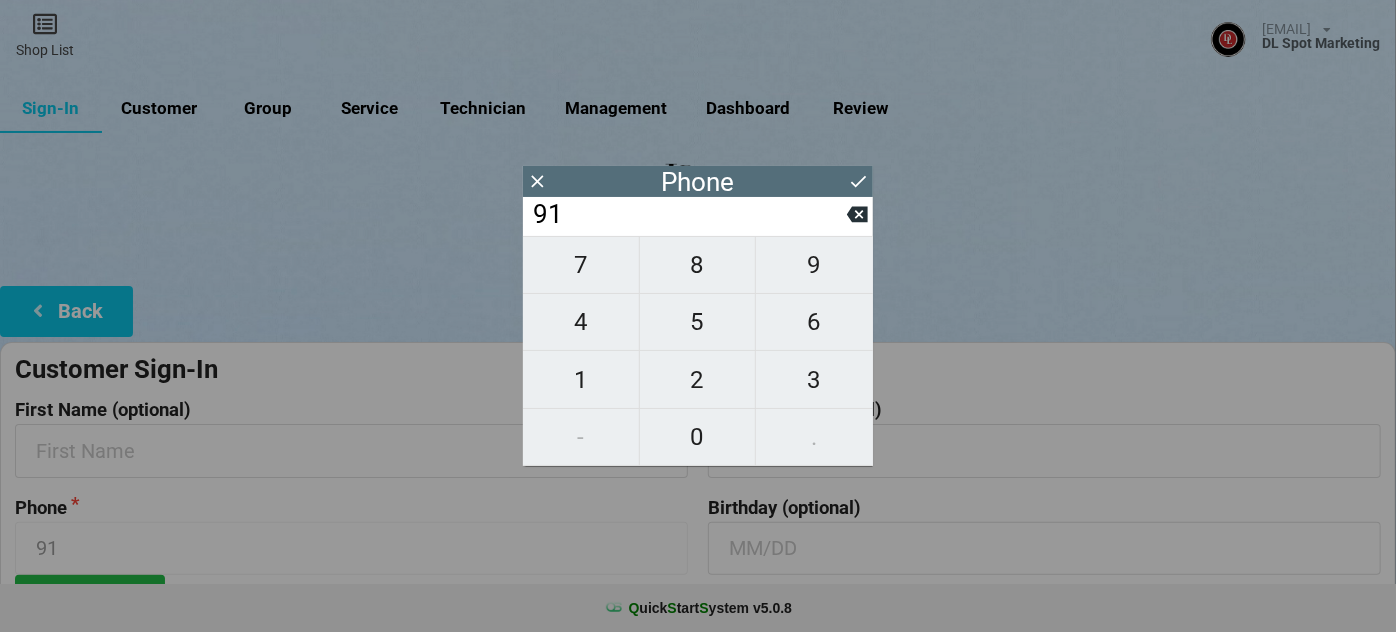 type on "916" 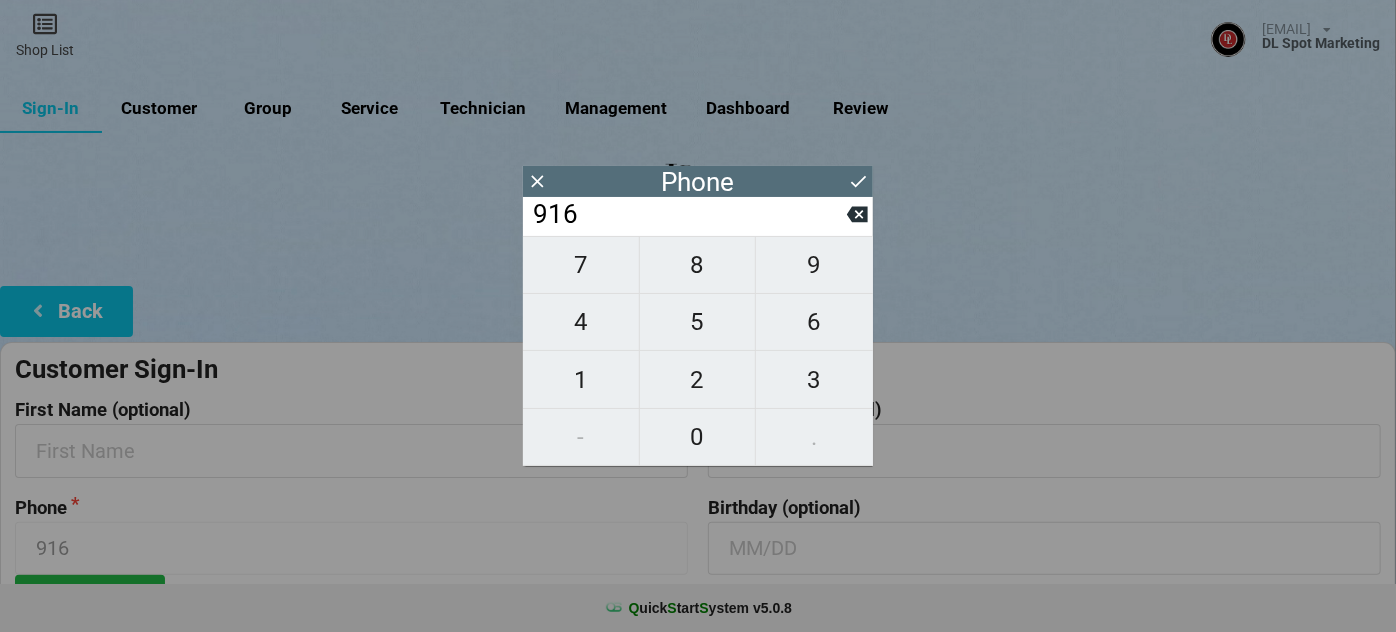 type on "9168" 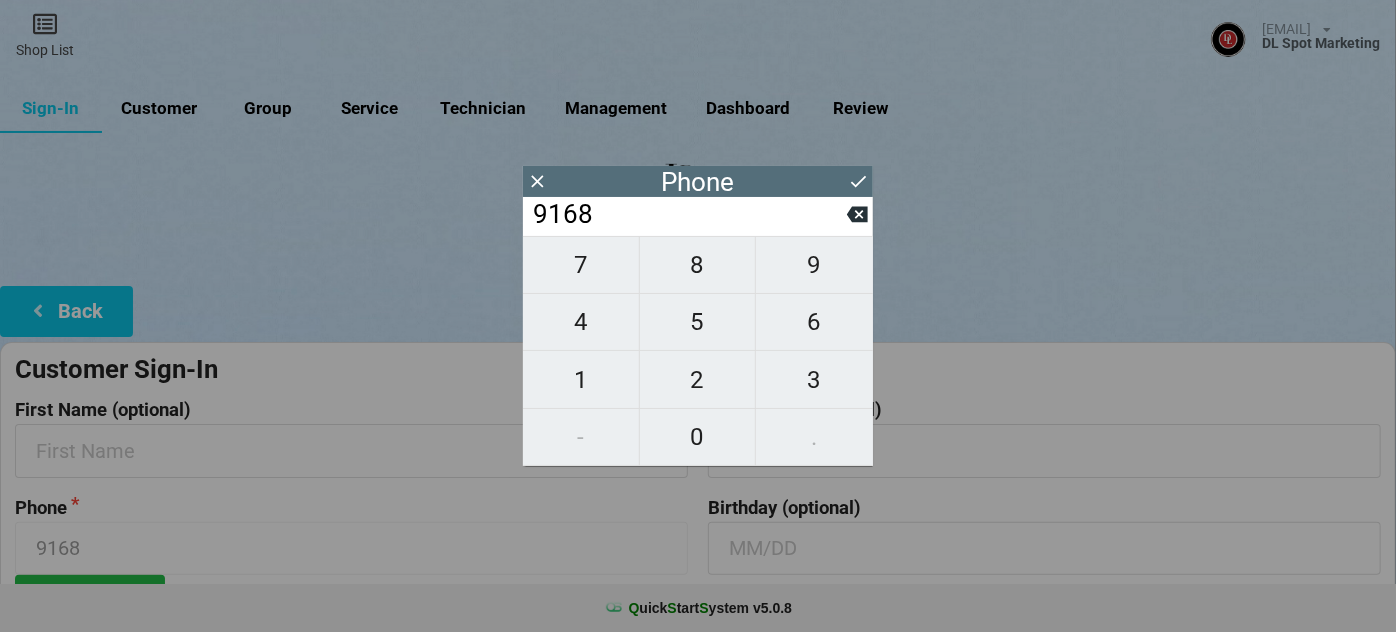type on "[PHONE]" 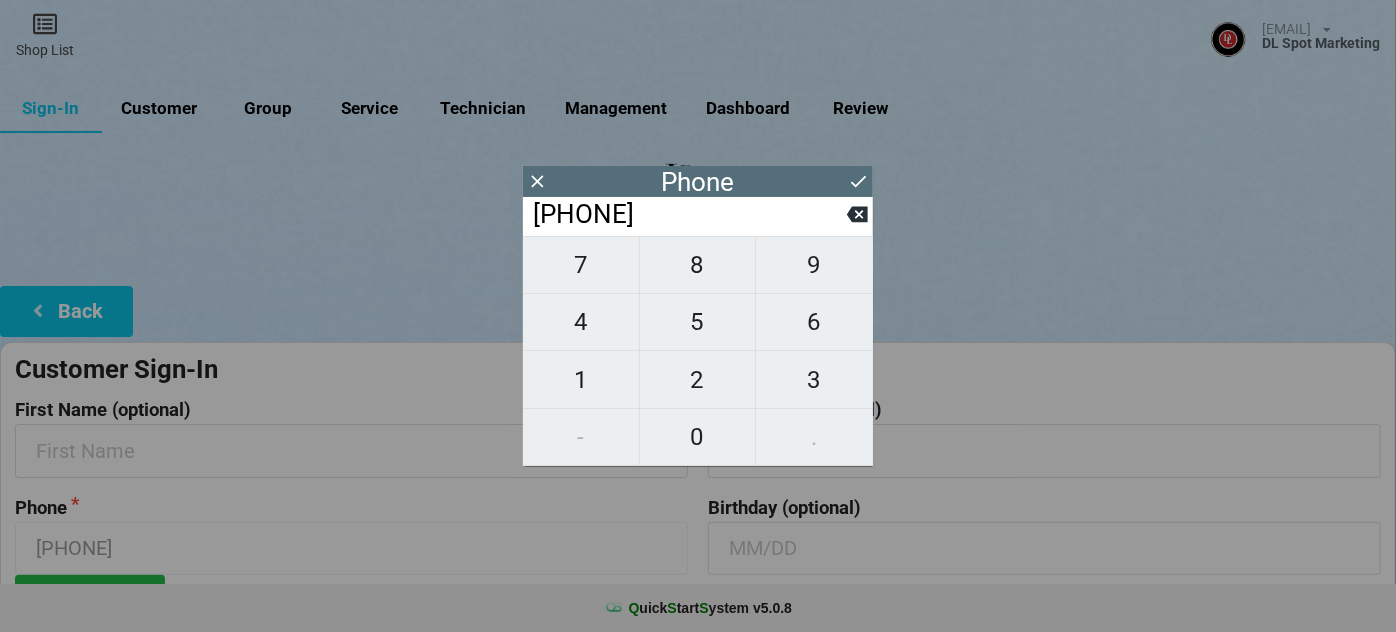 type on "[PHONE]" 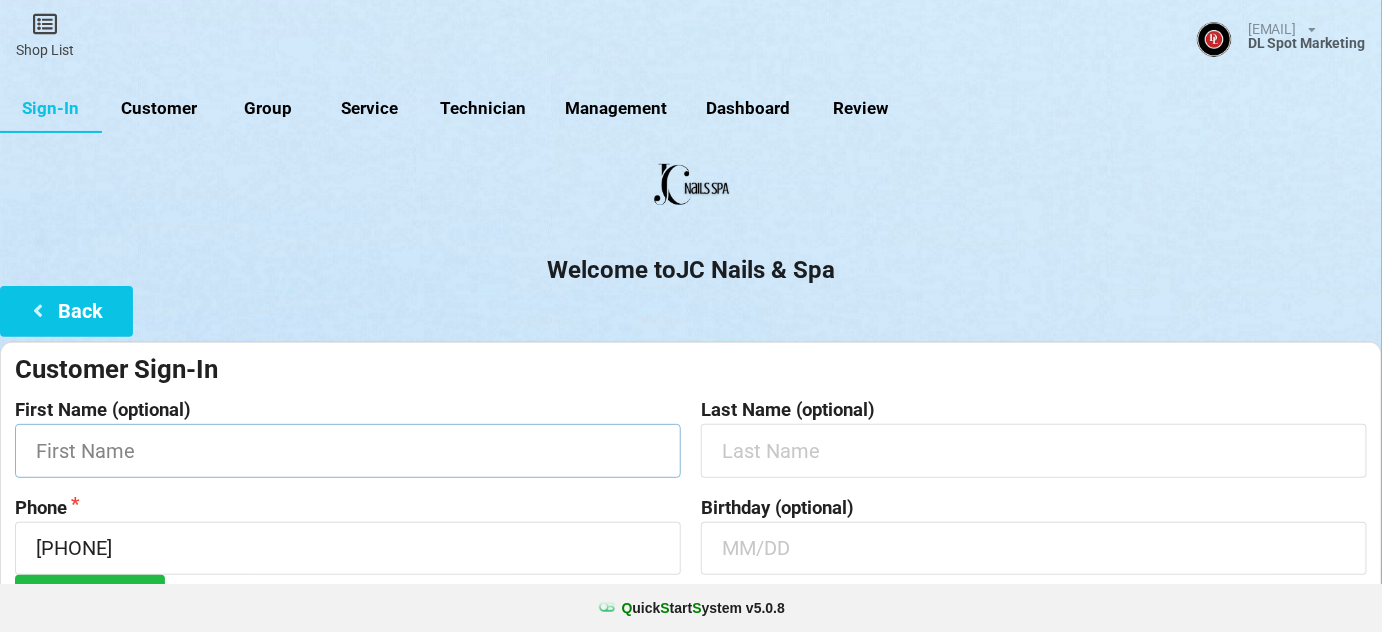 click at bounding box center [348, 450] 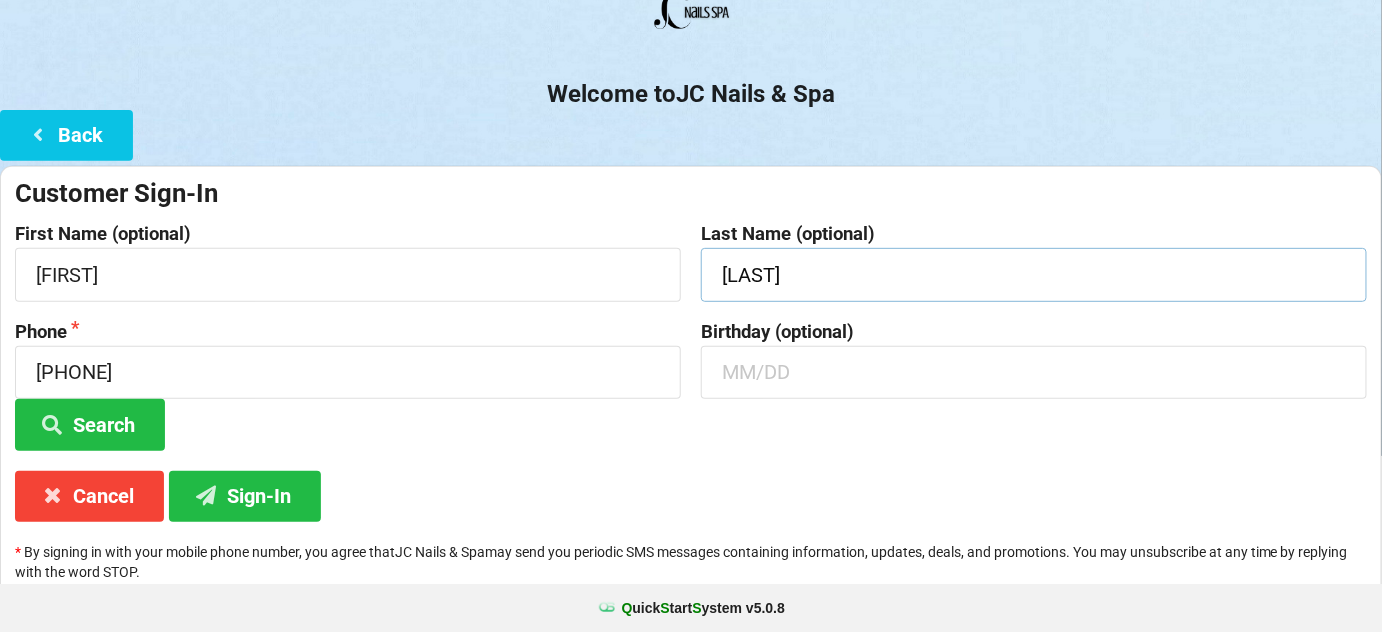 scroll, scrollTop: 191, scrollLeft: 0, axis: vertical 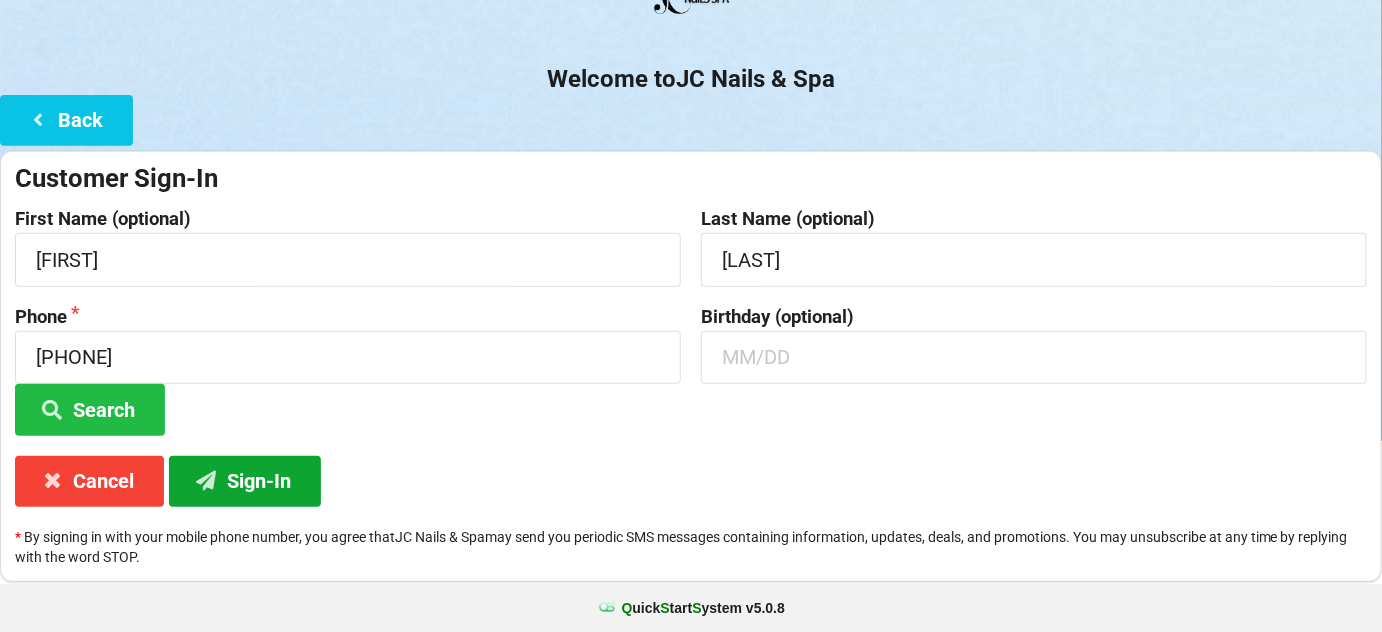 click on "Sign-In" at bounding box center [245, 481] 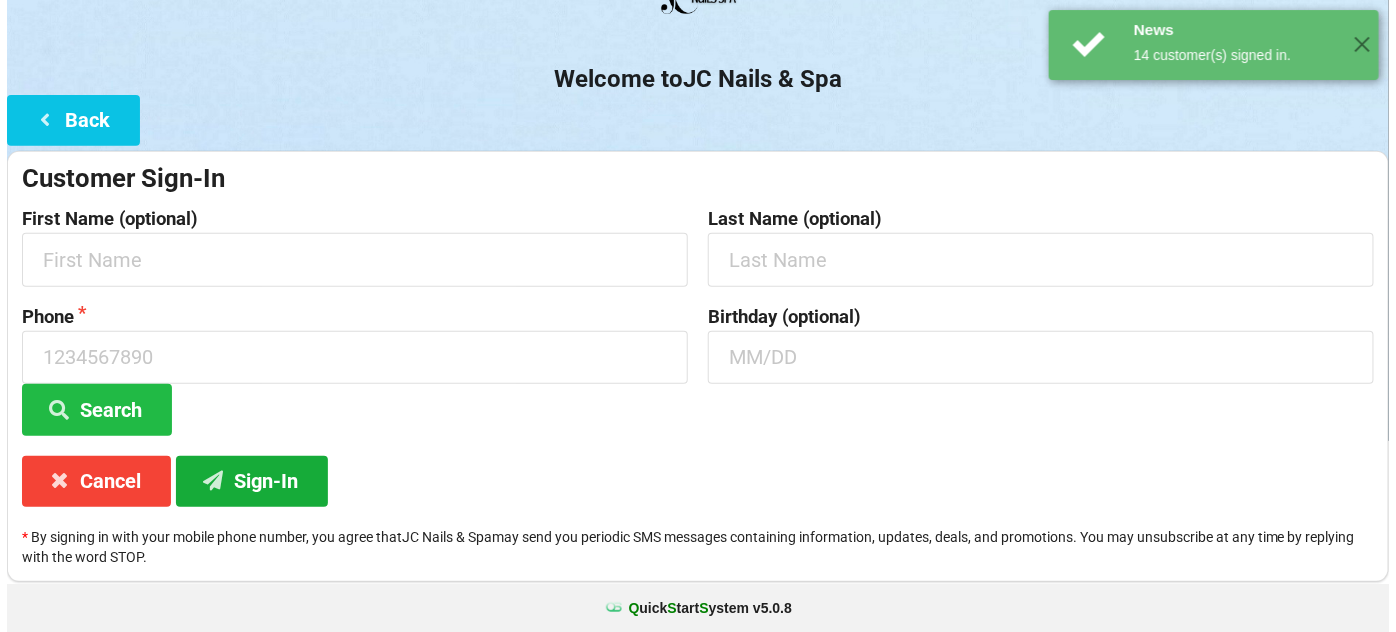 scroll, scrollTop: 0, scrollLeft: 0, axis: both 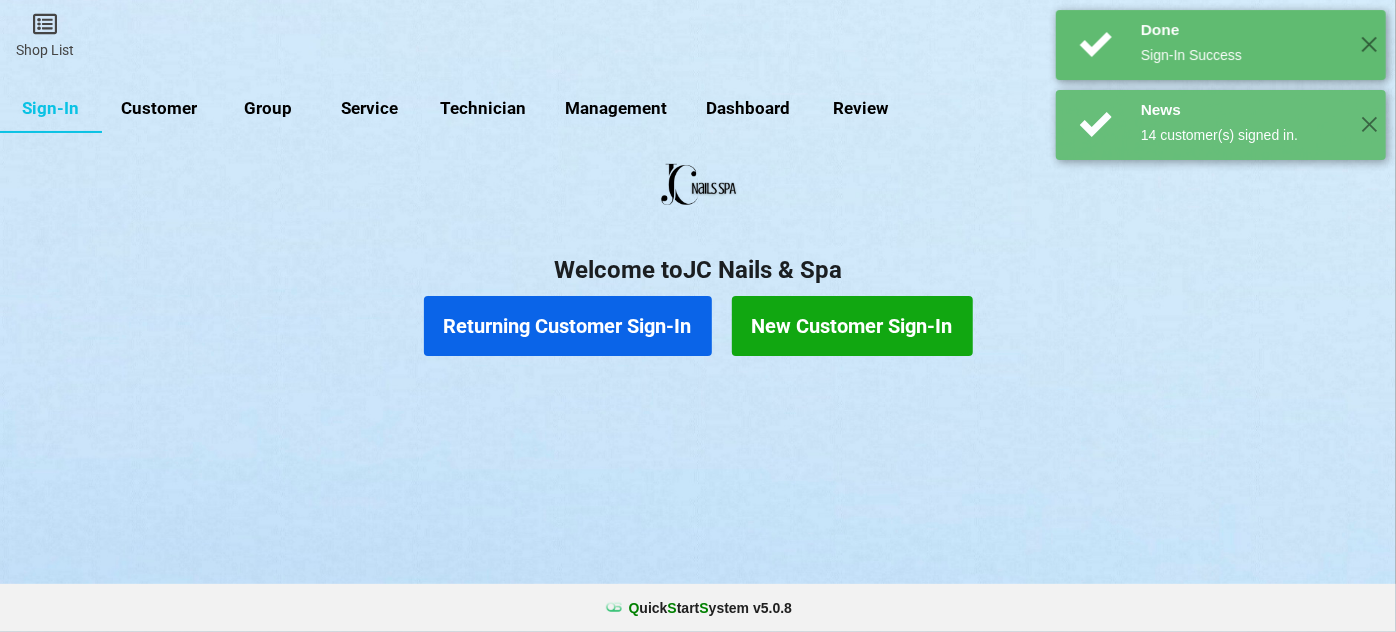 click on "Returning Customer Sign-In" at bounding box center [568, 326] 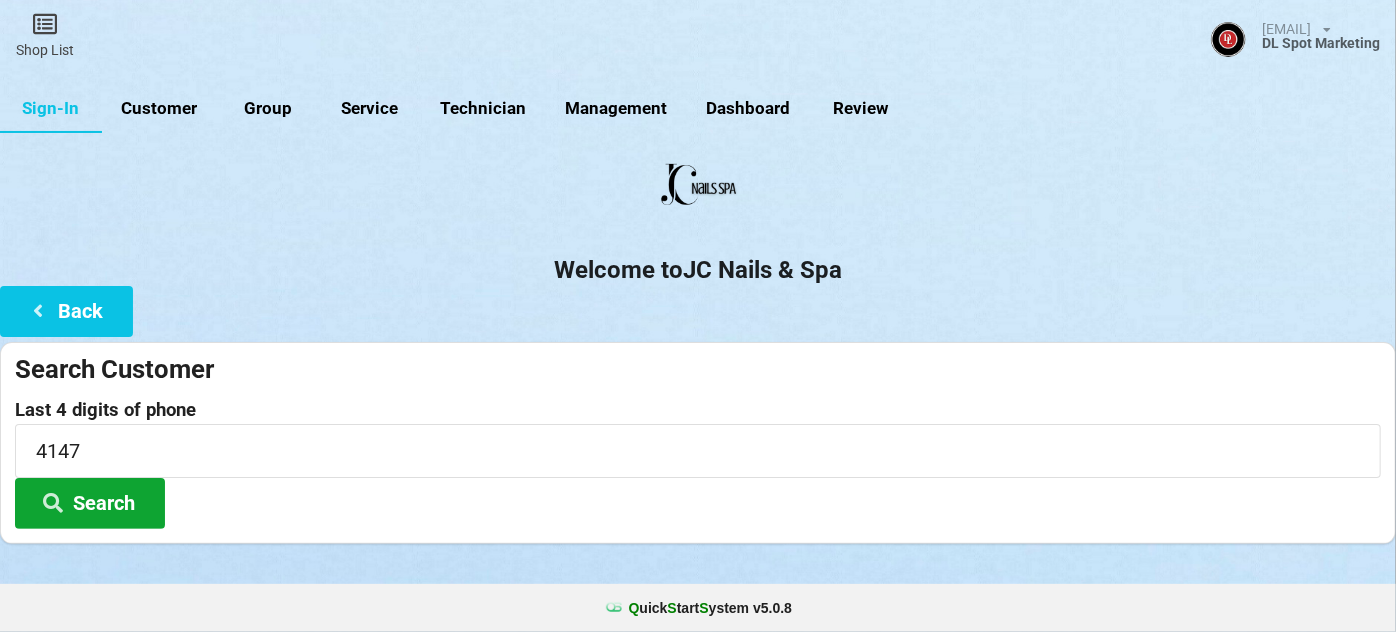 click on "Search" at bounding box center [90, 503] 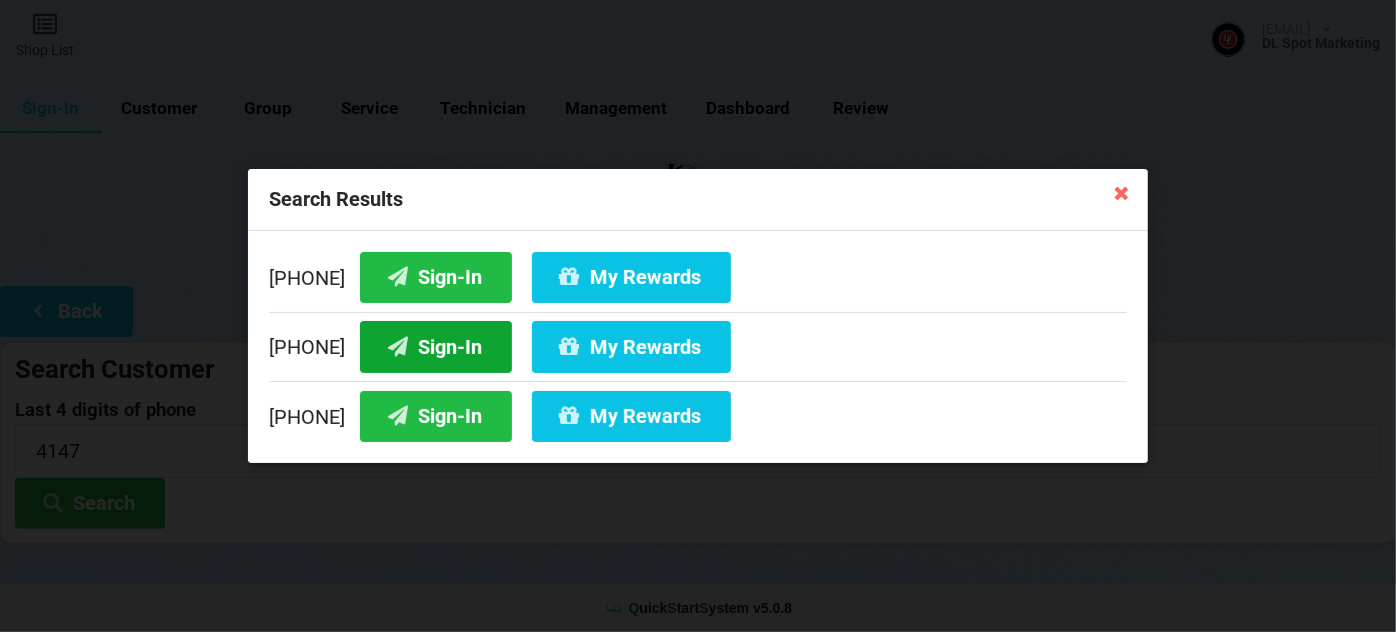 click on "Sign-In" at bounding box center [436, 346] 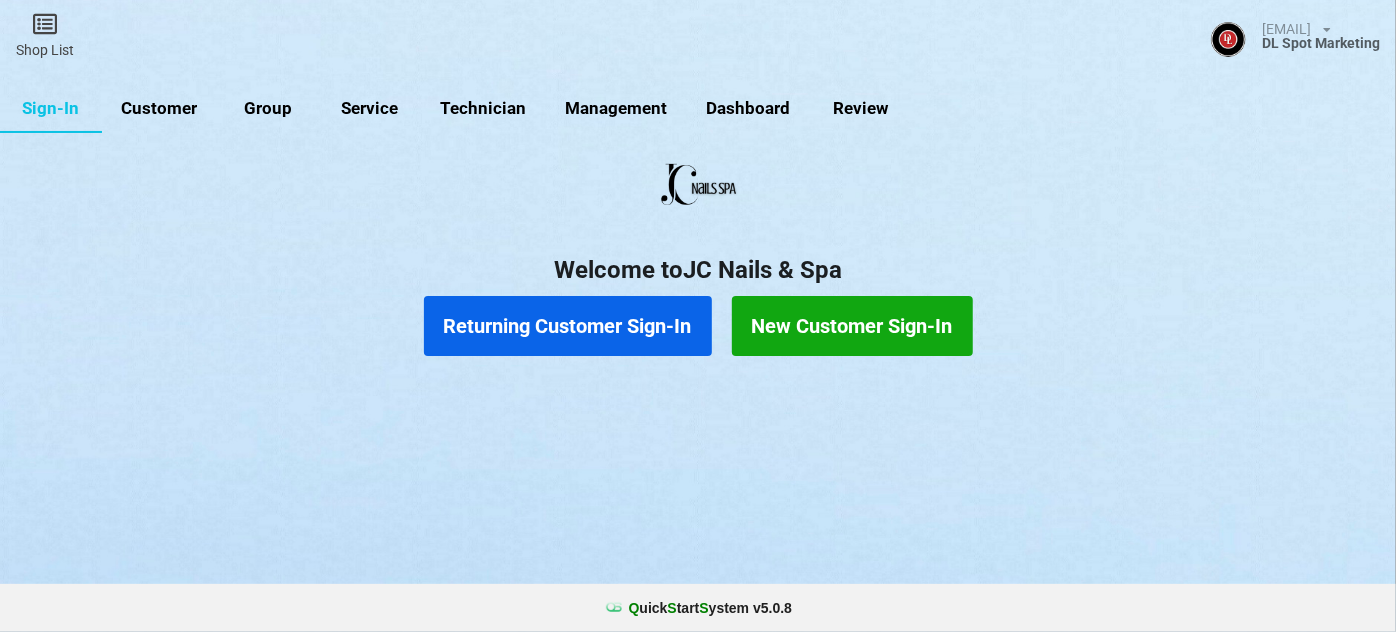 click on "Customer" at bounding box center [159, 109] 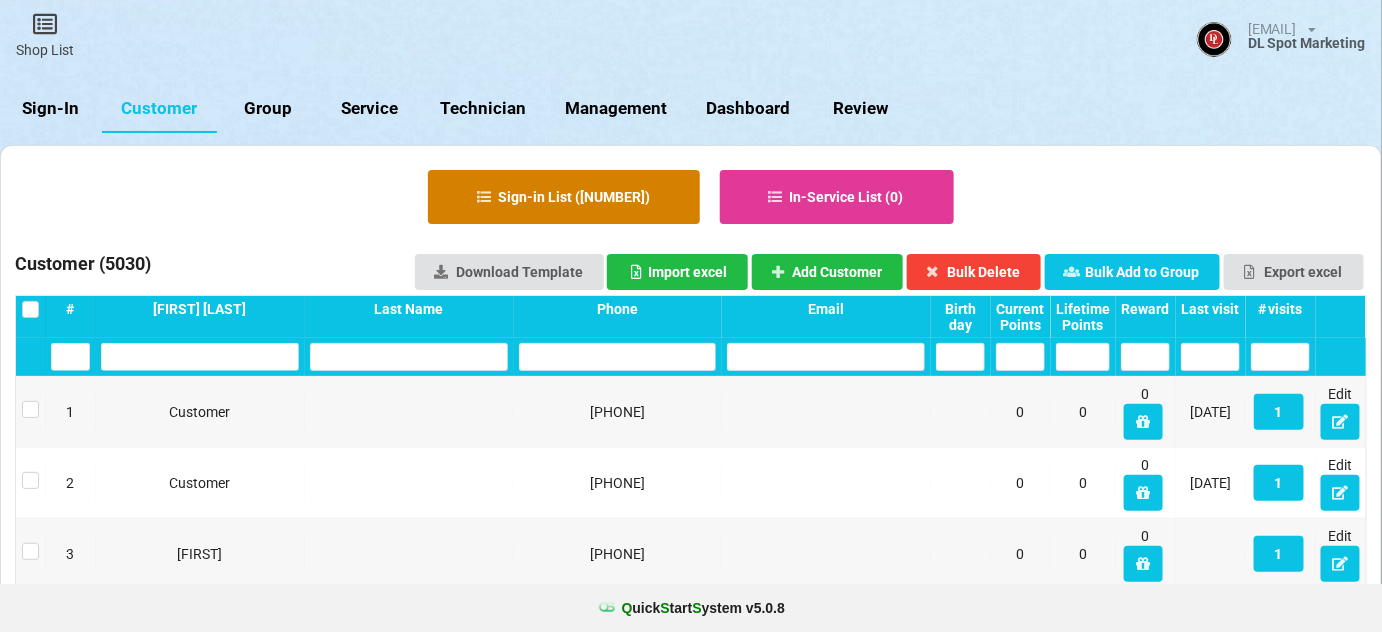 click on "Sign-in List ( 15 )" at bounding box center [564, 197] 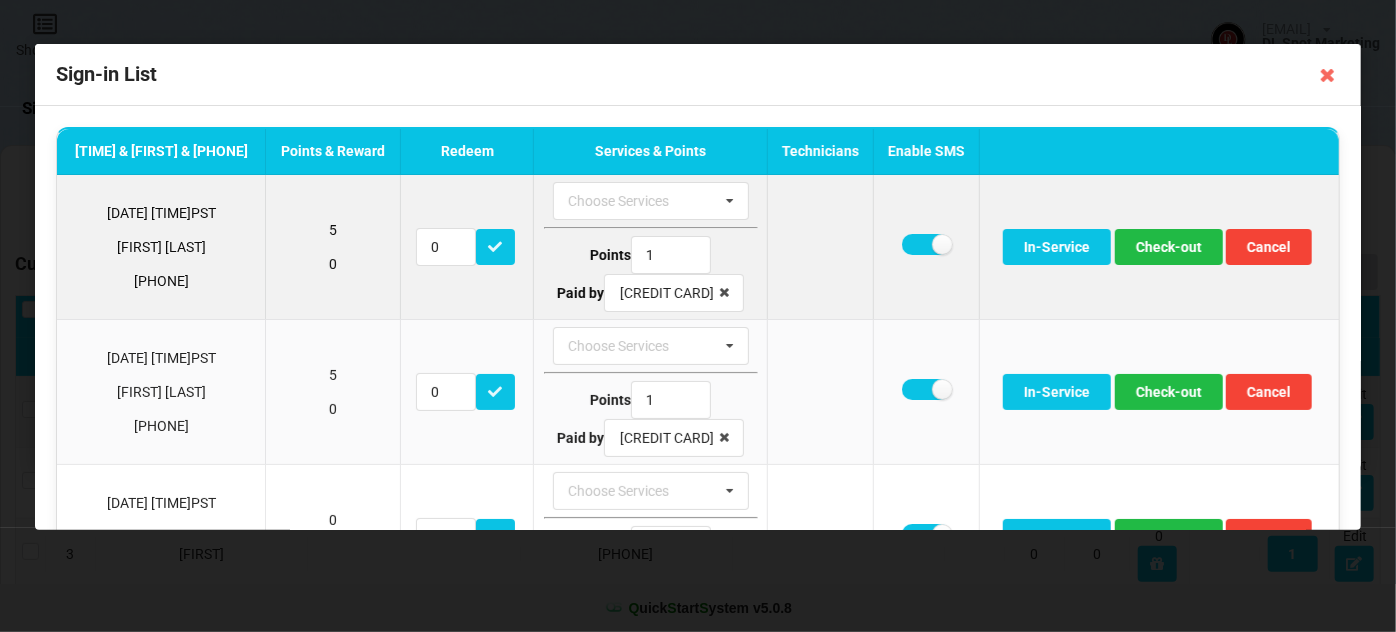 scroll, scrollTop: 121, scrollLeft: 0, axis: vertical 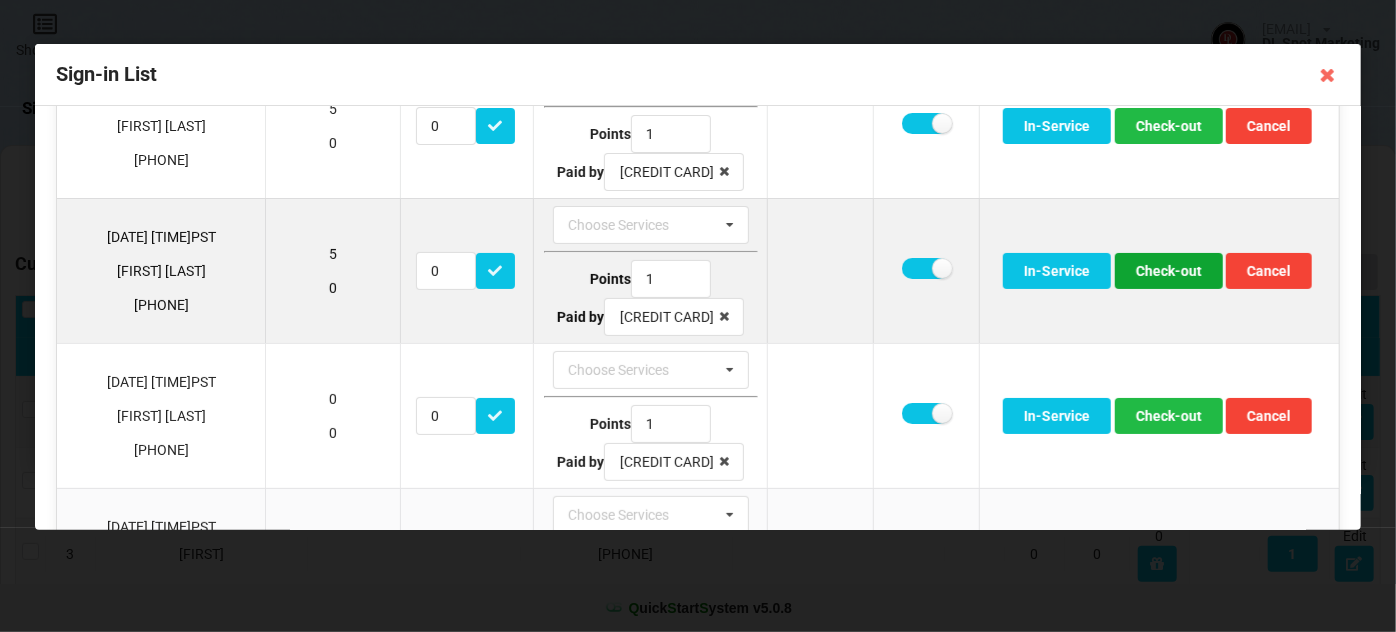 click on "Check-out" at bounding box center (1169, 271) 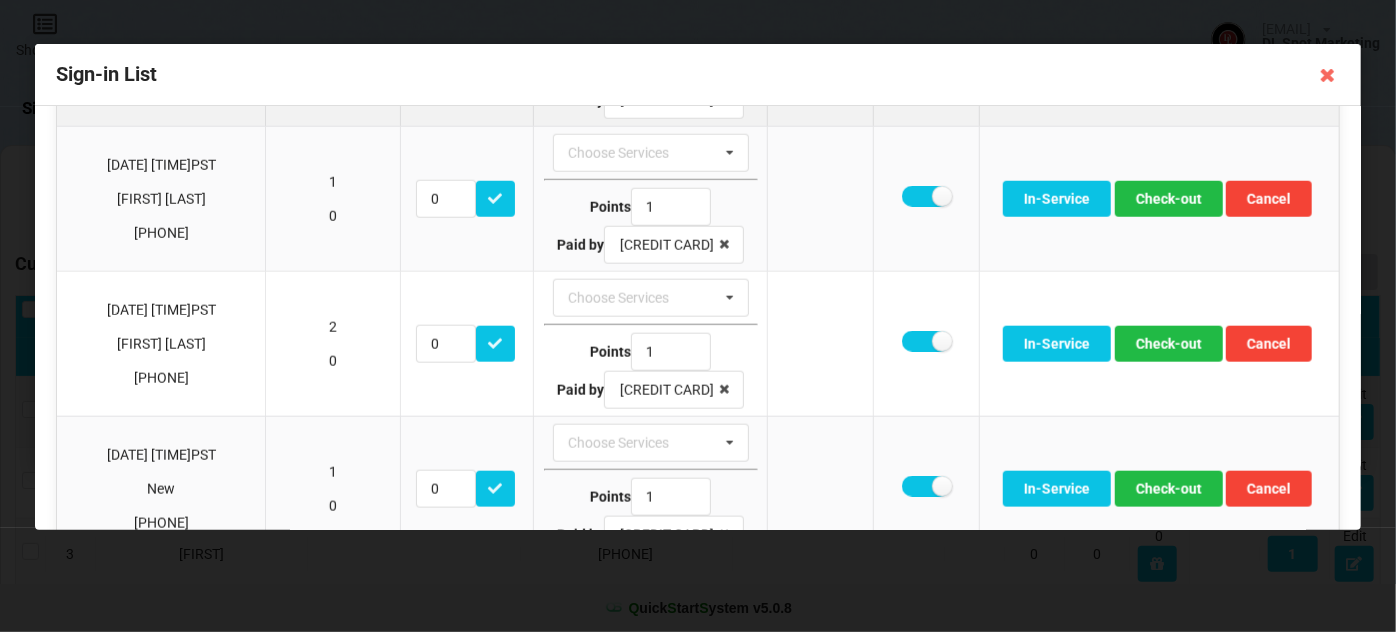 scroll, scrollTop: 1090, scrollLeft: 0, axis: vertical 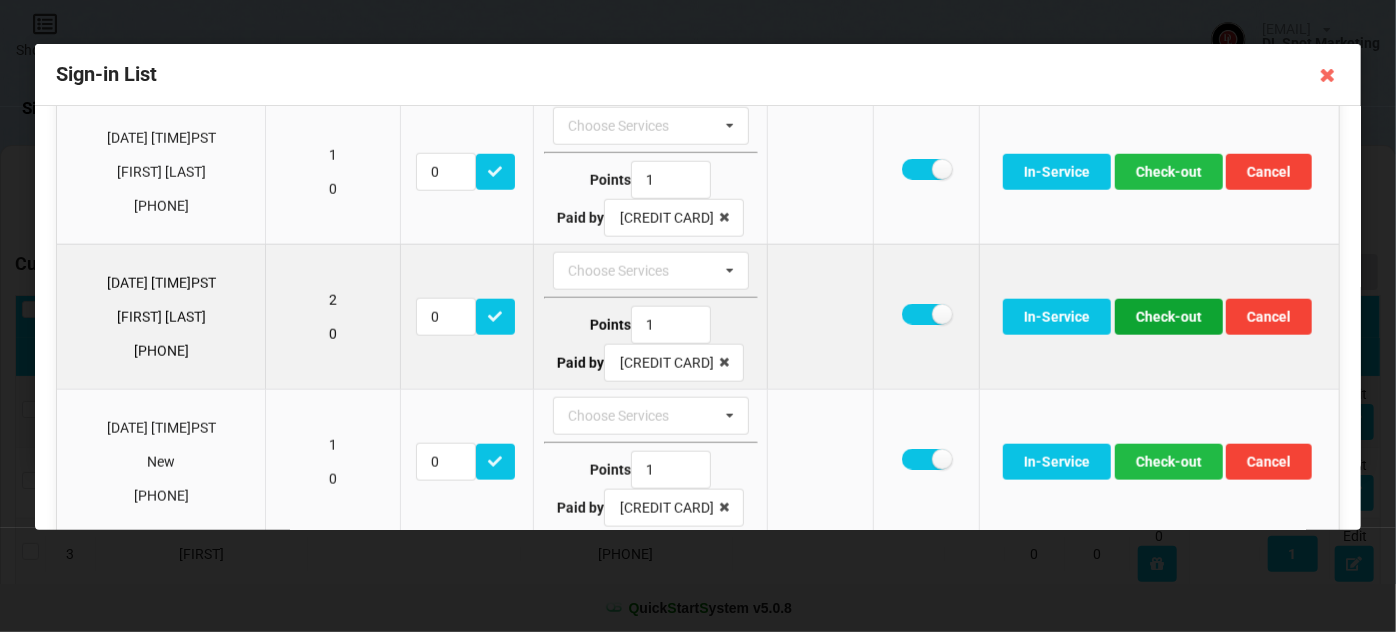 click on "Check-out" at bounding box center [1169, 317] 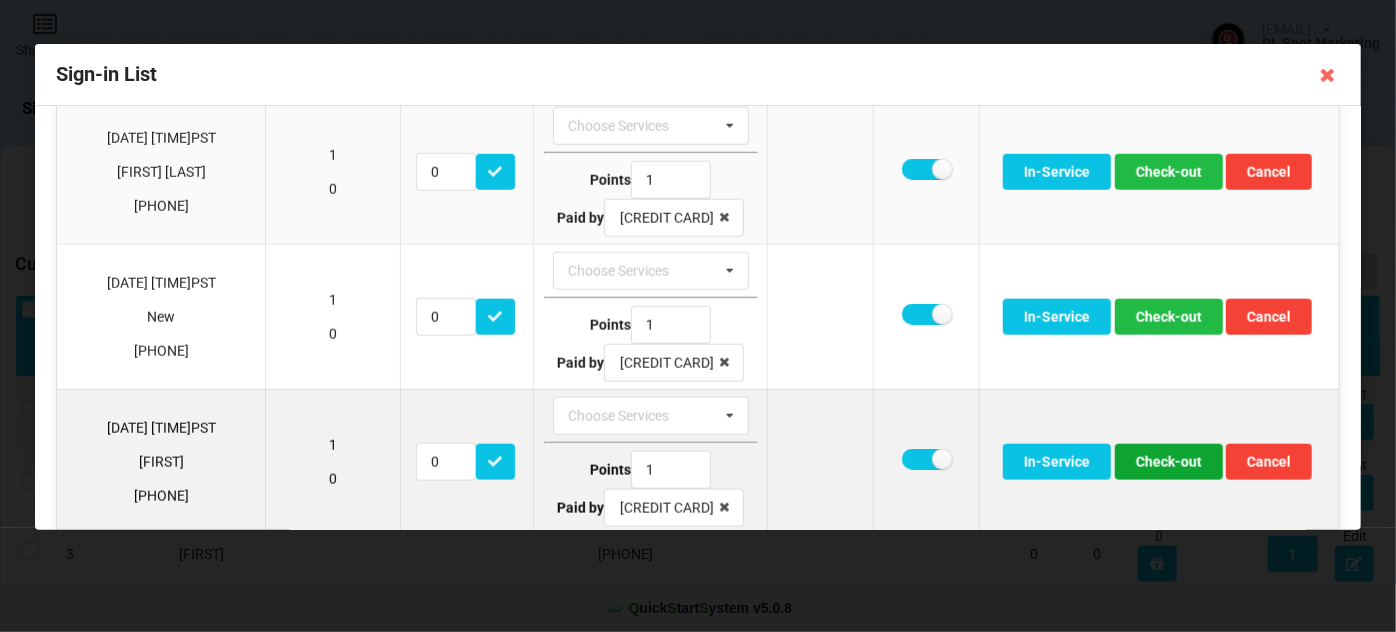 click on "Check-out" at bounding box center (1169, 462) 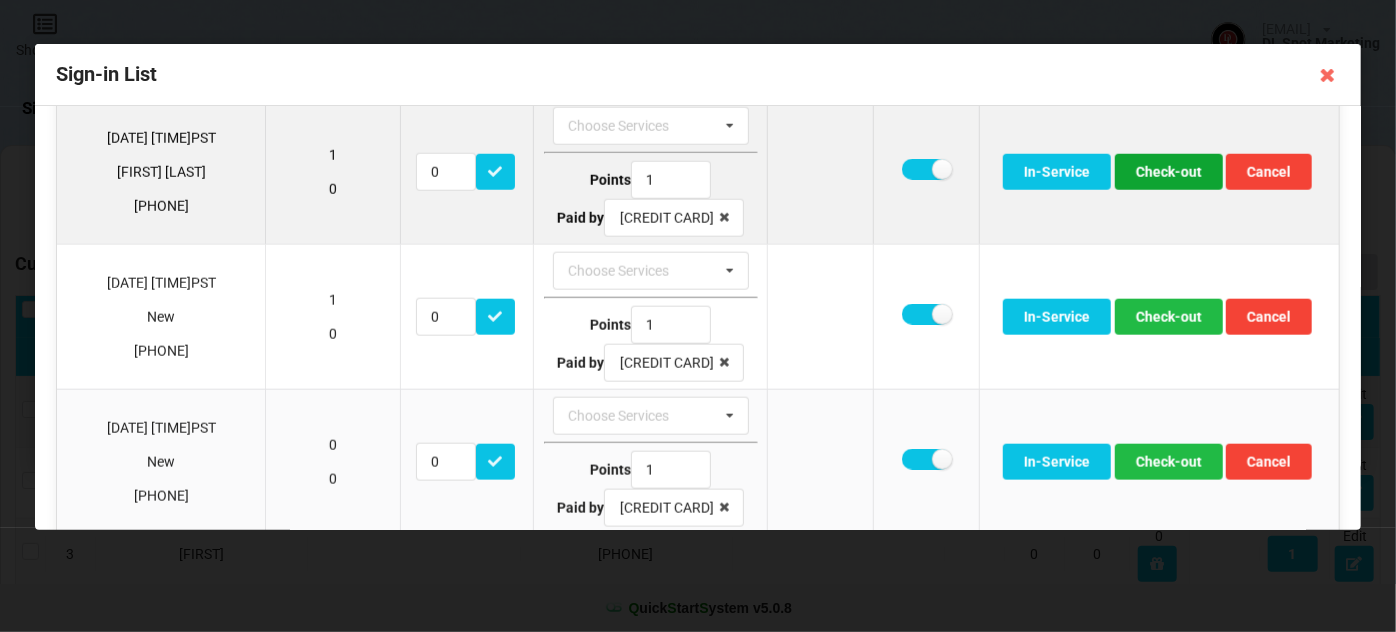 click on "Check-out" at bounding box center [1169, 172] 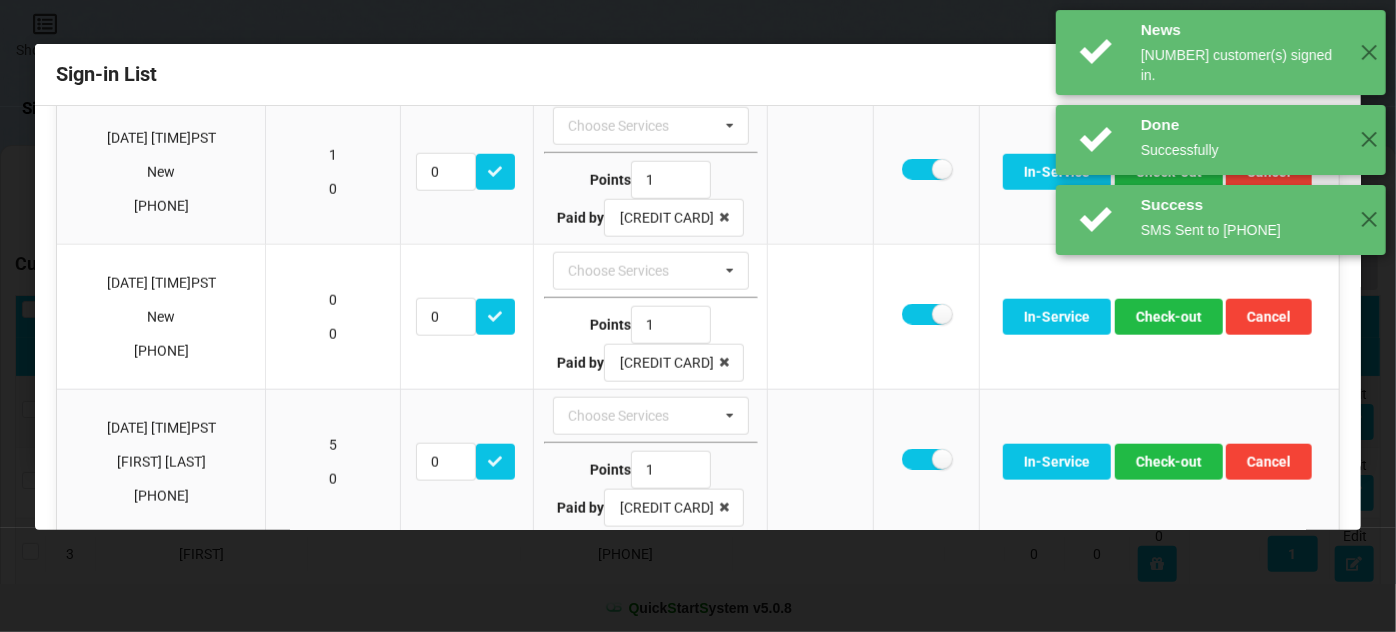 scroll, scrollTop: 946, scrollLeft: 0, axis: vertical 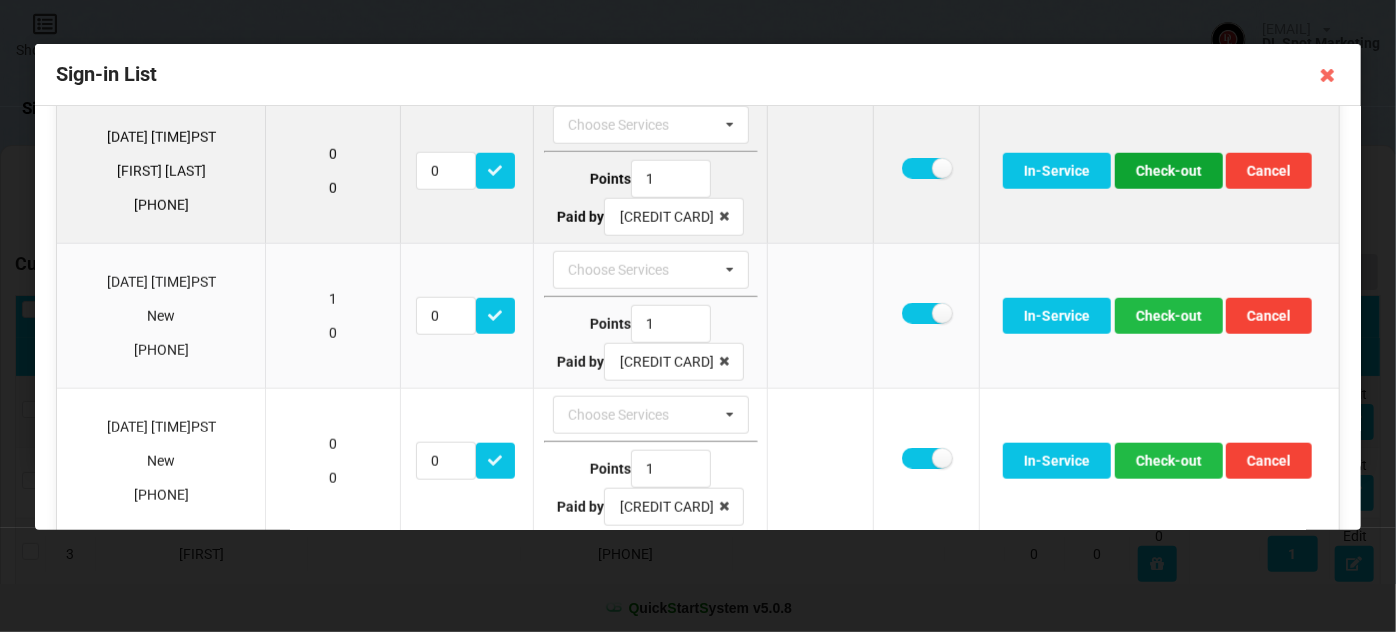 click on "Check-out" at bounding box center [1169, 171] 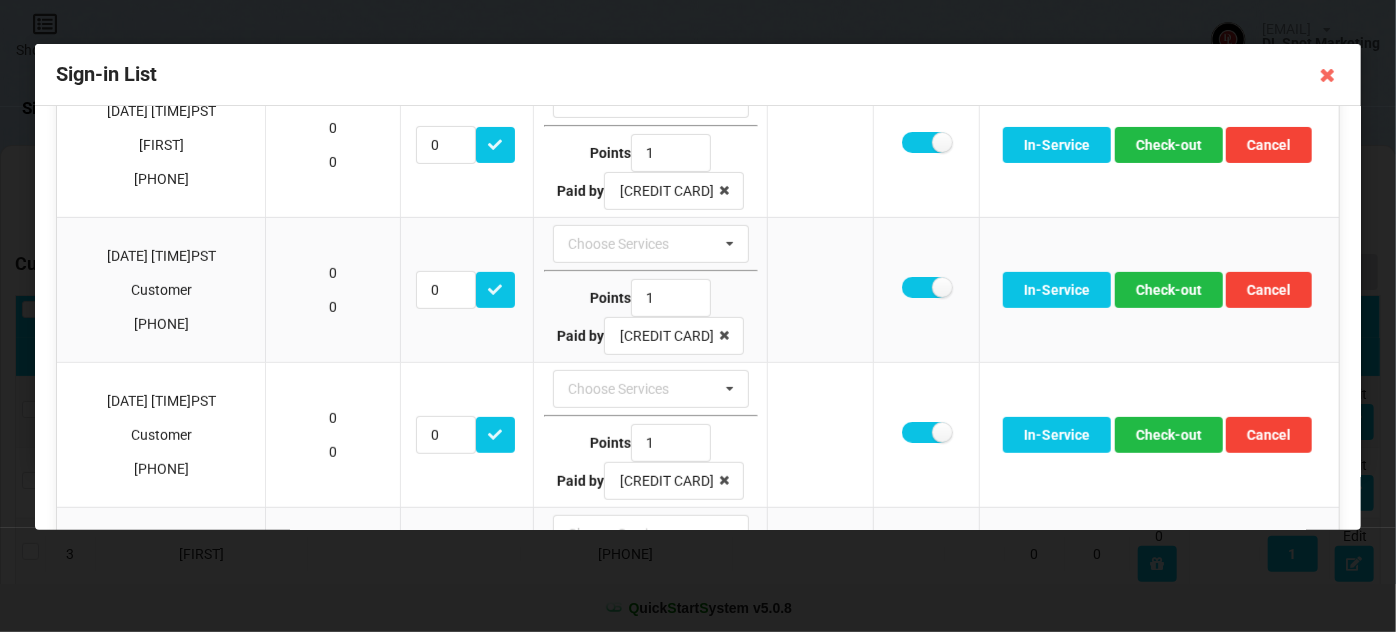scroll, scrollTop: 375, scrollLeft: 0, axis: vertical 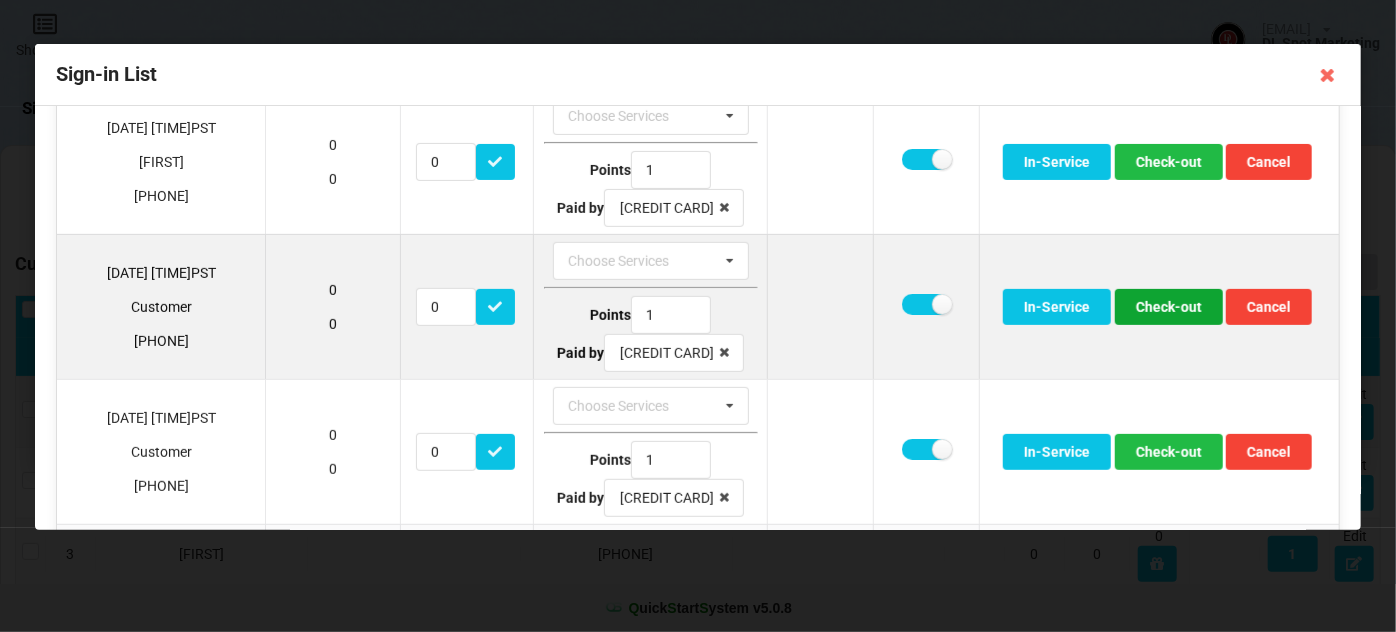 click on "Check-out" at bounding box center [1169, 307] 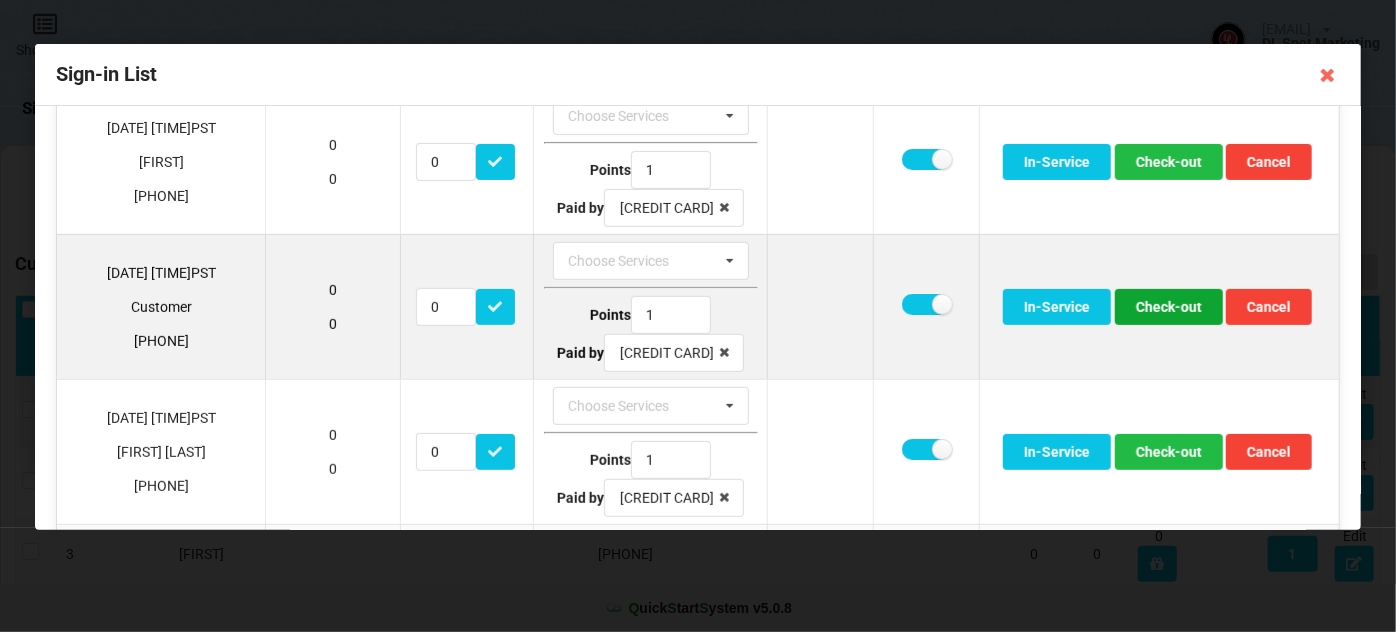 click on "Check-out" at bounding box center [1169, 307] 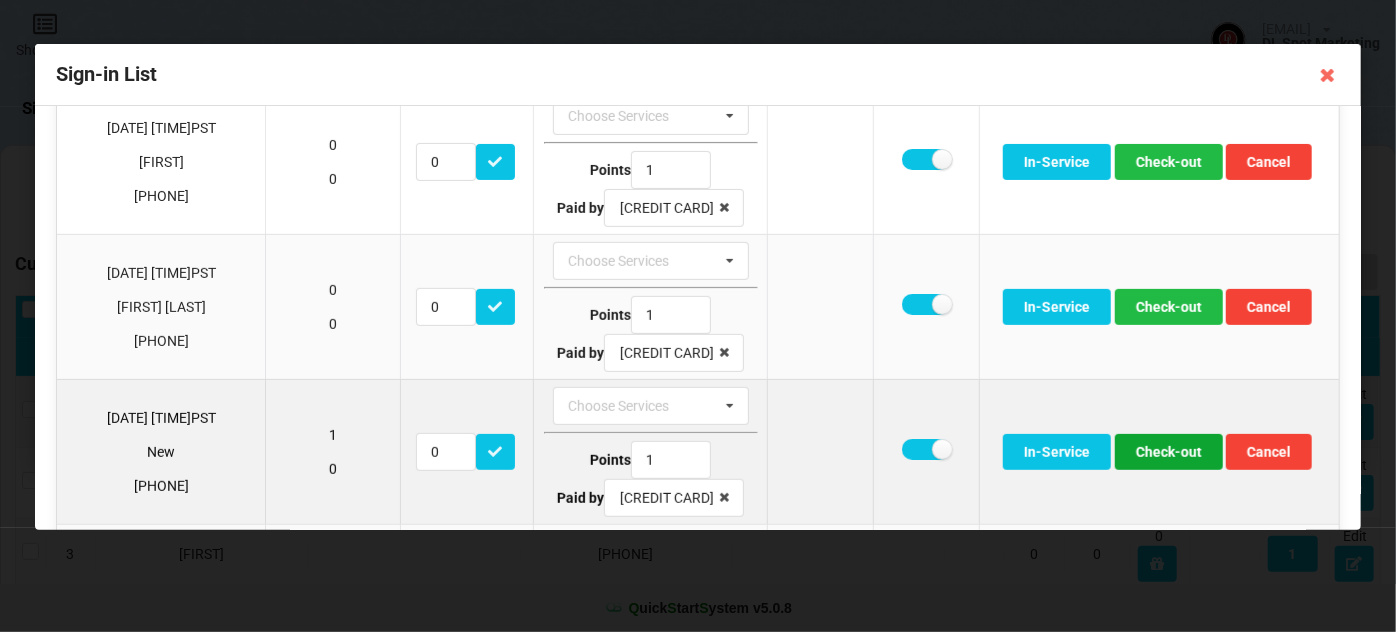 click on "Check-out" at bounding box center [1169, 452] 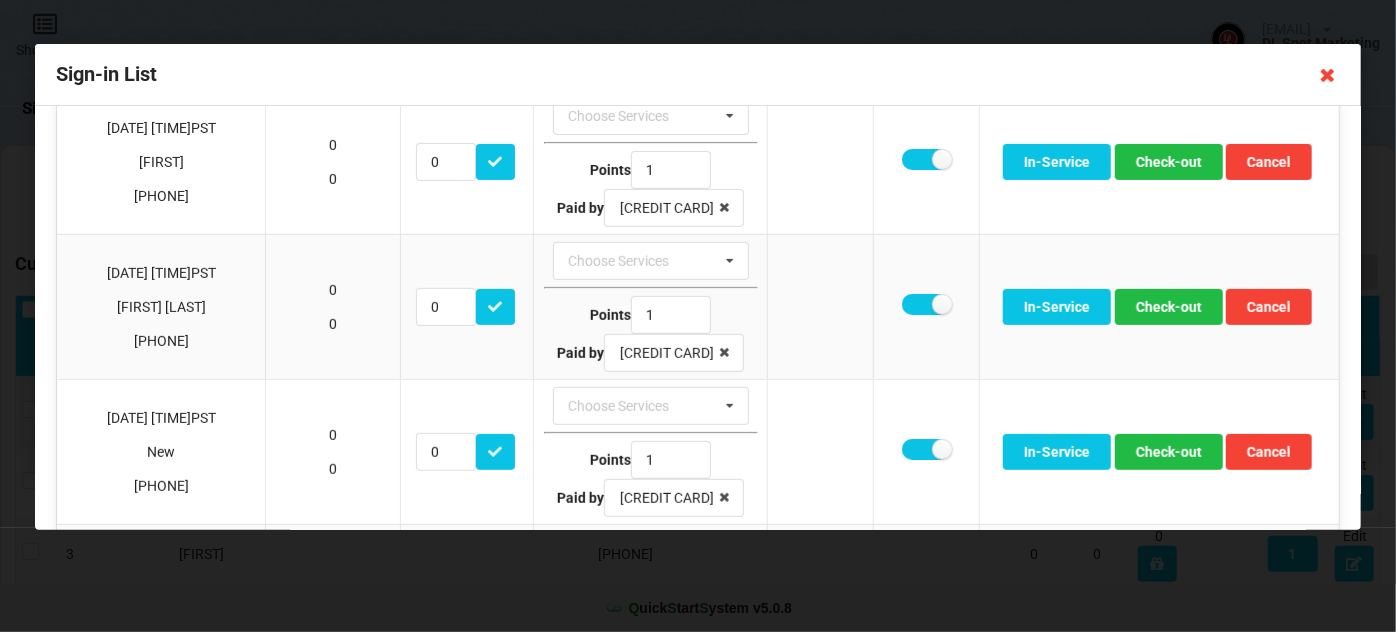 click at bounding box center (1328, 75) 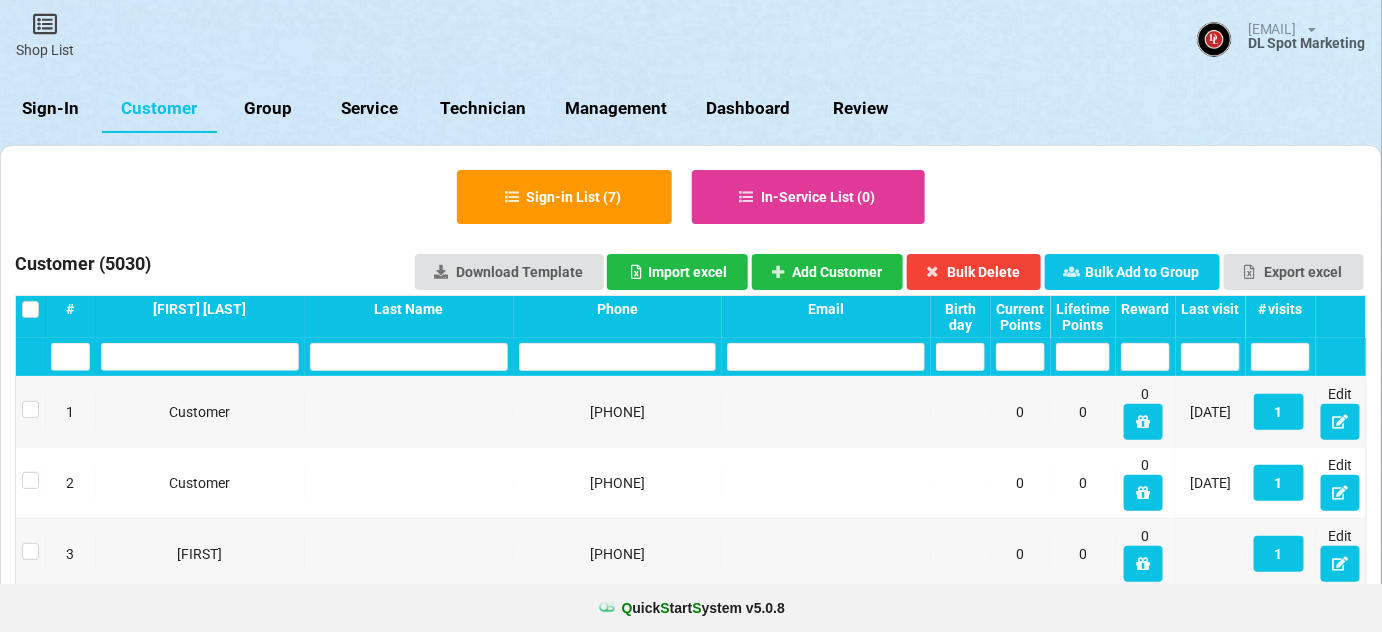 click on "Last visit" at bounding box center [1210, 309] 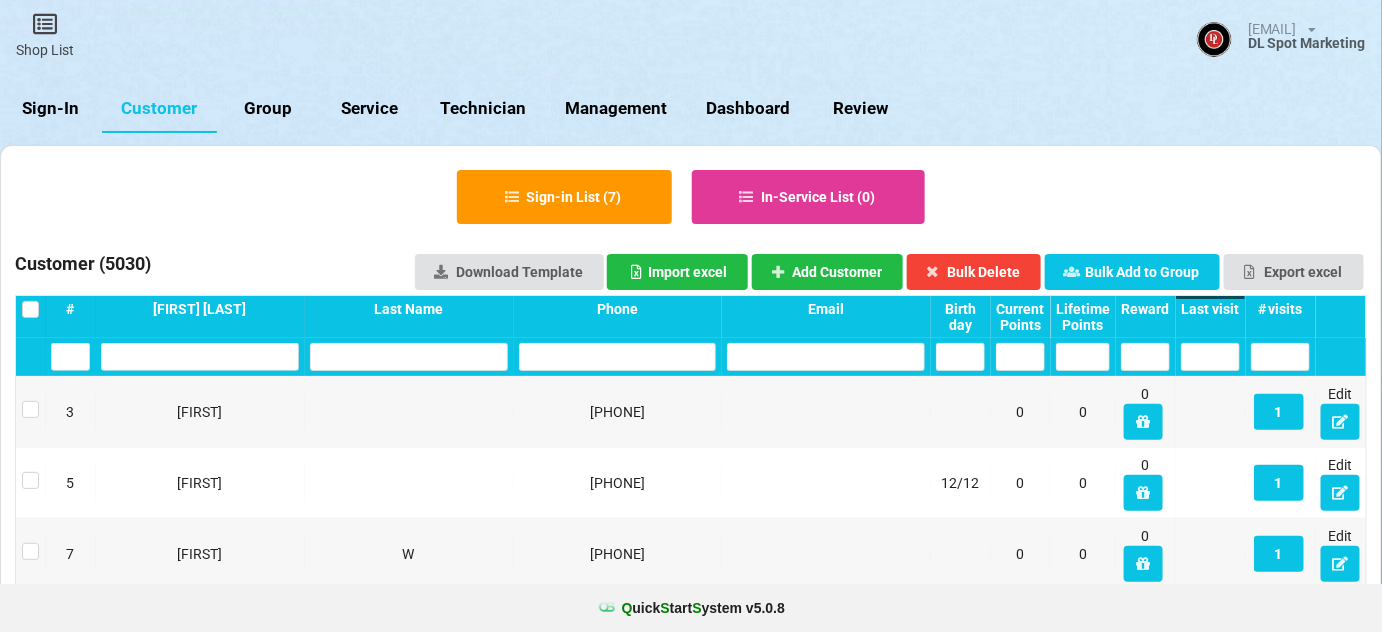 click on "Last visit" at bounding box center (1210, 309) 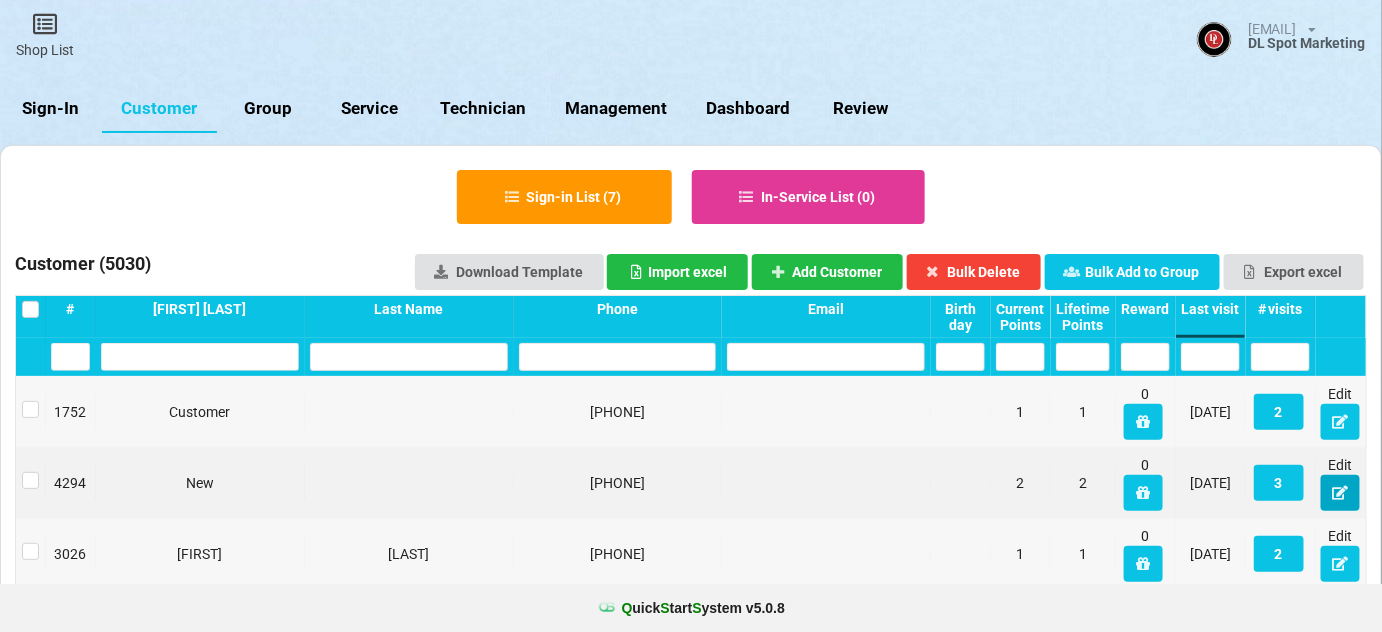 click at bounding box center [1340, 492] 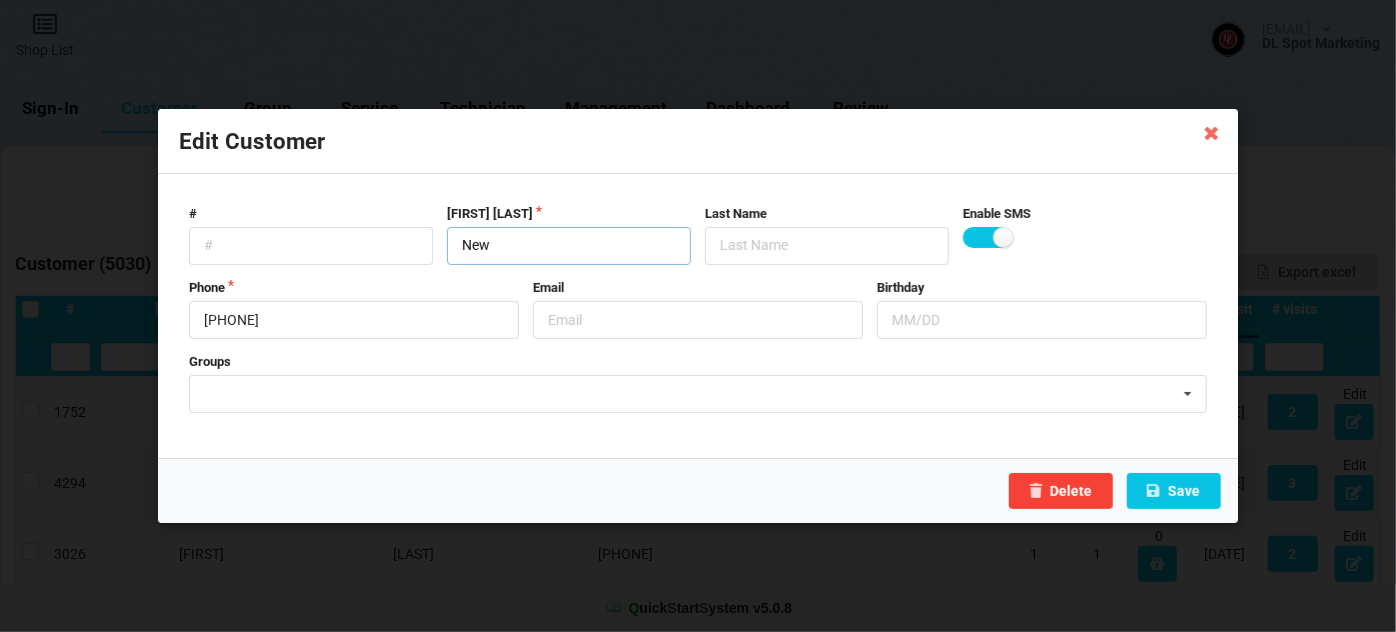 drag, startPoint x: 510, startPoint y: 241, endPoint x: 443, endPoint y: 252, distance: 67.89698 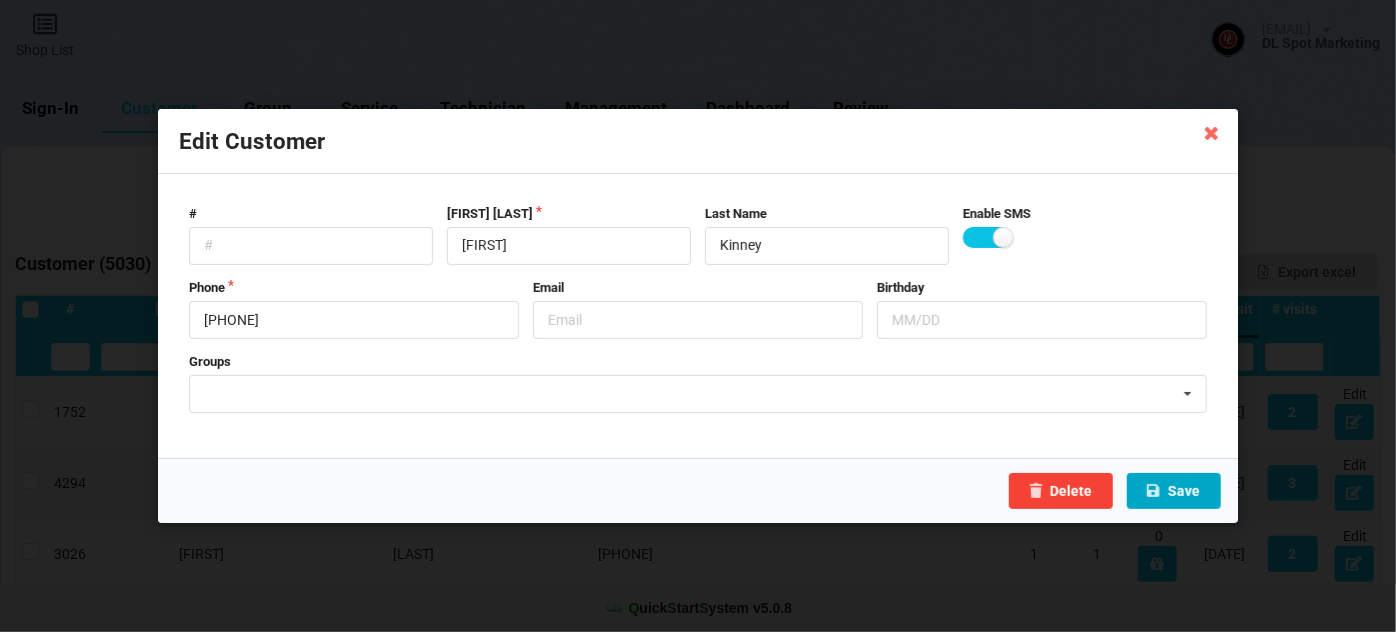 click on "Save" at bounding box center [1174, 491] 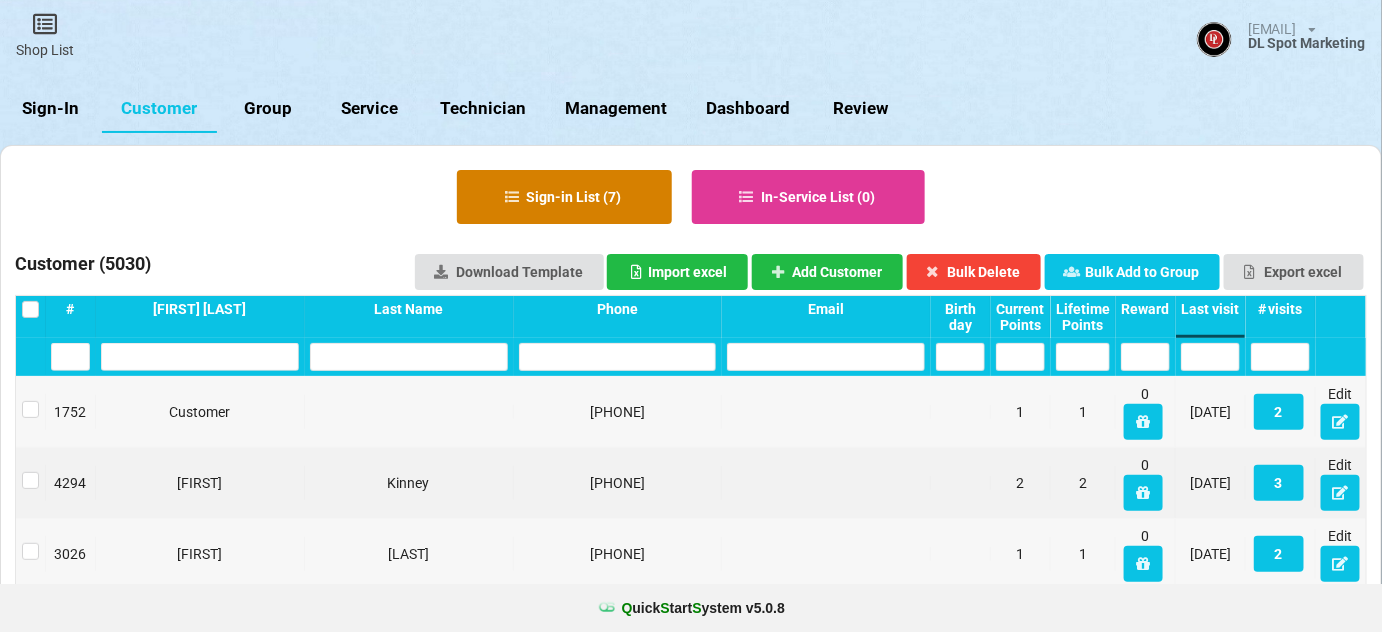 click on "Sign-in List ( 7 )" at bounding box center (564, 197) 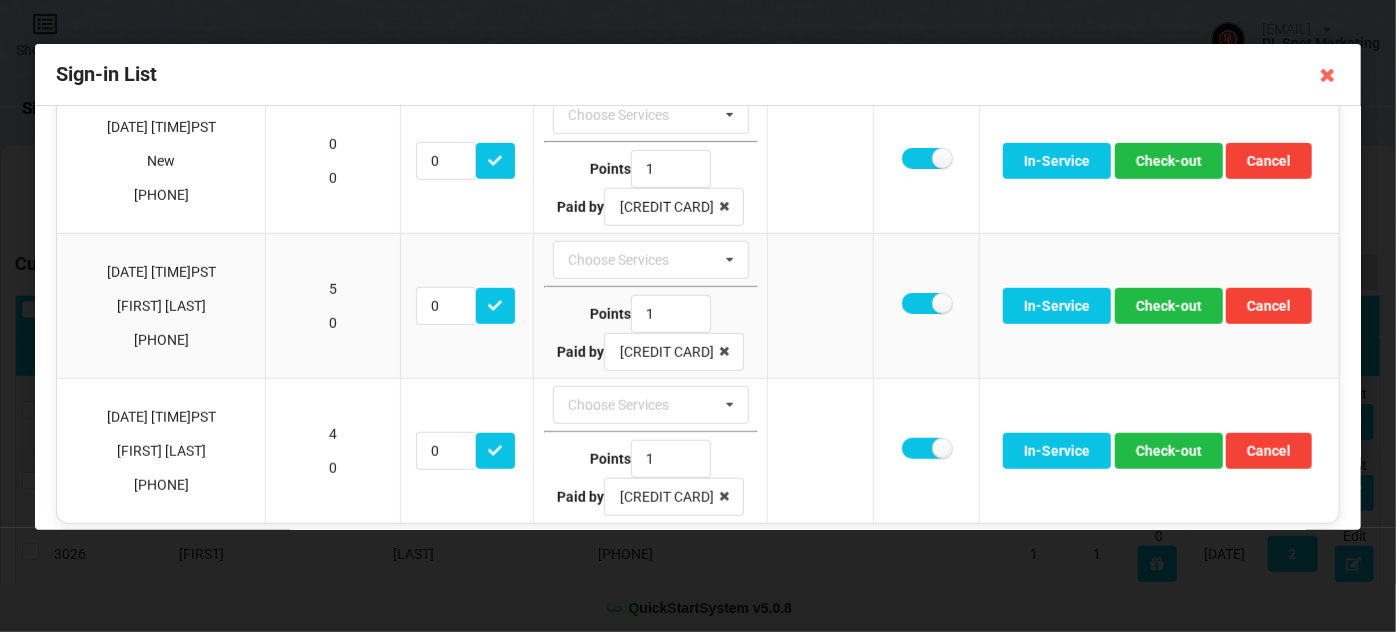 scroll, scrollTop: 672, scrollLeft: 0, axis: vertical 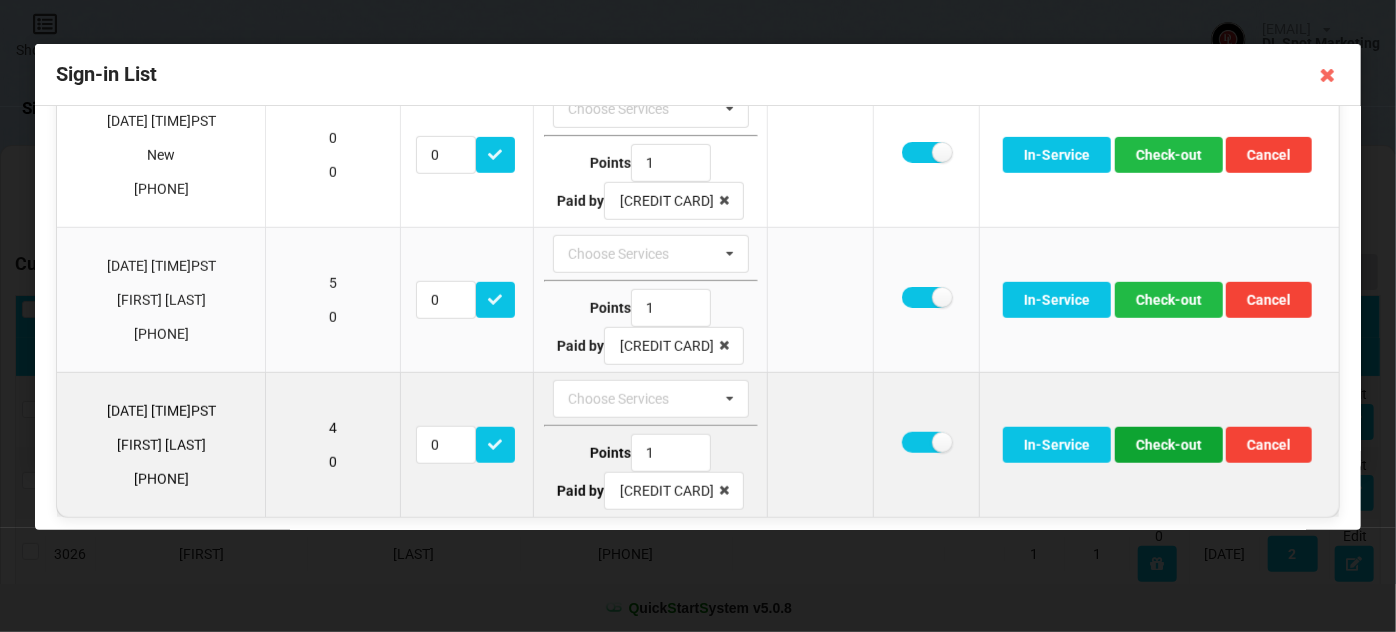 click on "Check-out" at bounding box center [1169, 445] 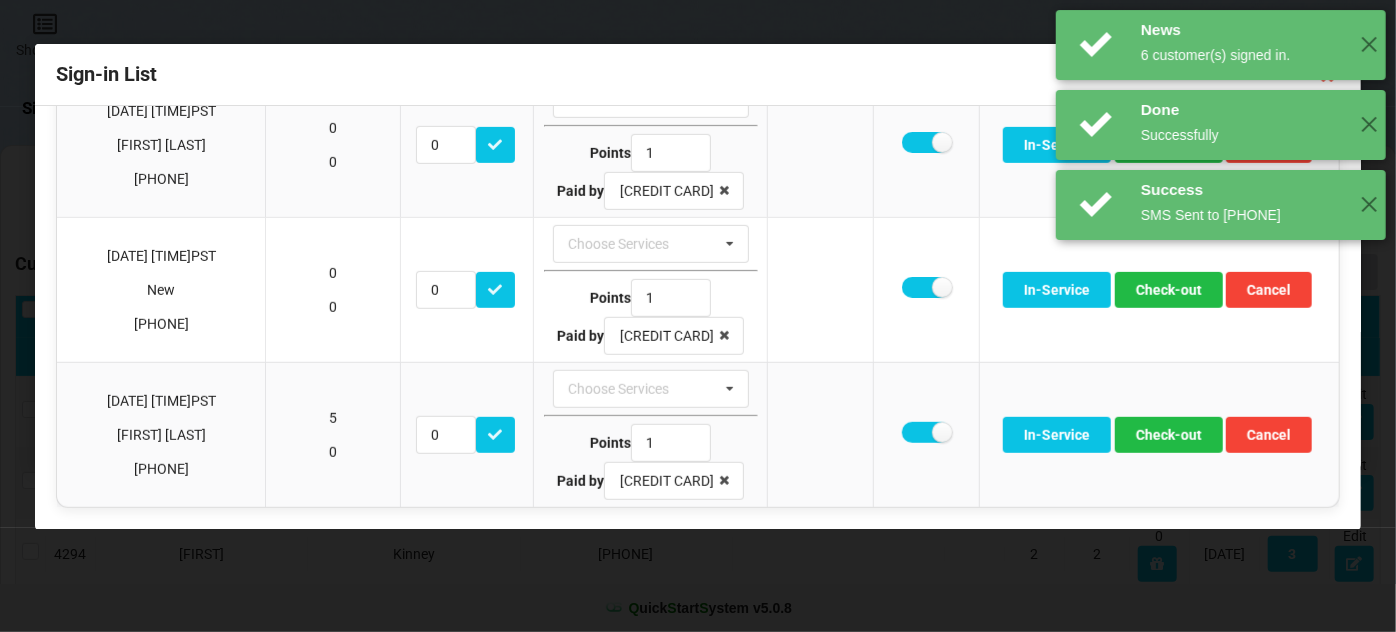 scroll, scrollTop: 528, scrollLeft: 0, axis: vertical 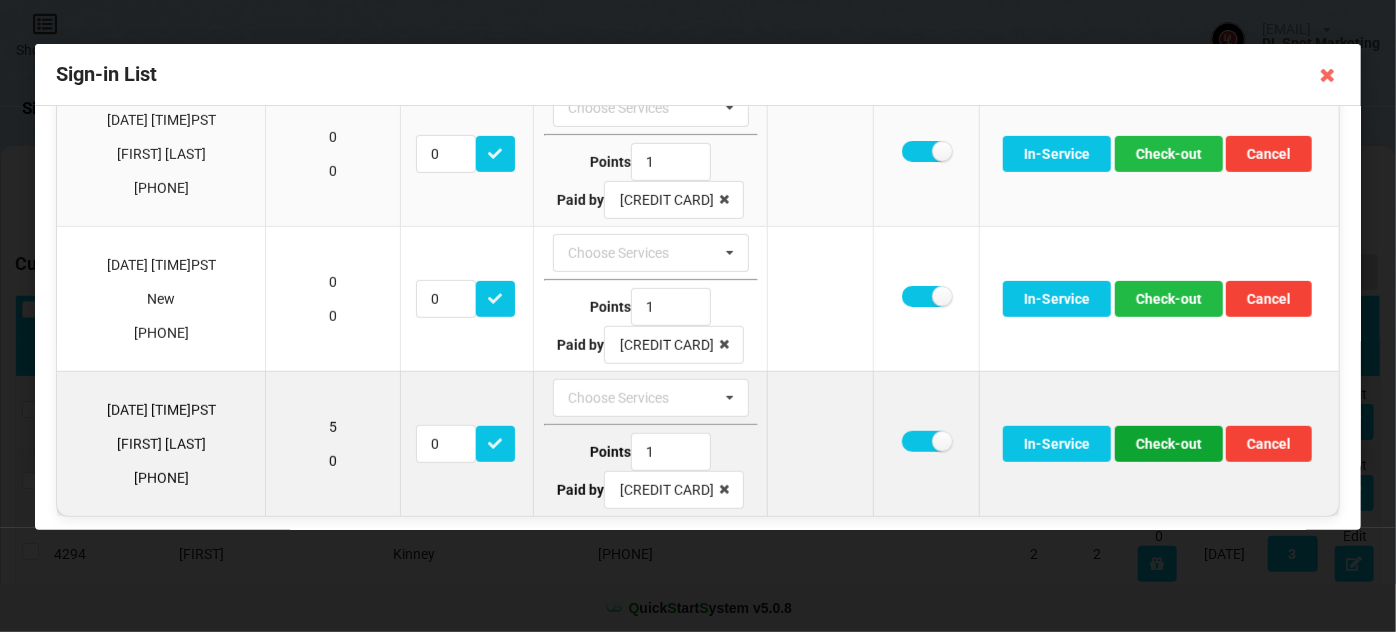 click on "Check-out" at bounding box center (1169, 444) 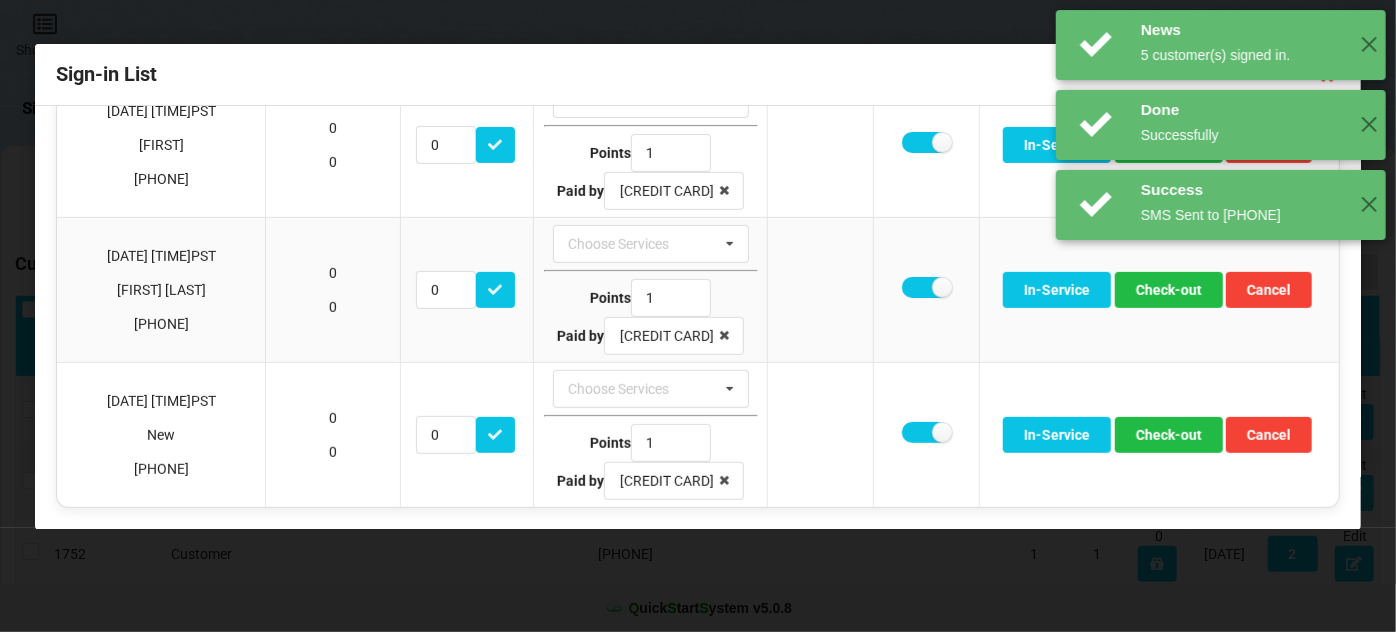 scroll, scrollTop: 384, scrollLeft: 0, axis: vertical 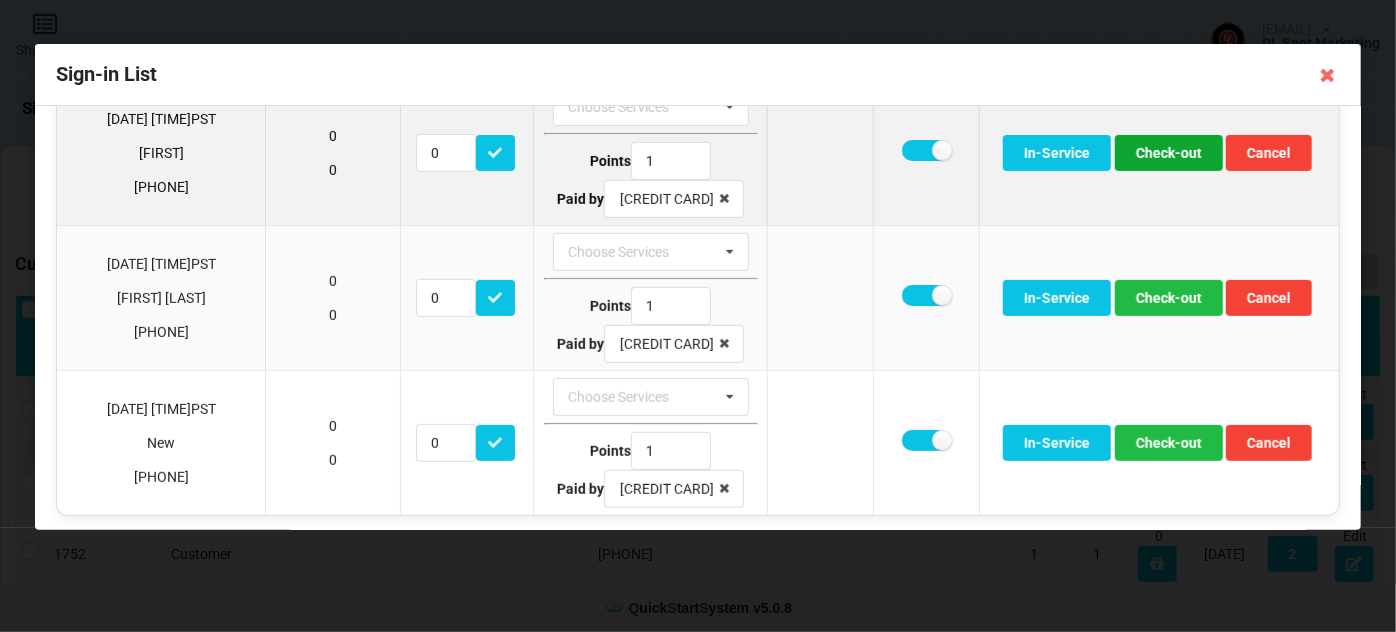 click on "Check-out" at bounding box center [1169, 153] 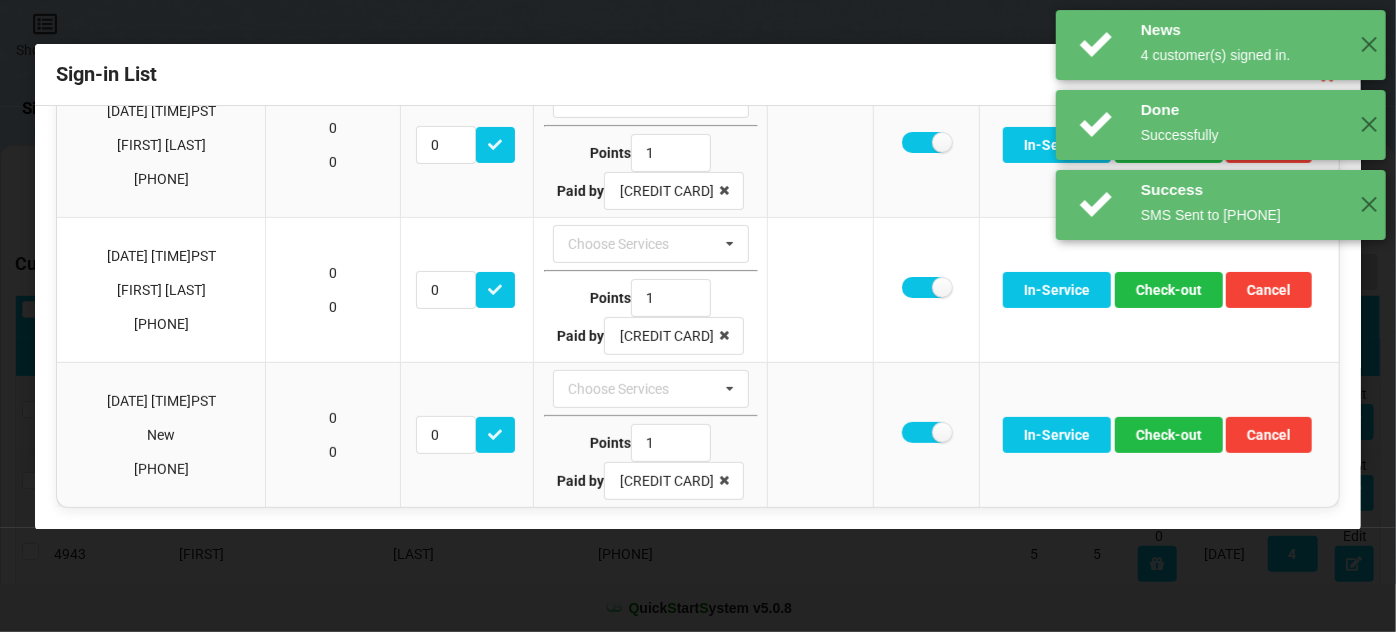 scroll, scrollTop: 240, scrollLeft: 0, axis: vertical 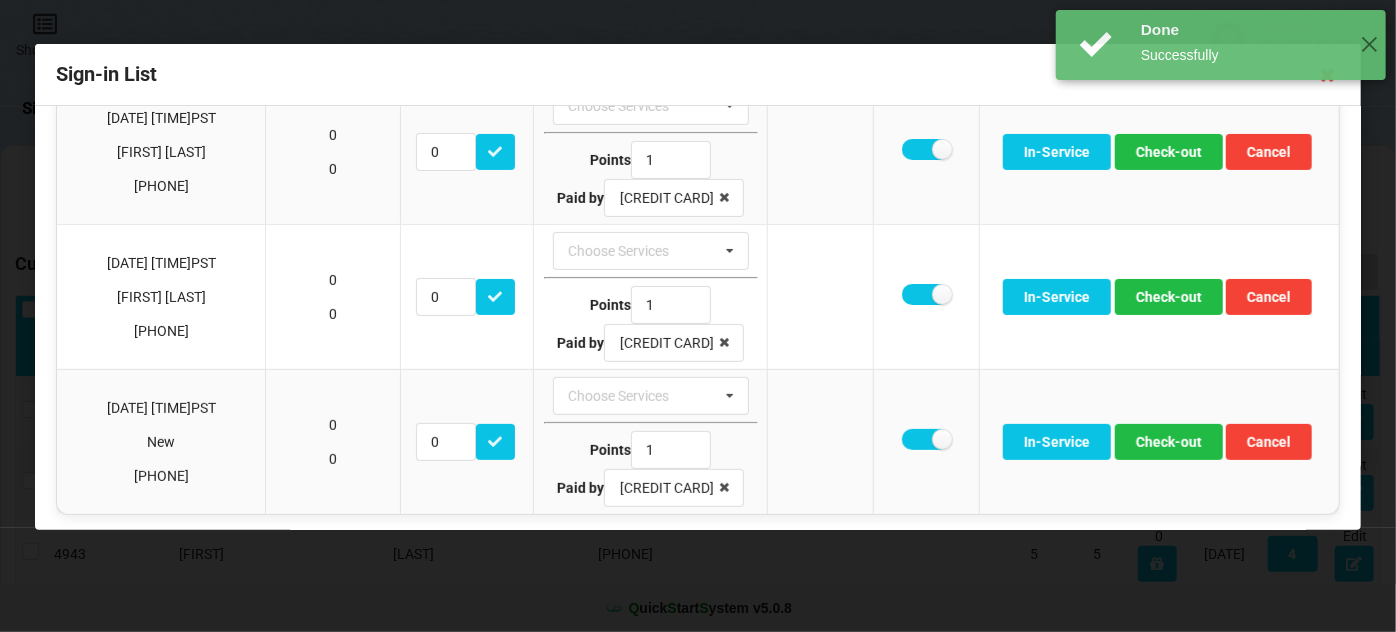 click on "Success SMS Sent to [PHONE] ✕" at bounding box center (1221, 125) 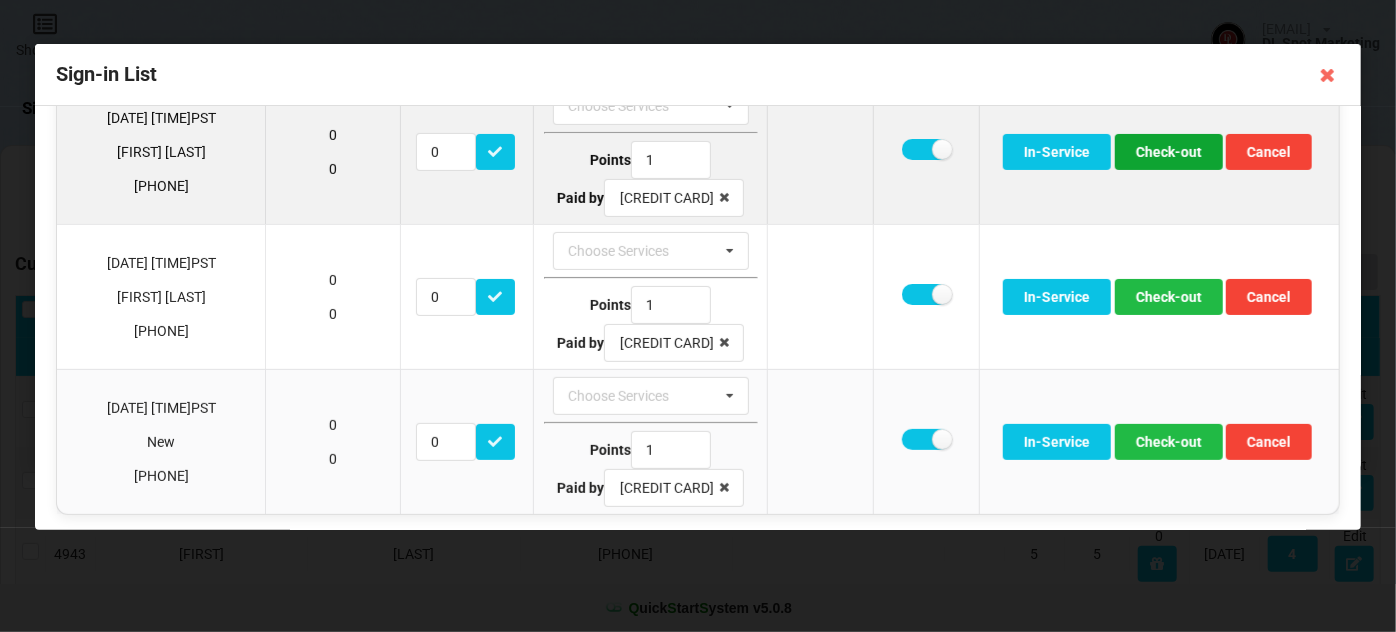 click on "Check-out" at bounding box center [1169, 152] 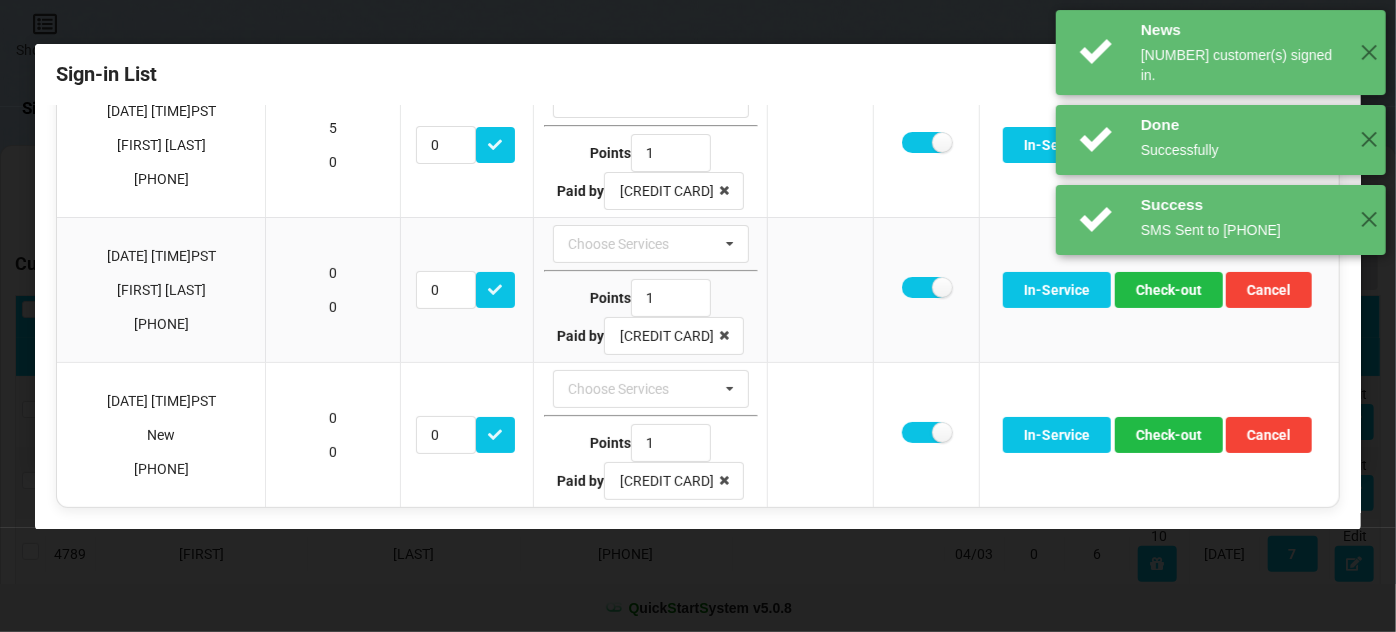 scroll, scrollTop: 96, scrollLeft: 0, axis: vertical 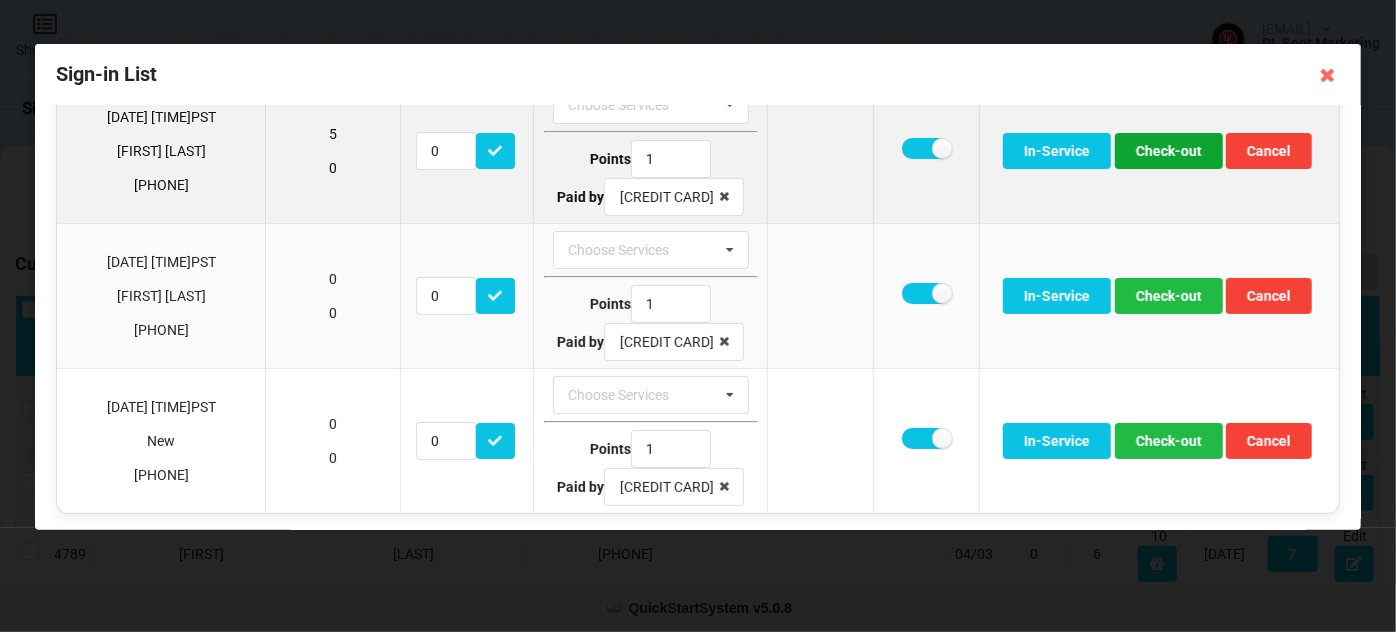 click on "Check-out" at bounding box center [1169, 151] 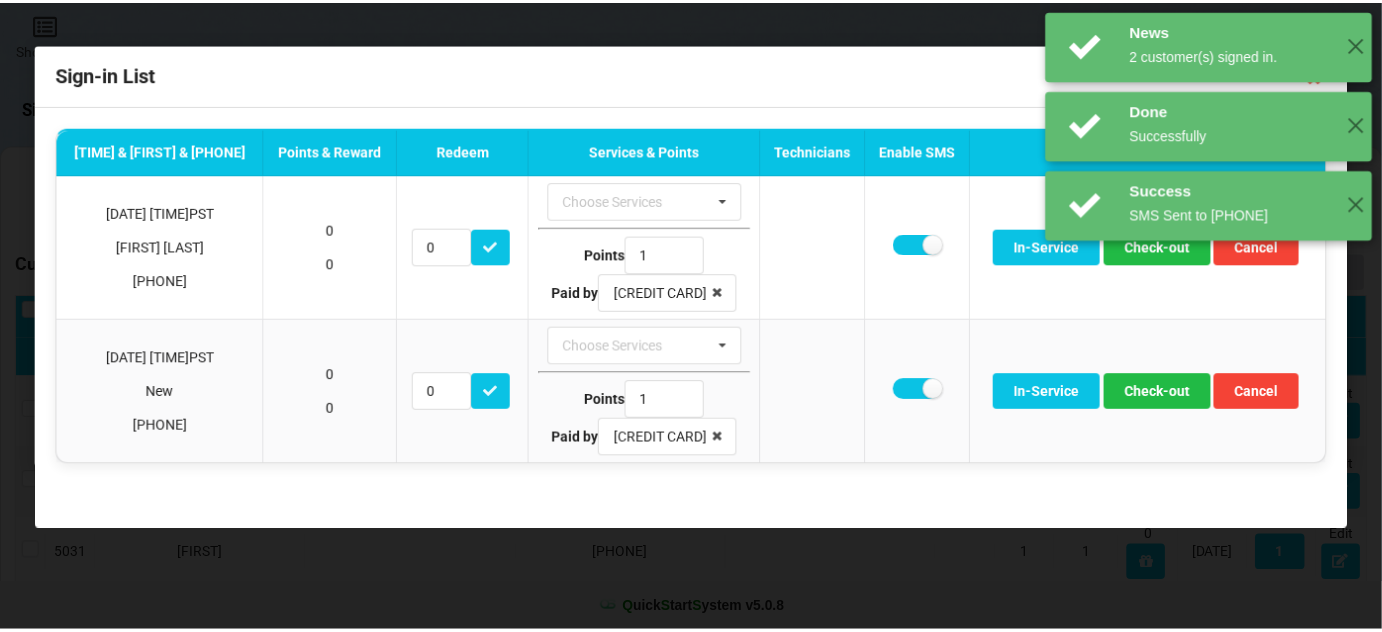 scroll, scrollTop: 0, scrollLeft: 0, axis: both 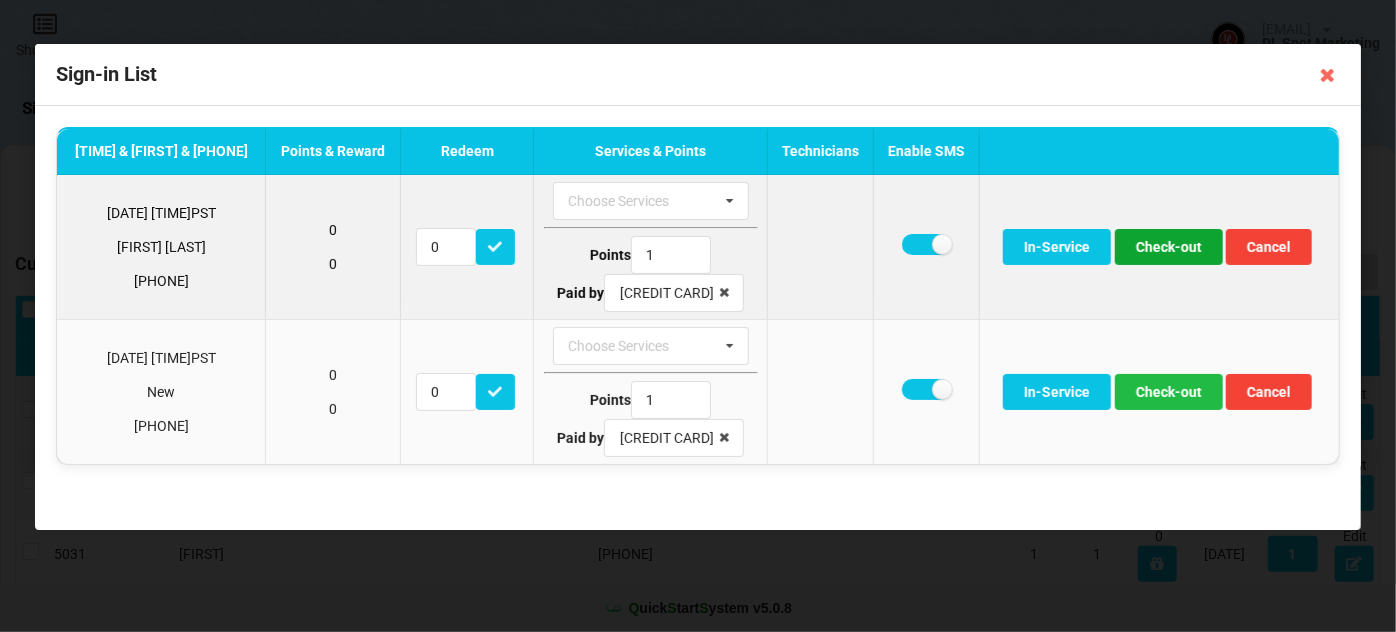 click on "Check-out" at bounding box center (1169, 247) 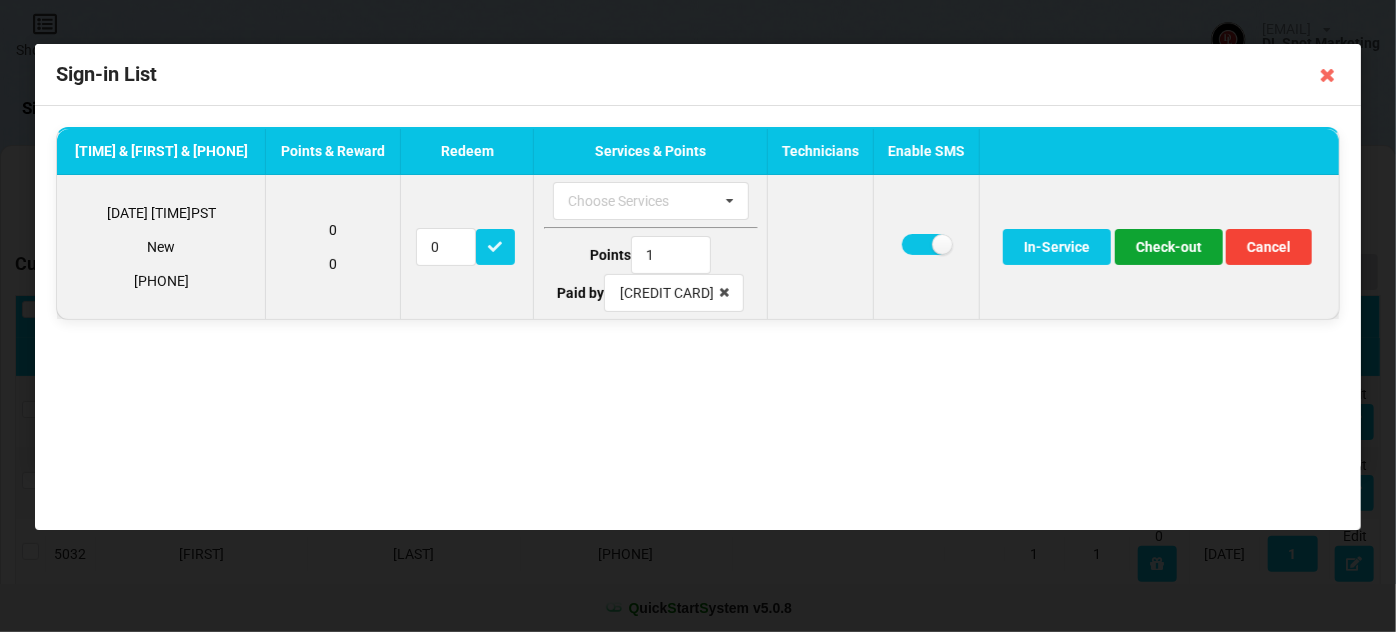 click on "Check-out" at bounding box center (1169, 247) 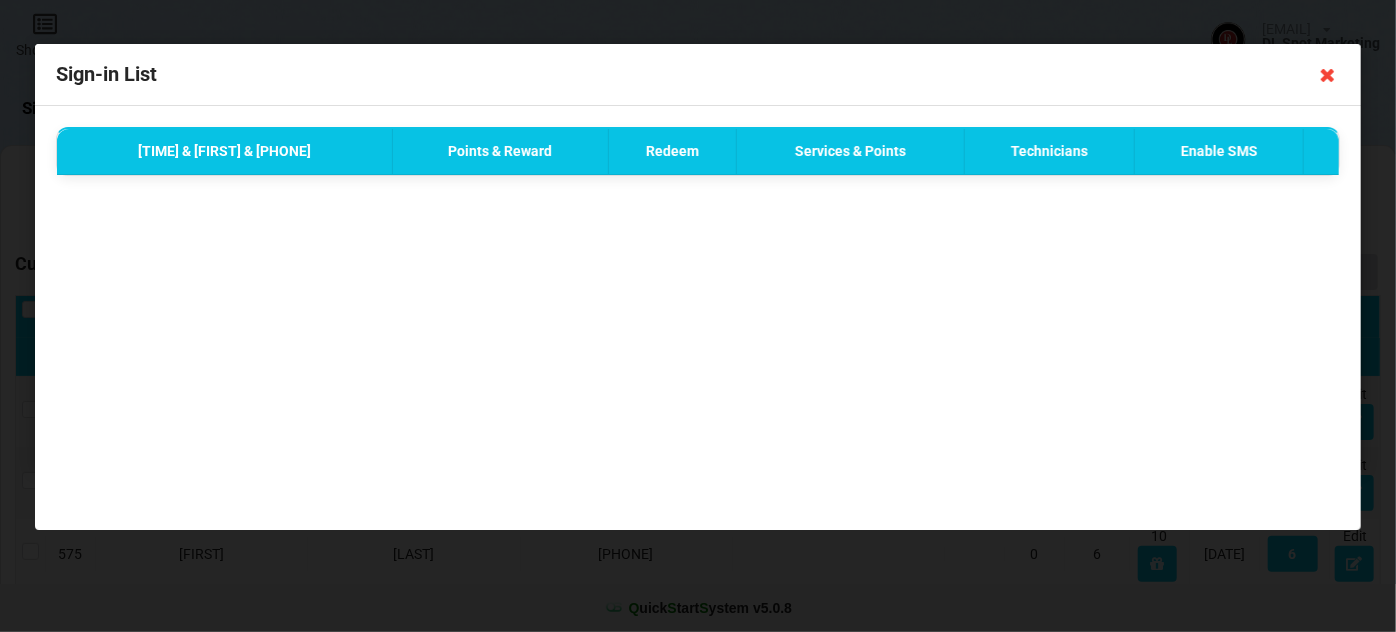 click at bounding box center [1328, 75] 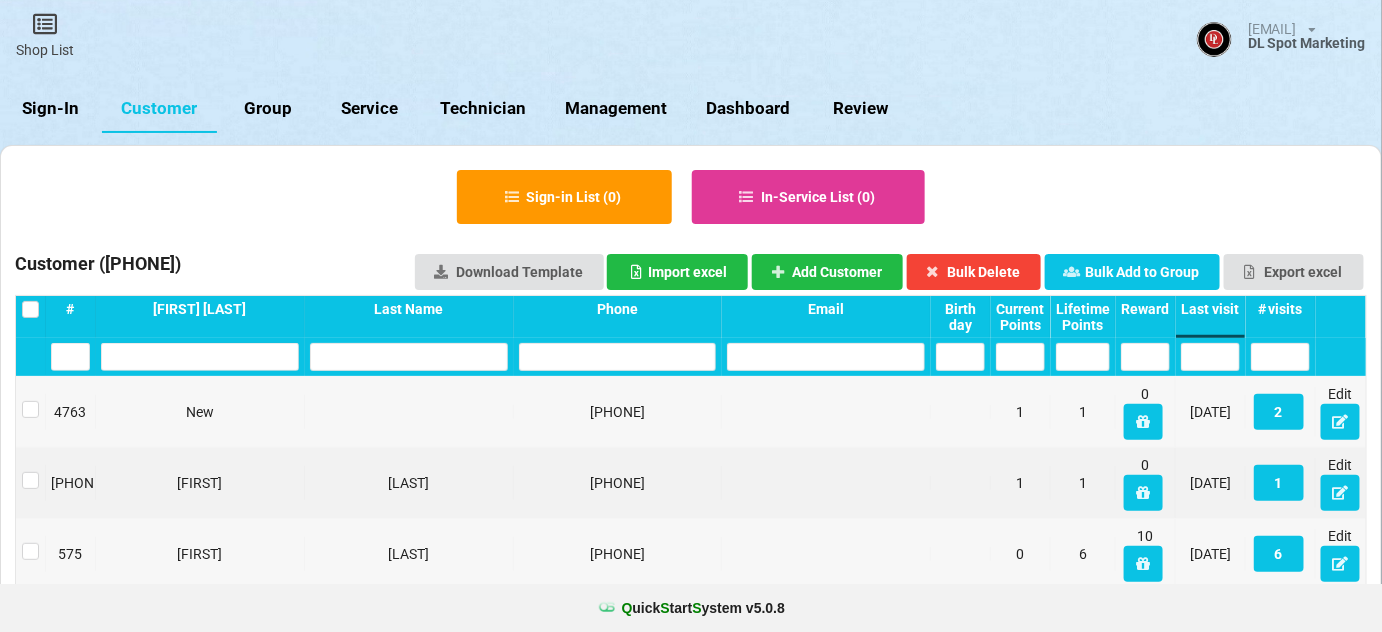 click on "Review" at bounding box center (860, 109) 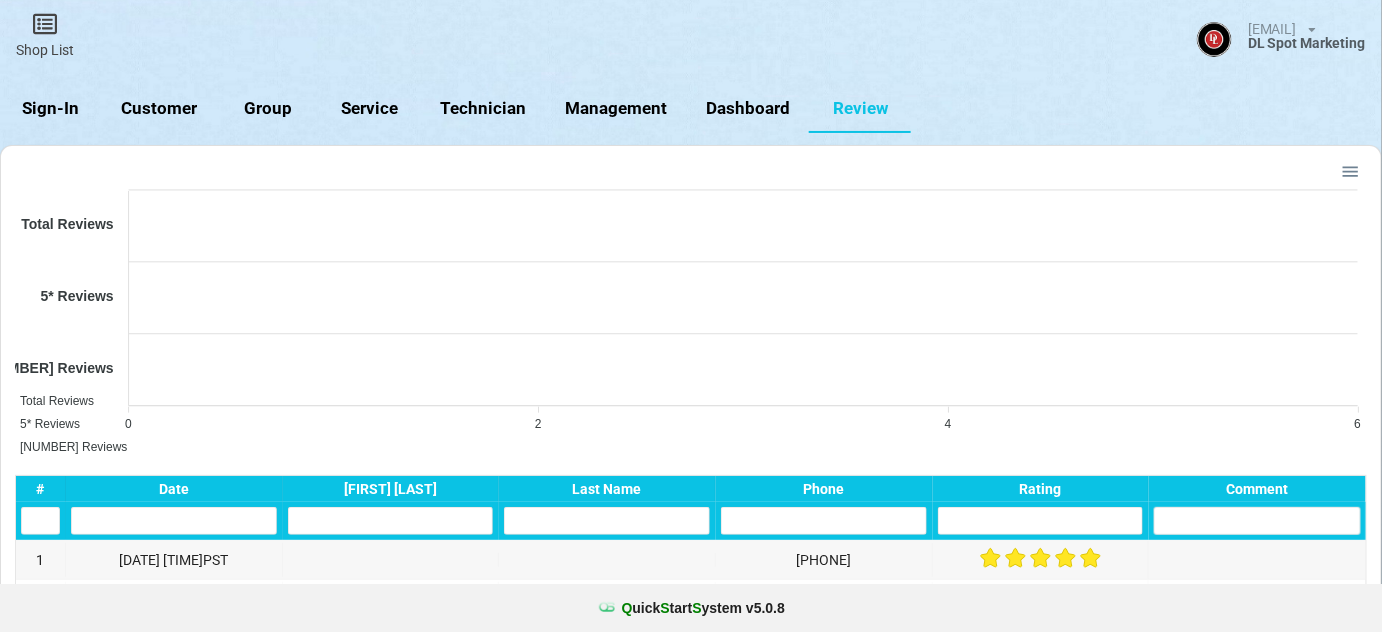 scroll, scrollTop: 9, scrollLeft: 10, axis: both 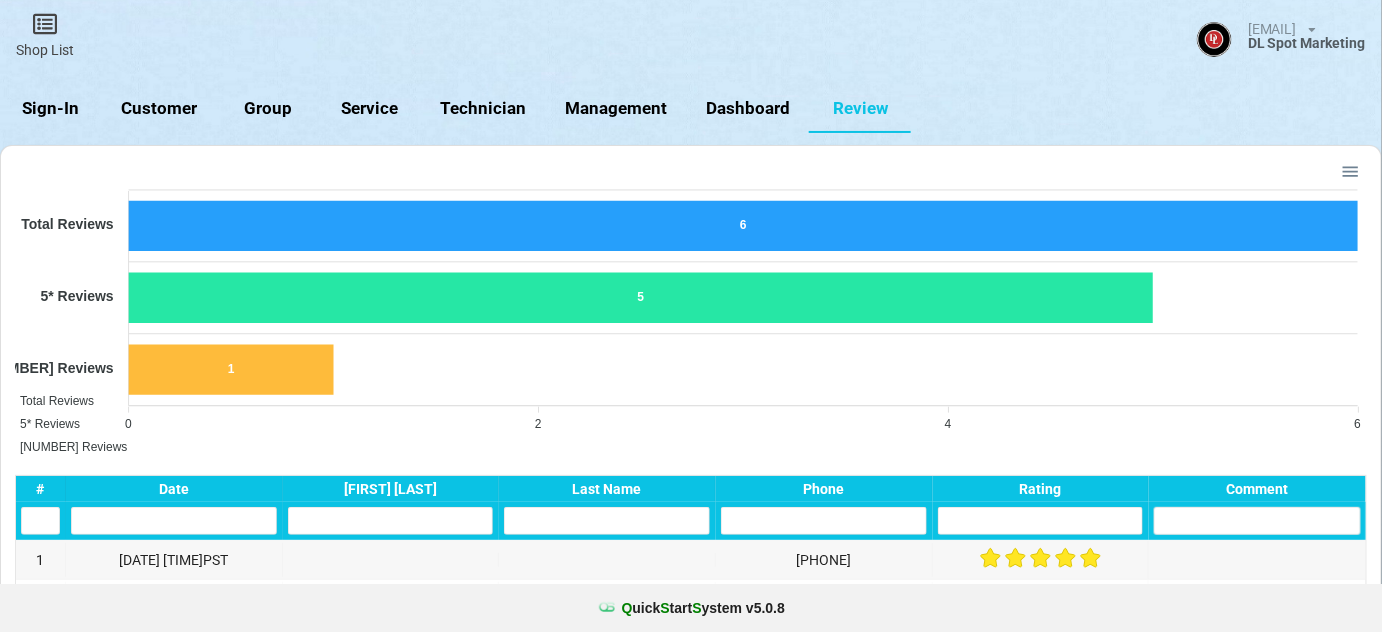 click on "Sign-In" at bounding box center [51, 109] 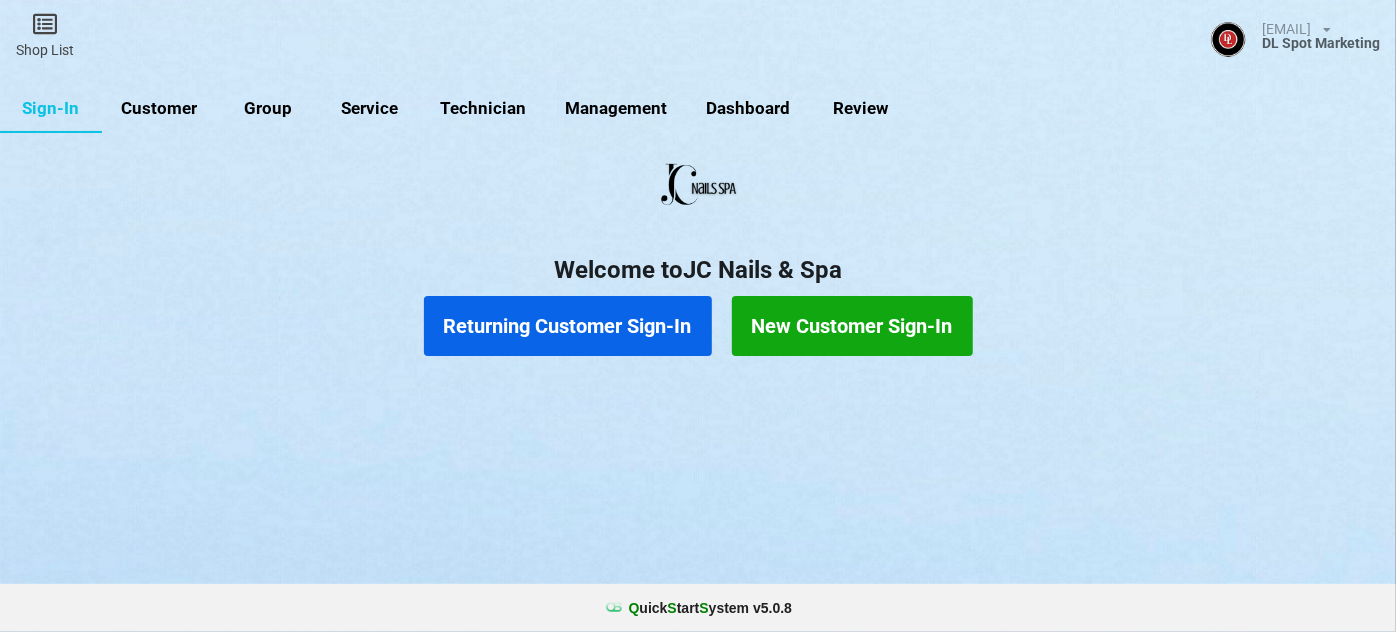 click on "Returning Customer Sign-In" at bounding box center (568, 326) 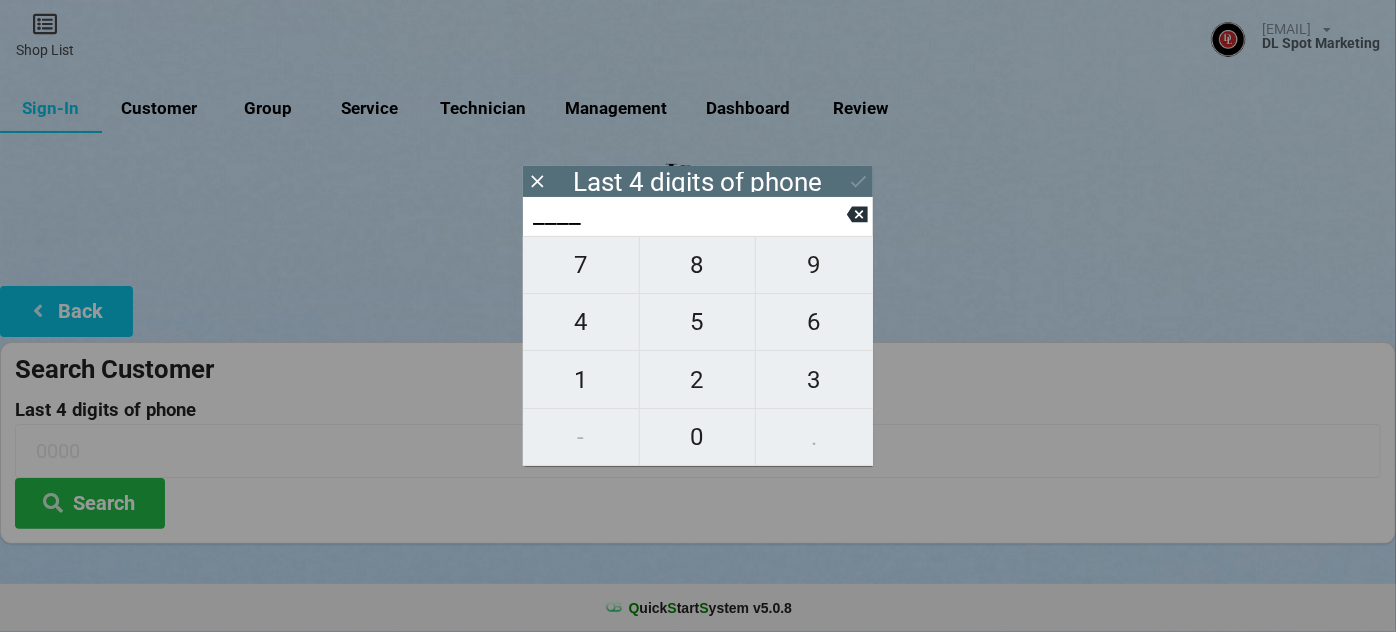 drag, startPoint x: 596, startPoint y: 265, endPoint x: 614, endPoint y: 269, distance: 18.439089 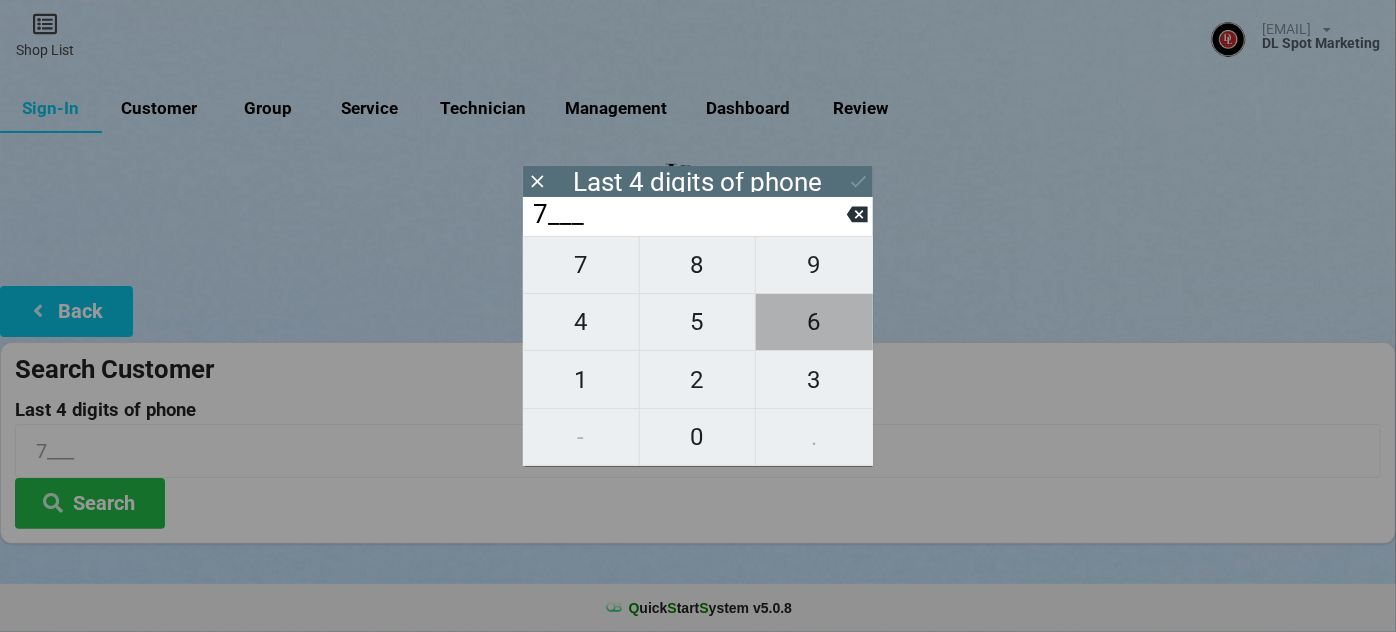 click on "6" at bounding box center (814, 322) 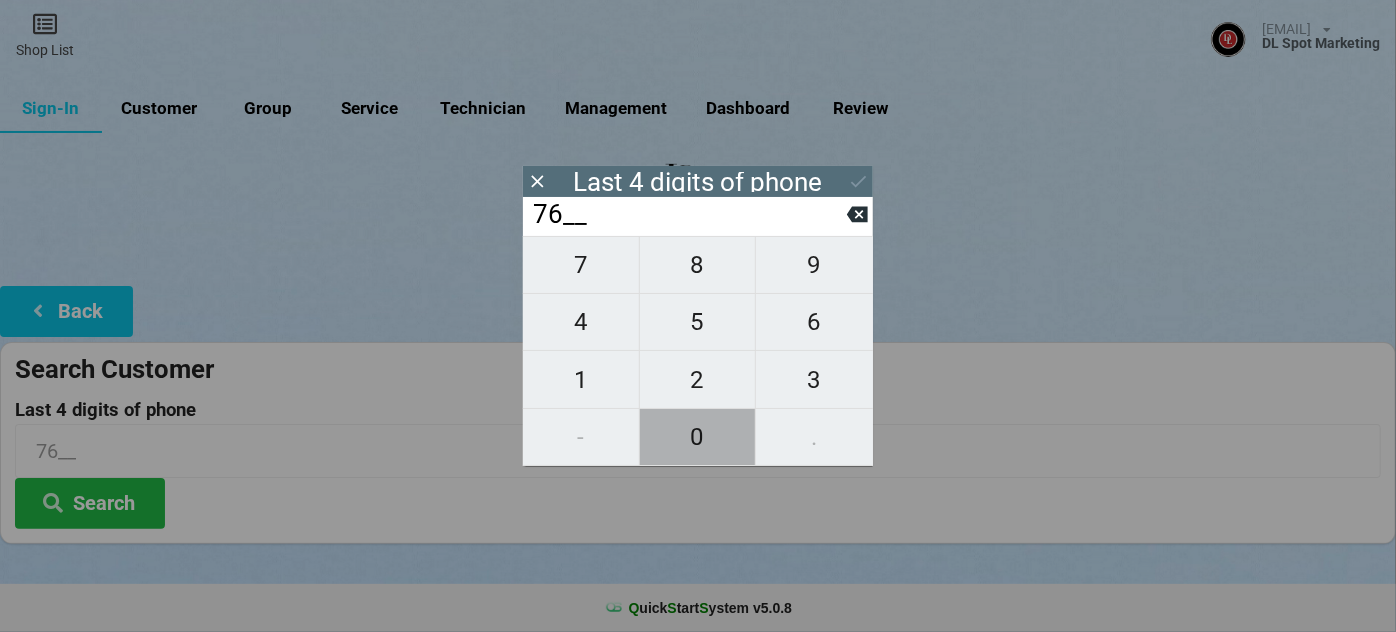 click on "0" at bounding box center [698, 437] 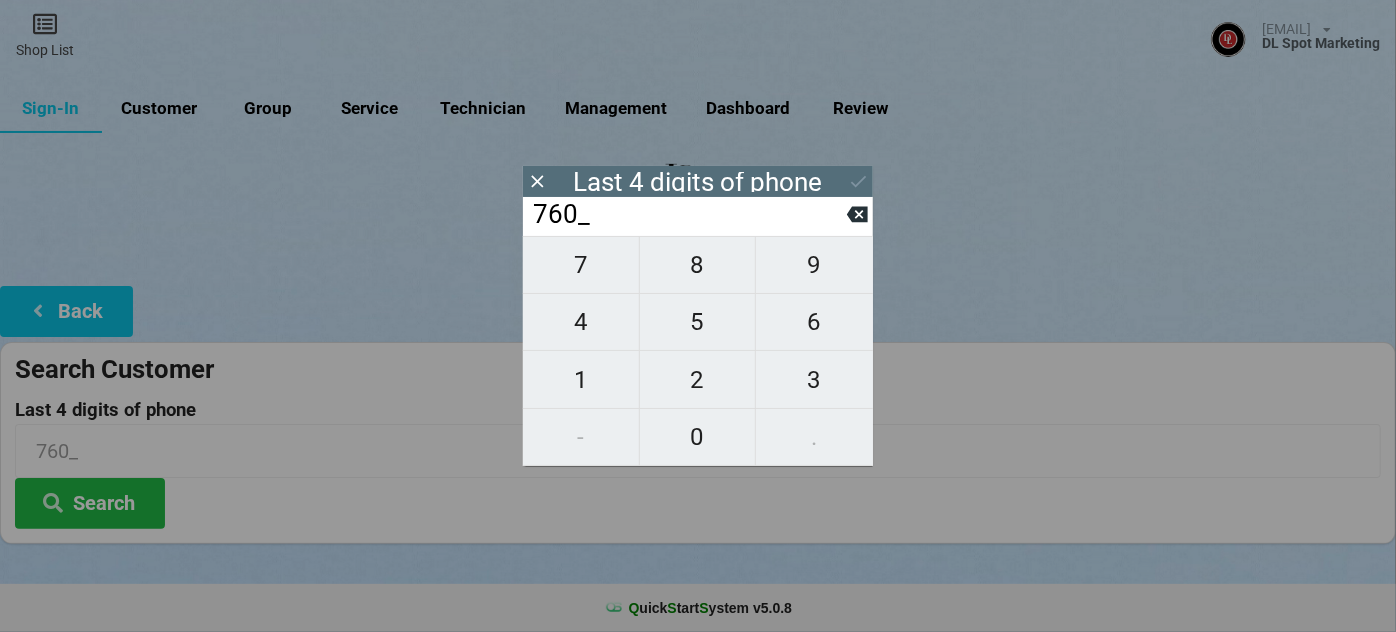 click on "6" at bounding box center [814, 322] 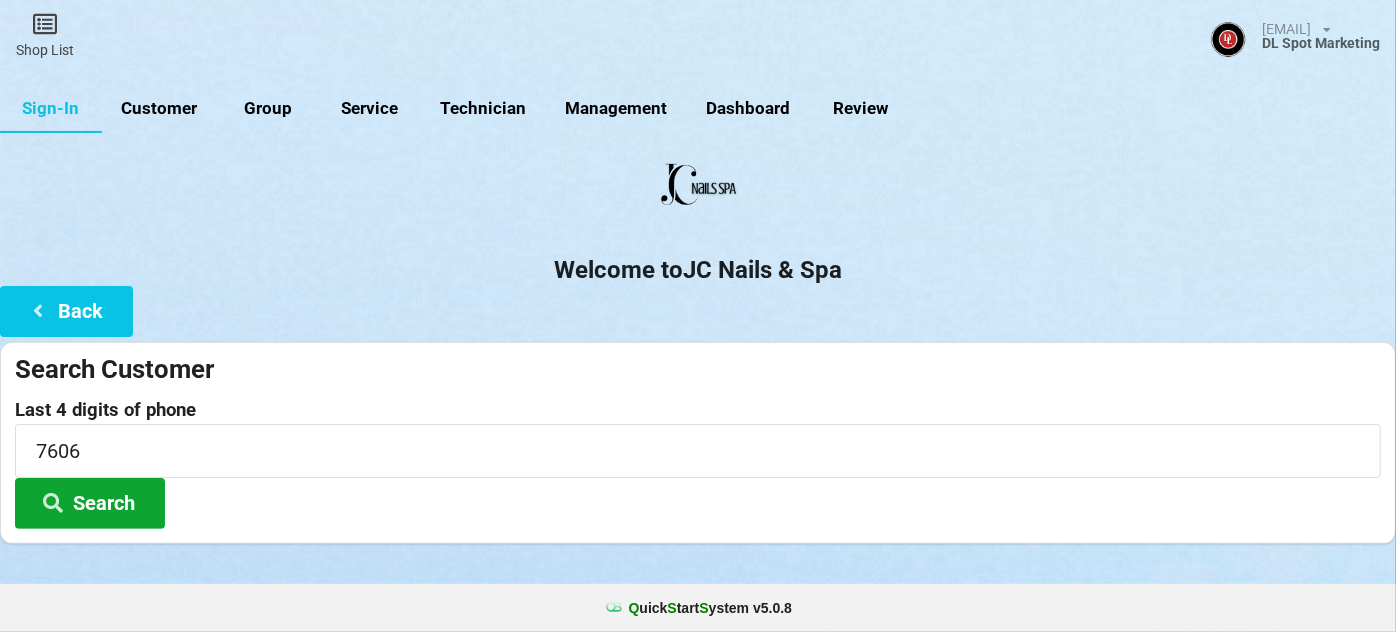 click on "Search" at bounding box center [90, 503] 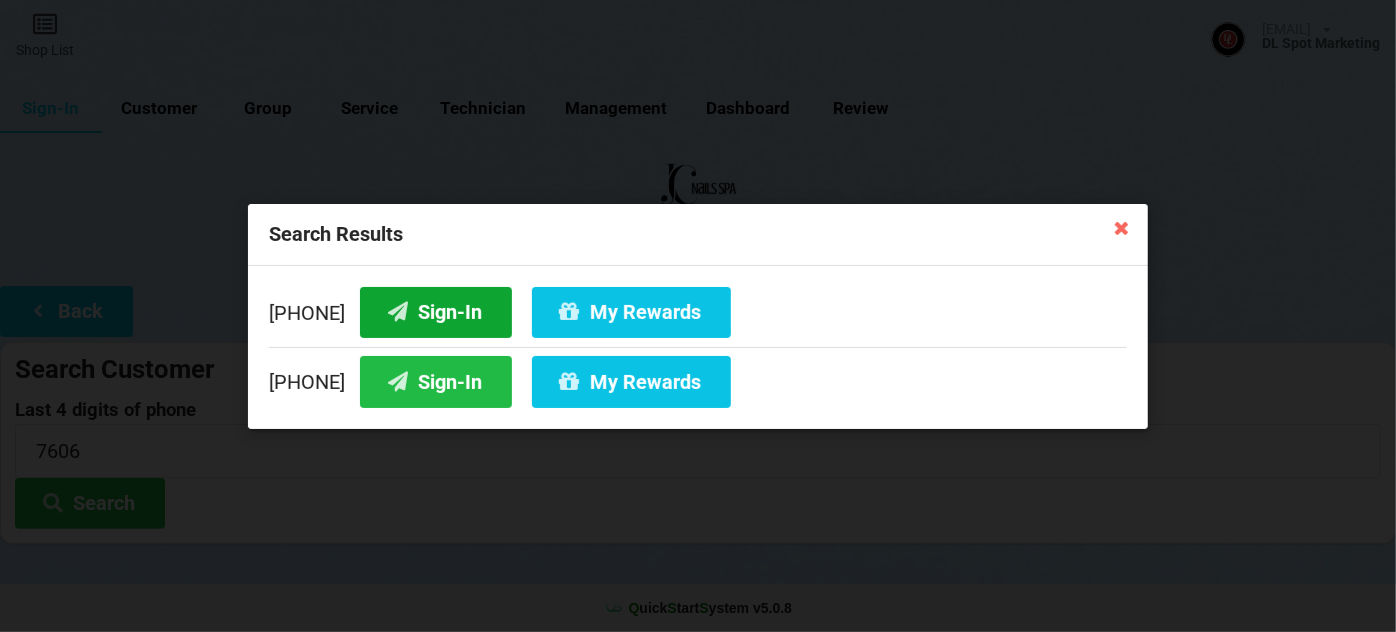 click on "Sign-In" at bounding box center [436, 311] 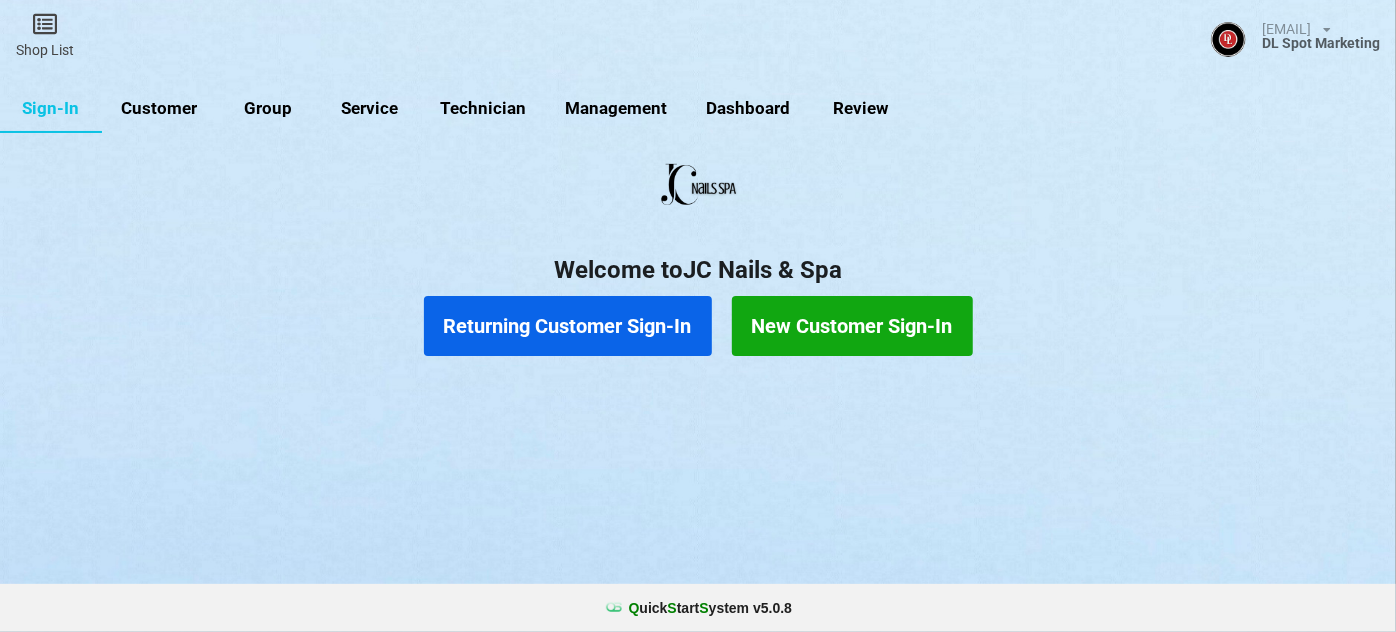 click on "Customer" at bounding box center [159, 109] 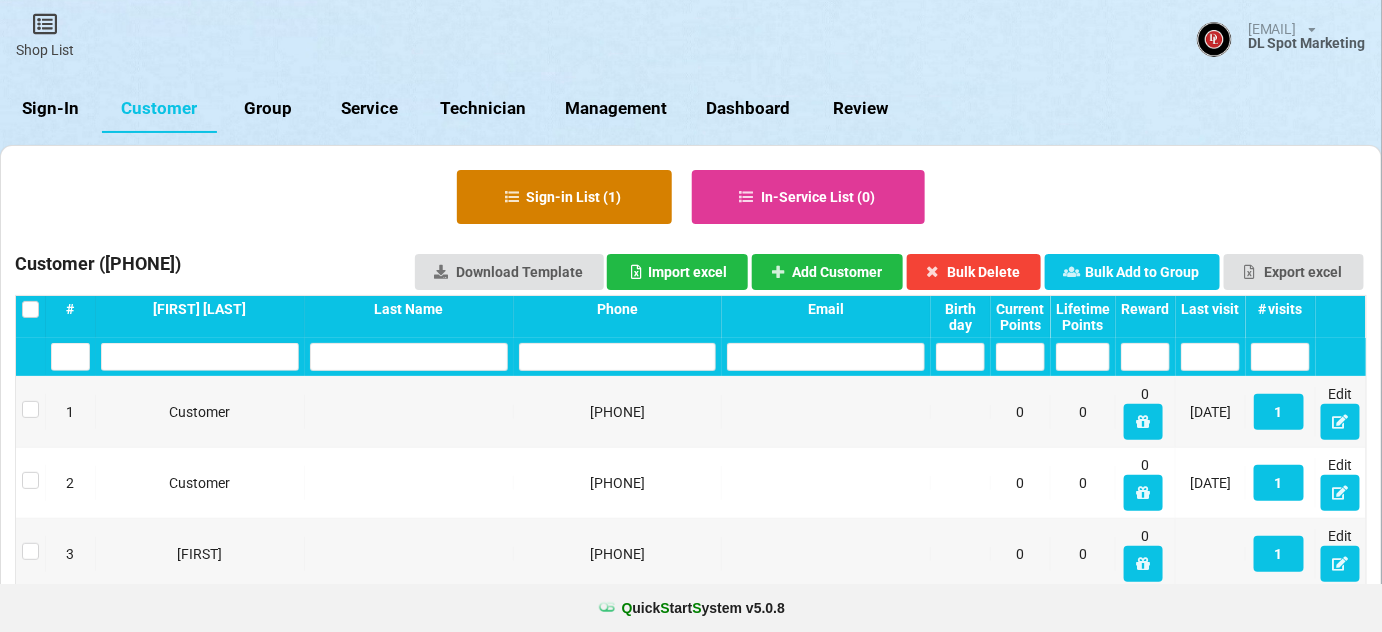 click on "Sign-in List ( 1 )" at bounding box center (564, 197) 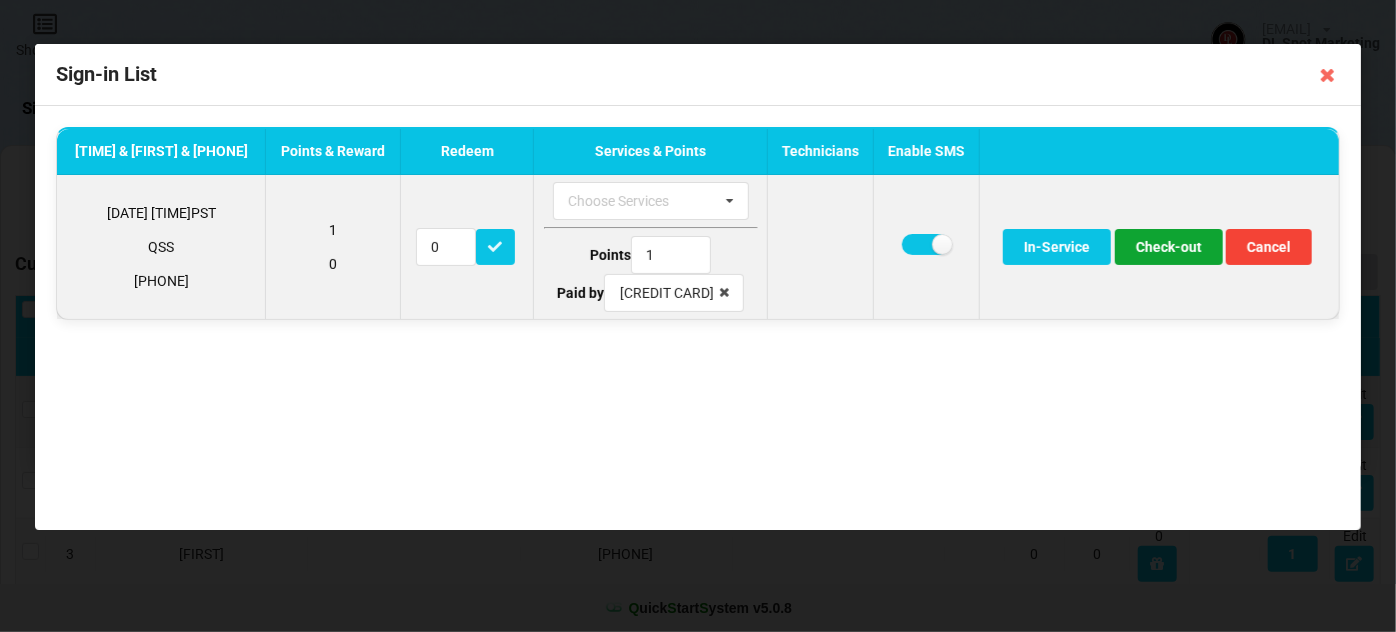 click on "Check-out" at bounding box center [1169, 247] 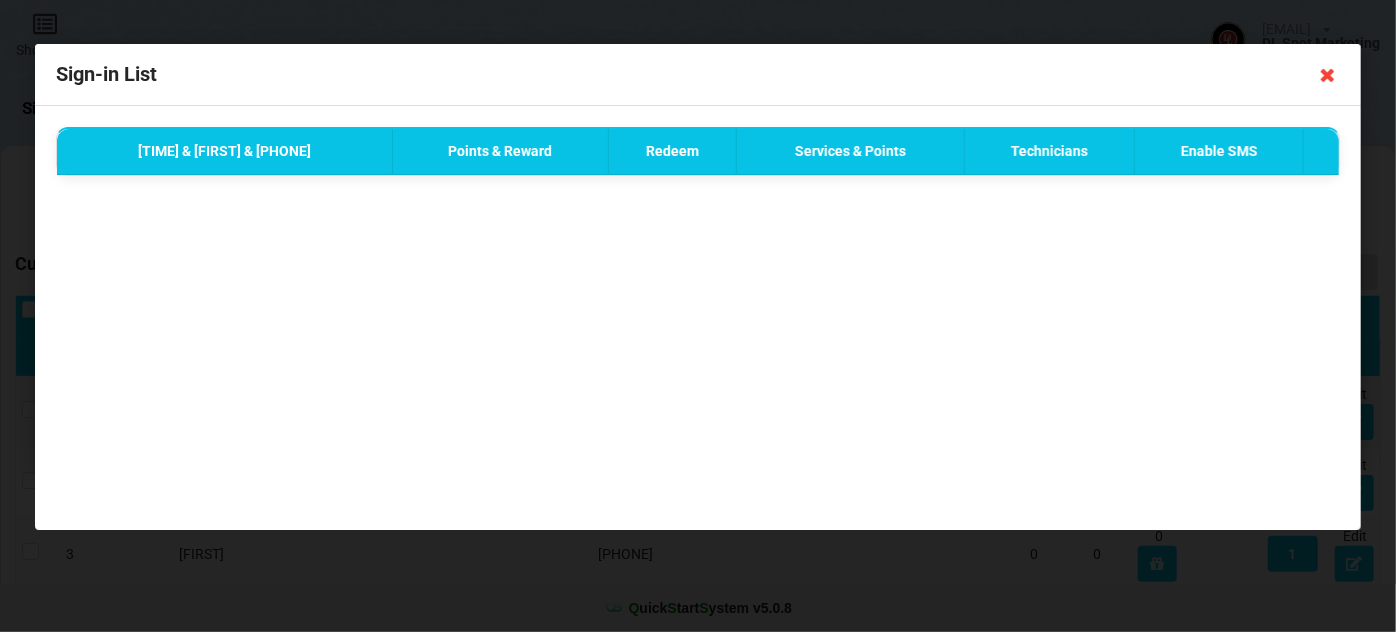 click at bounding box center [1328, 75] 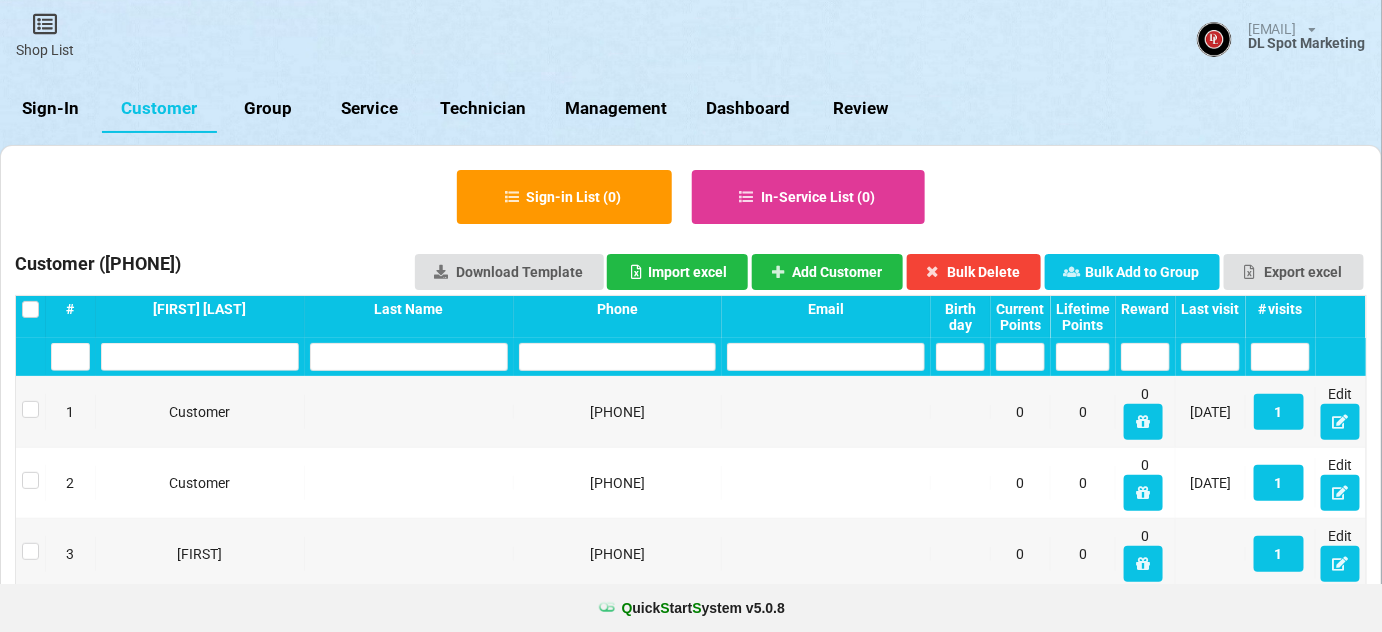 click on "Management" at bounding box center [616, 109] 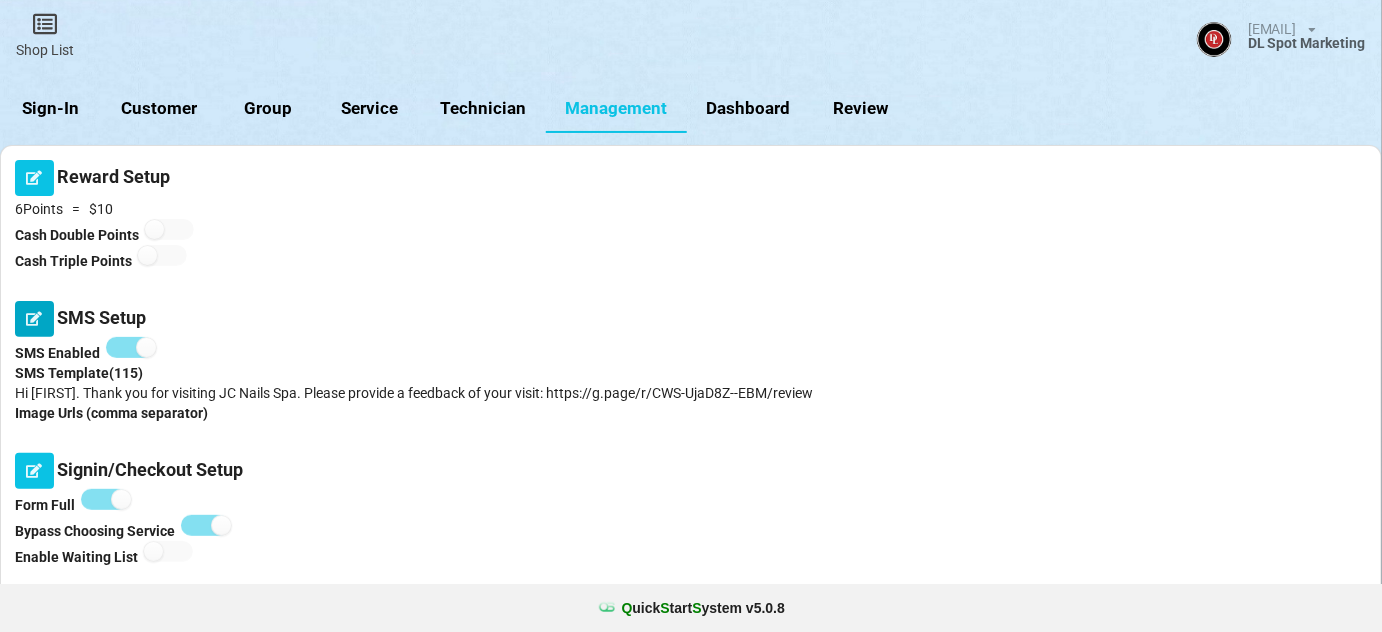 click at bounding box center (34, 318) 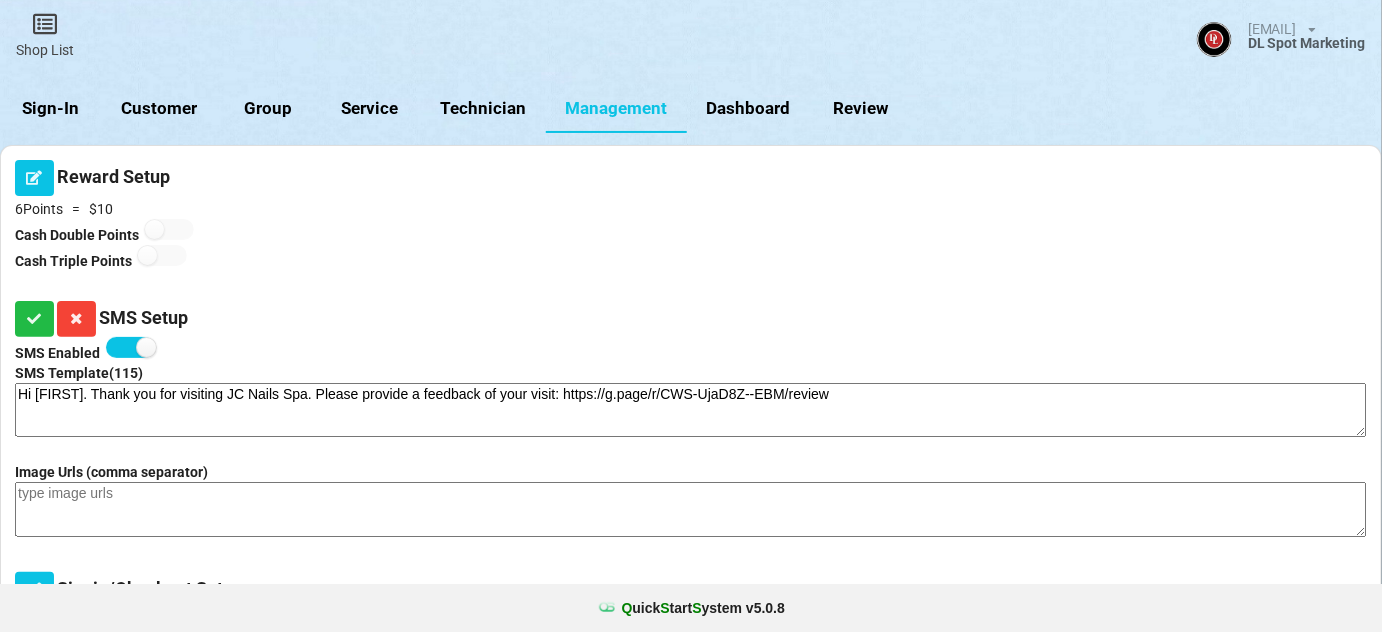 drag, startPoint x: 873, startPoint y: 401, endPoint x: 0, endPoint y: 402, distance: 873.00055 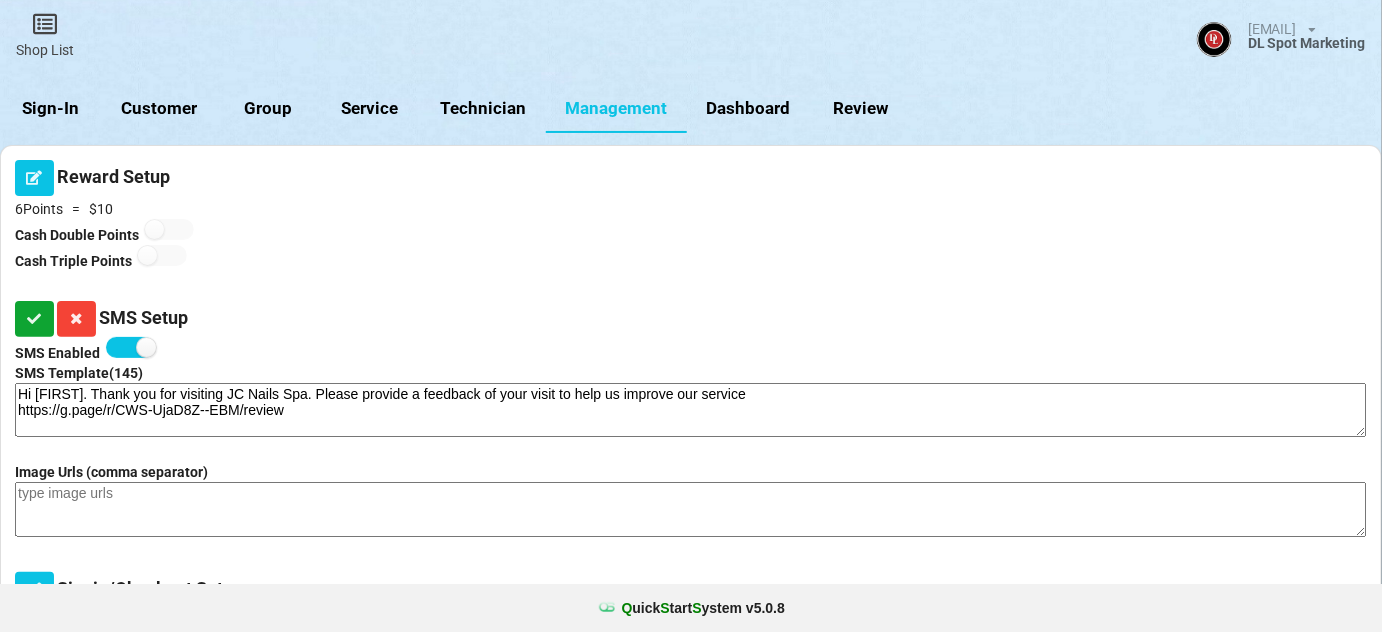 click at bounding box center [34, 318] 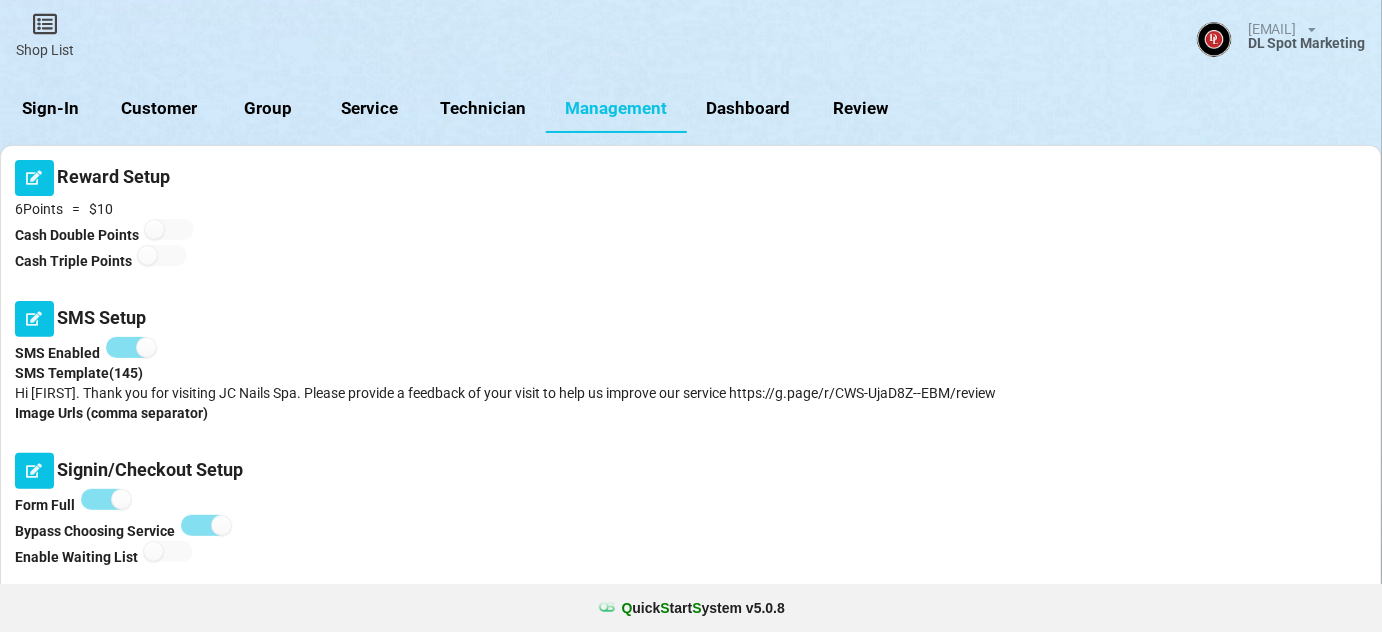 click on "Customer" at bounding box center (159, 109) 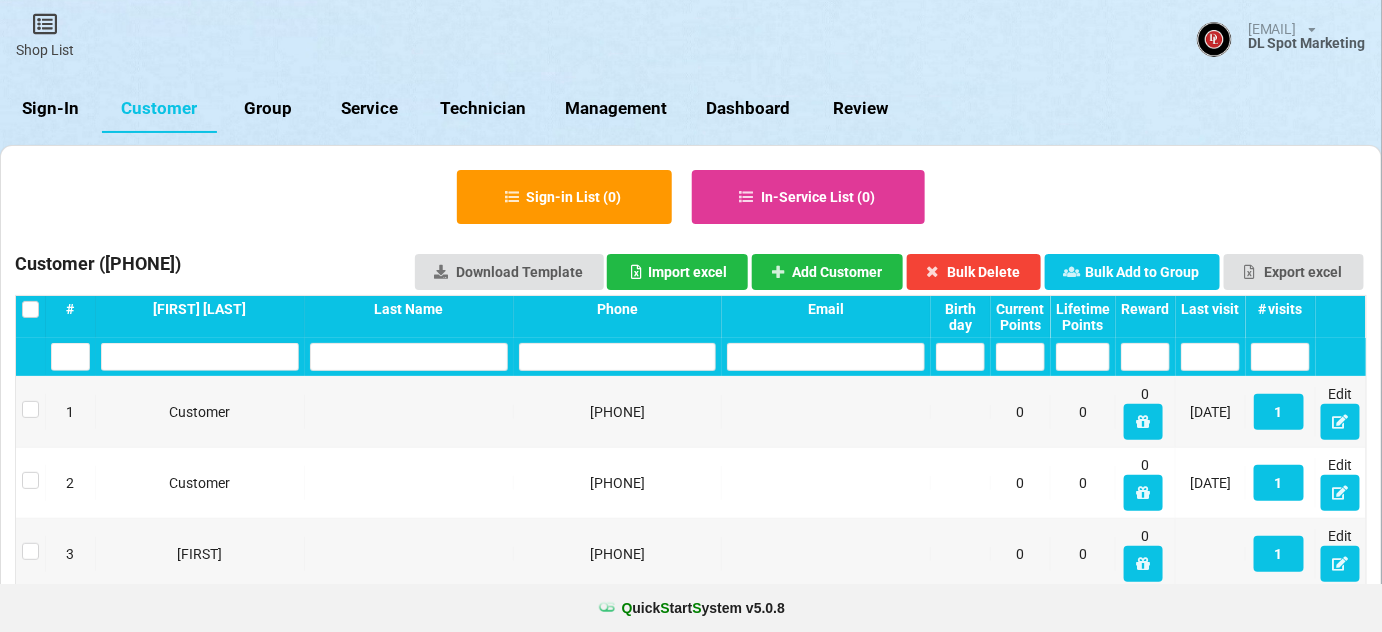 drag, startPoint x: 56, startPoint y: 108, endPoint x: 94, endPoint y: 138, distance: 48.414875 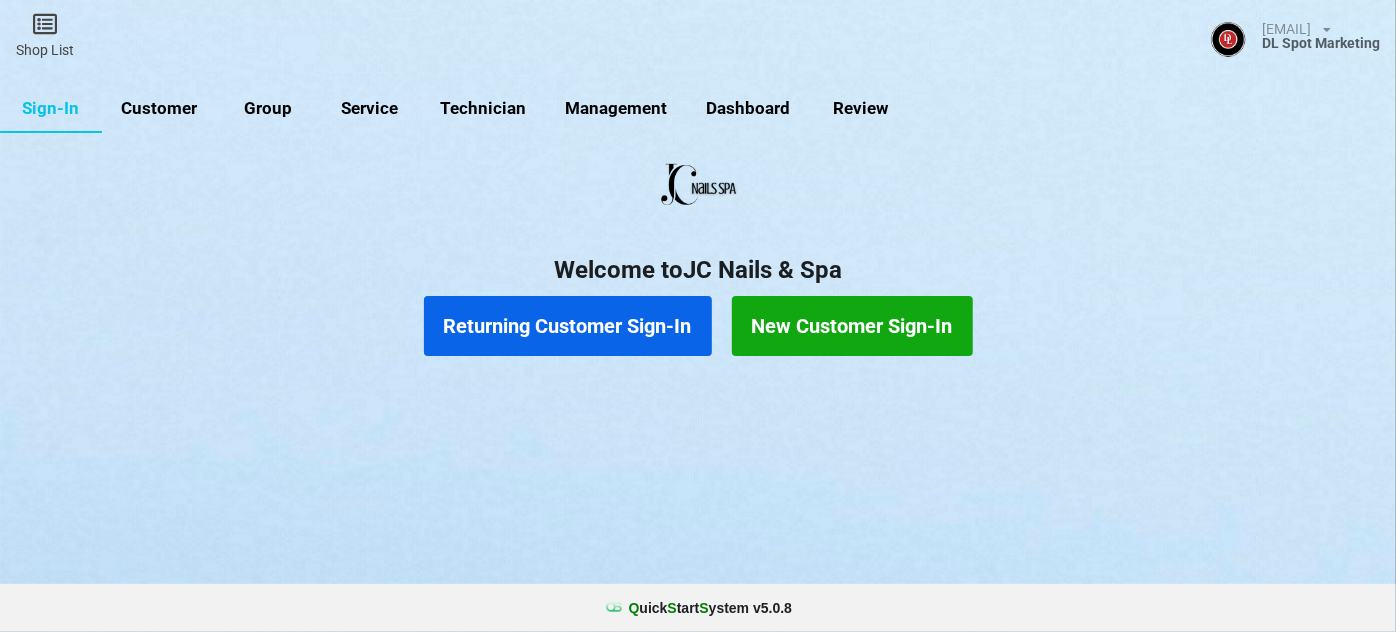 click on "Returning Customer Sign-In" at bounding box center (568, 326) 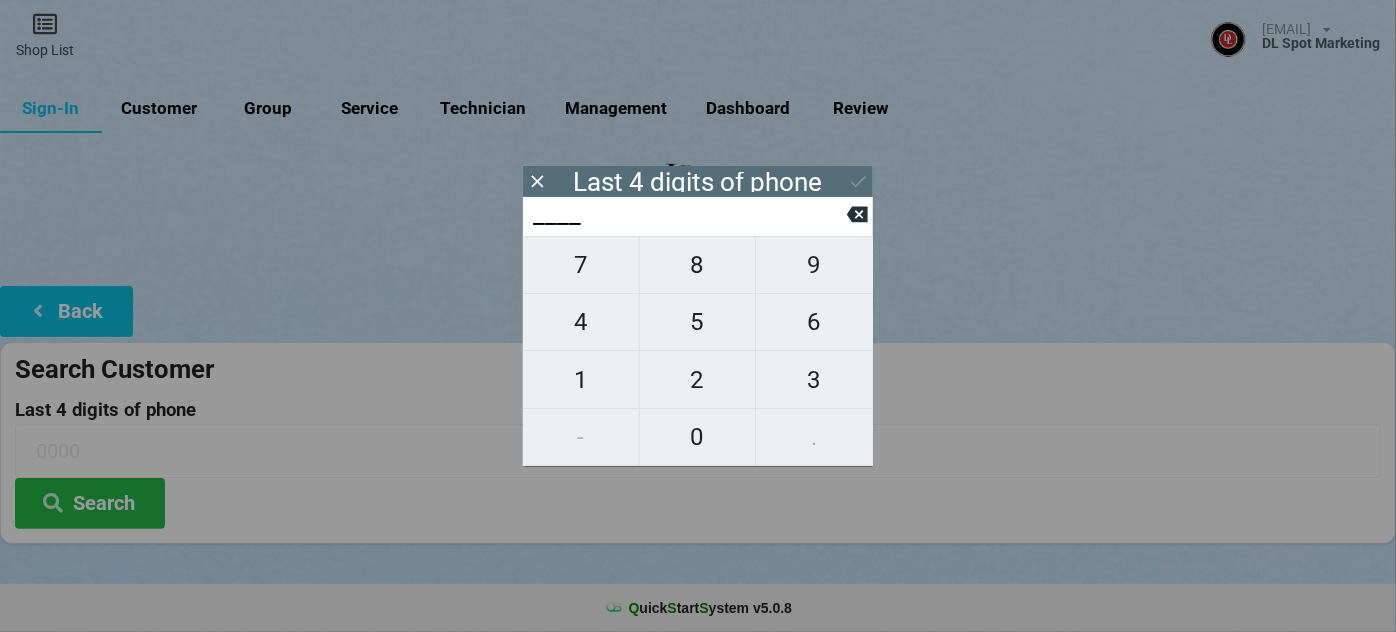 drag, startPoint x: 588, startPoint y: 254, endPoint x: 618, endPoint y: 282, distance: 41.036568 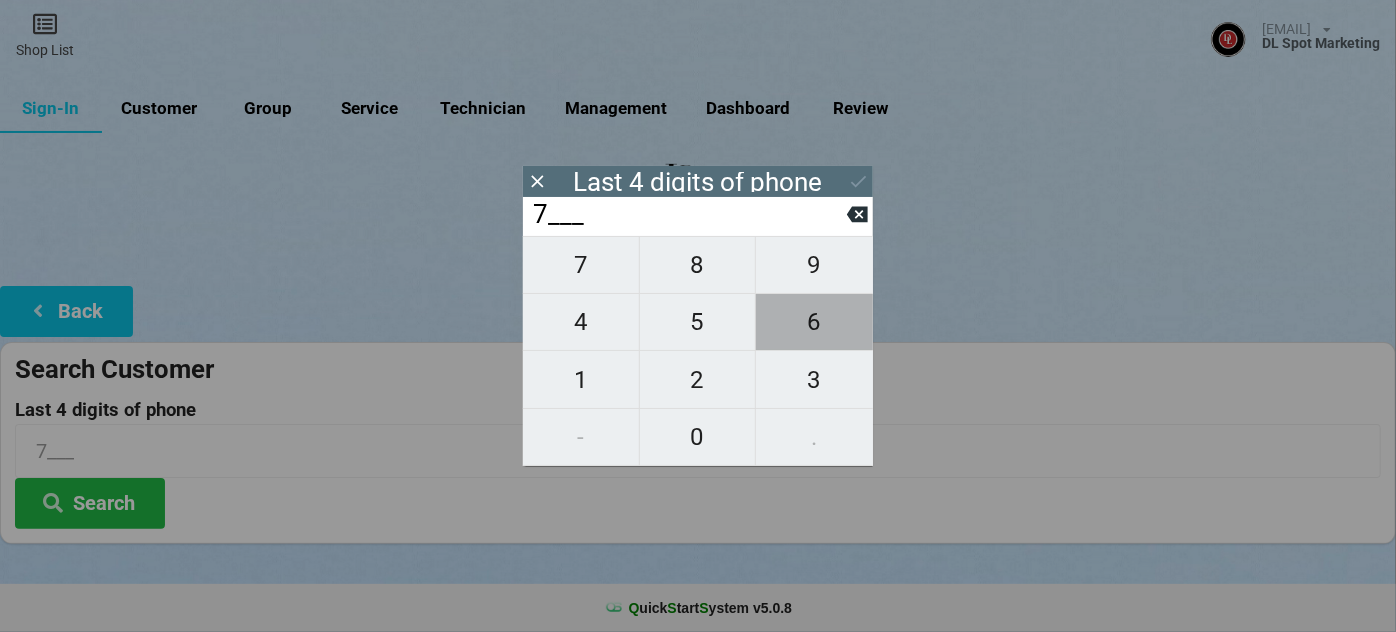 click on "6" at bounding box center [814, 322] 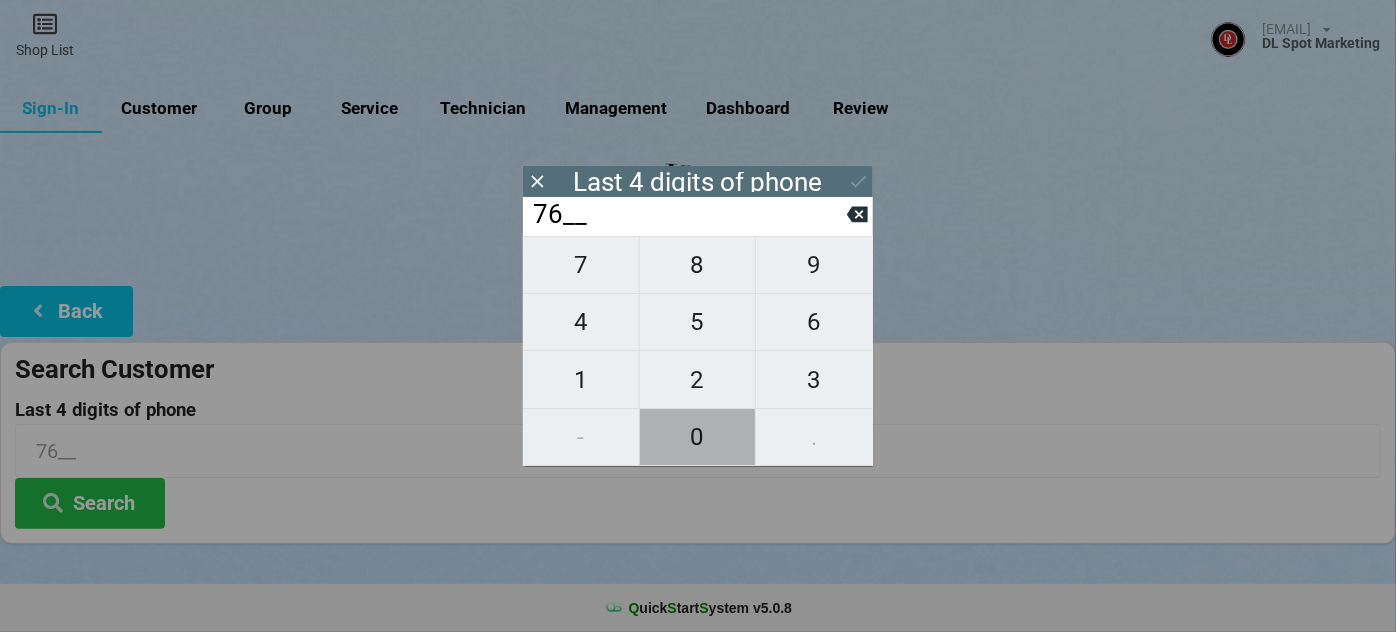 drag, startPoint x: 706, startPoint y: 435, endPoint x: 747, endPoint y: 404, distance: 51.40039 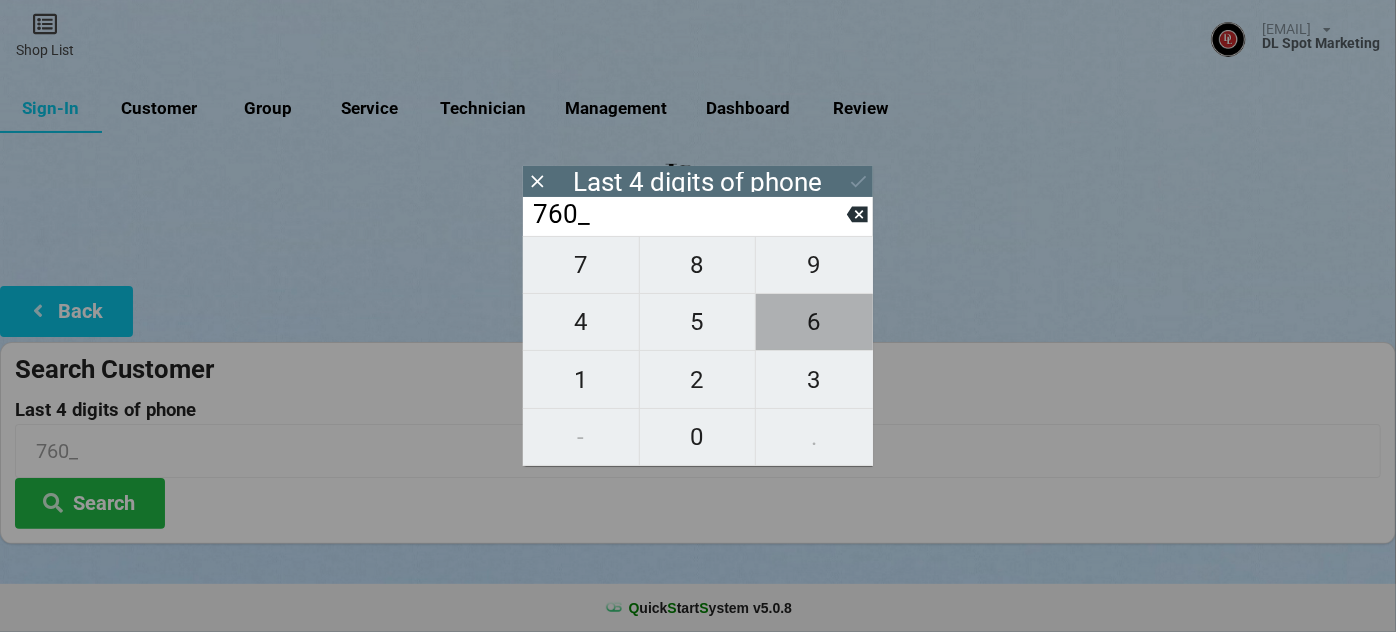 click on "6" at bounding box center [814, 322] 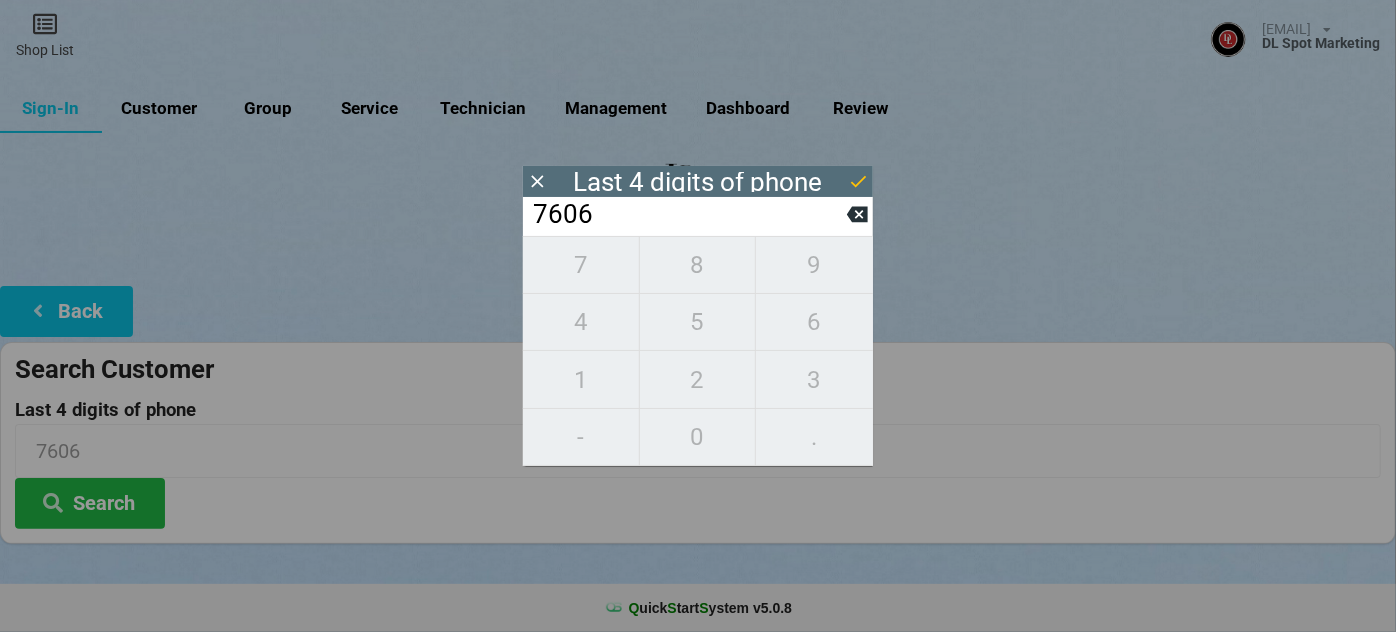 click 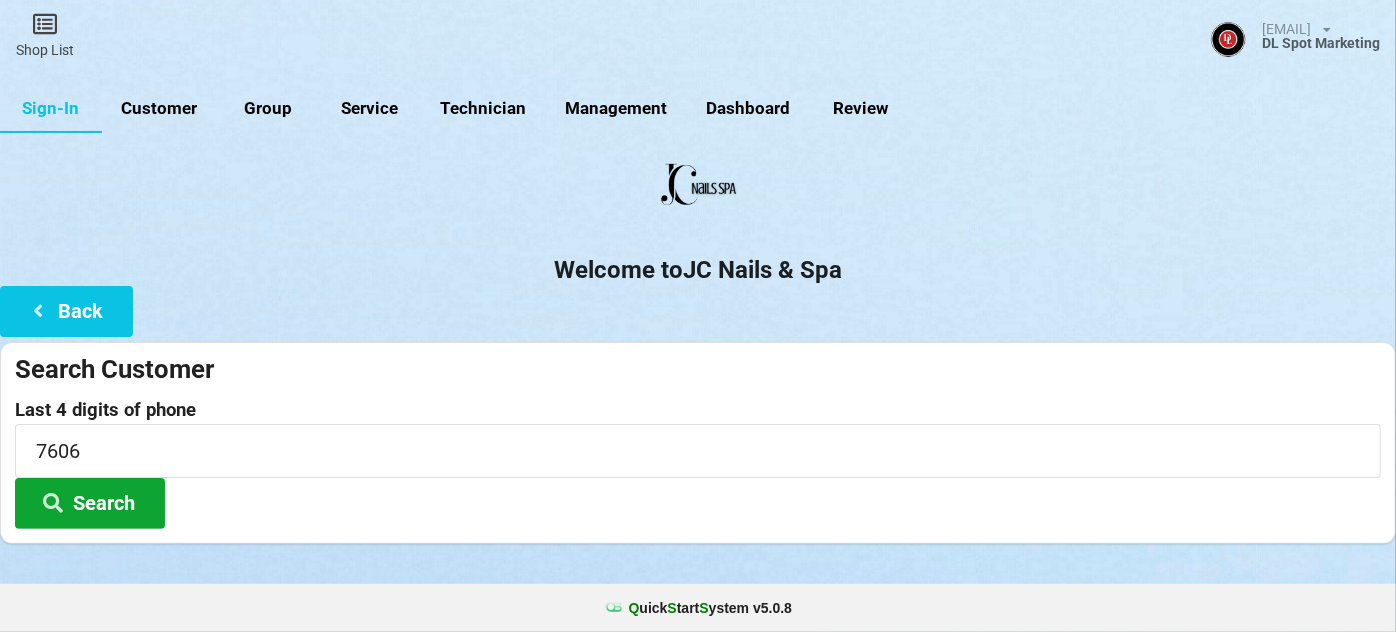 click on "Search" at bounding box center [90, 503] 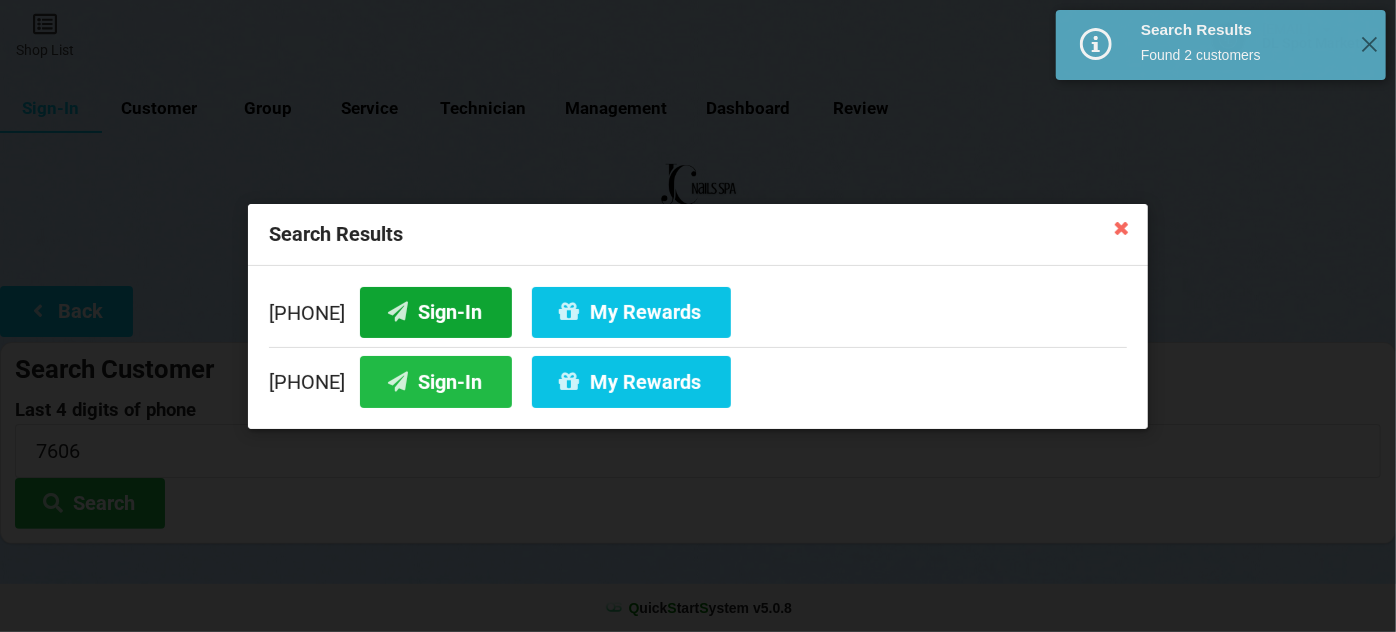 click on "Sign-In" at bounding box center [436, 311] 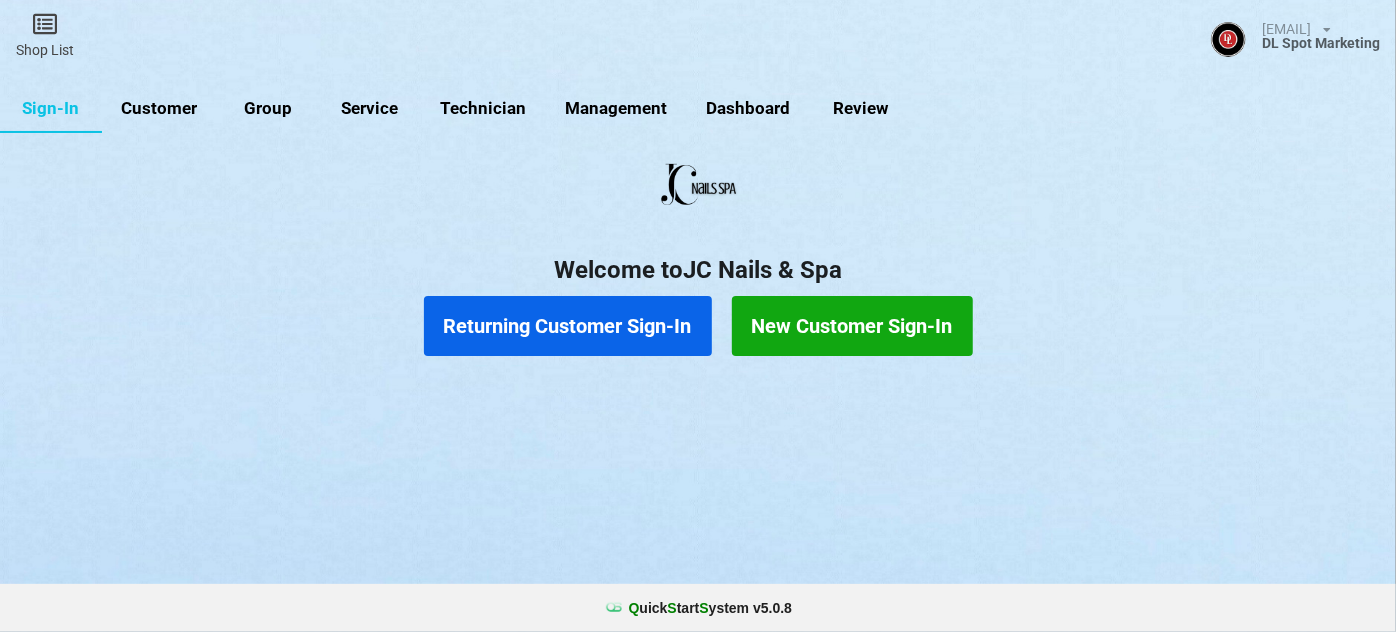 click on "Customer" at bounding box center (159, 109) 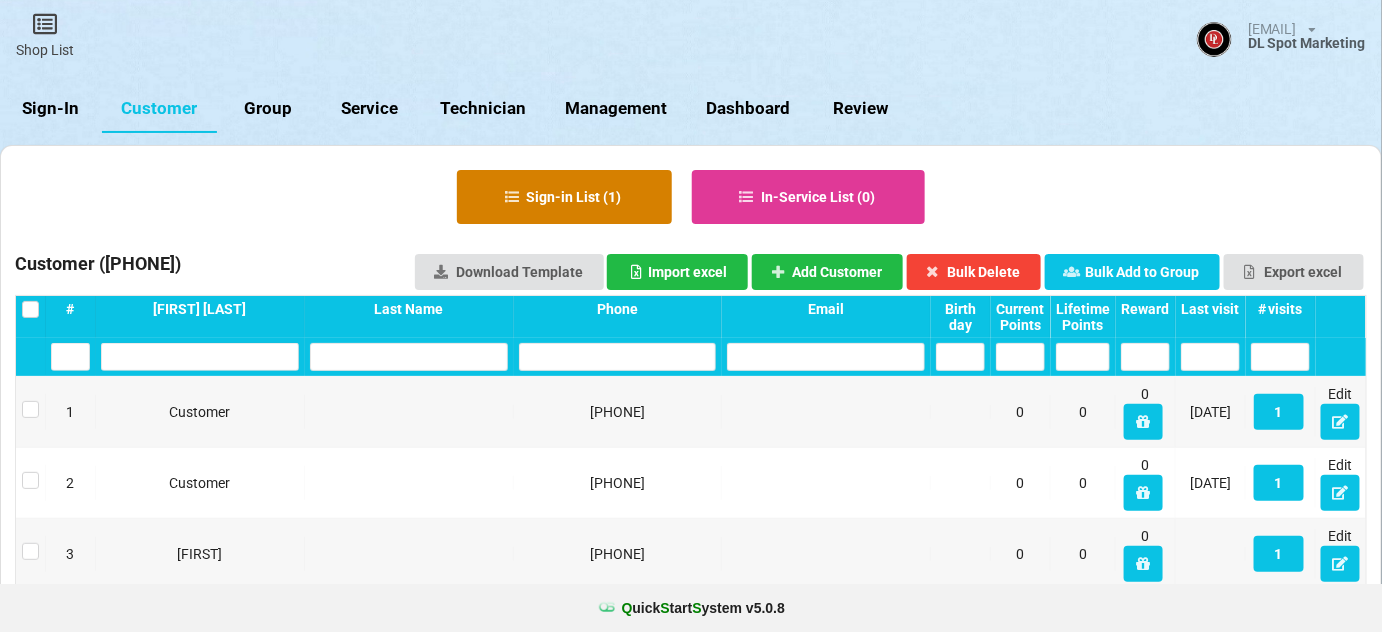 click on "Sign-in List ( 1 )" at bounding box center (564, 197) 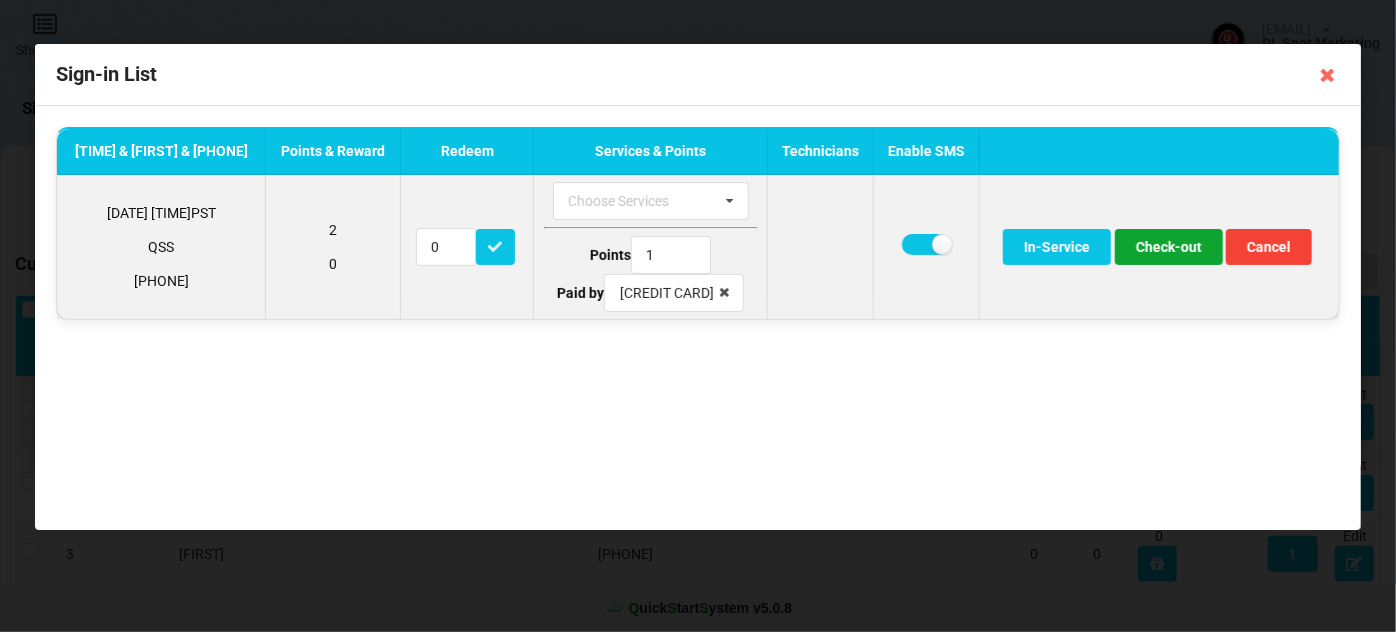 click on "Check-out" at bounding box center (1169, 247) 